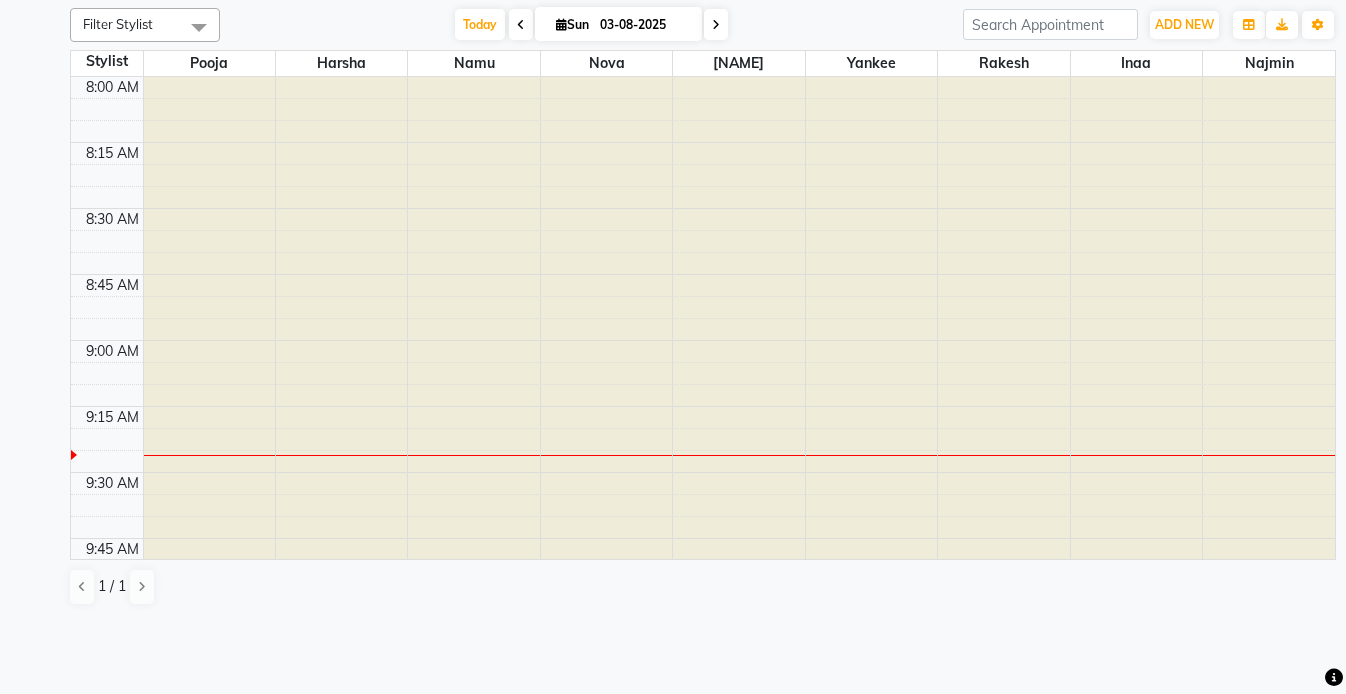 scroll, scrollTop: 0, scrollLeft: 0, axis: both 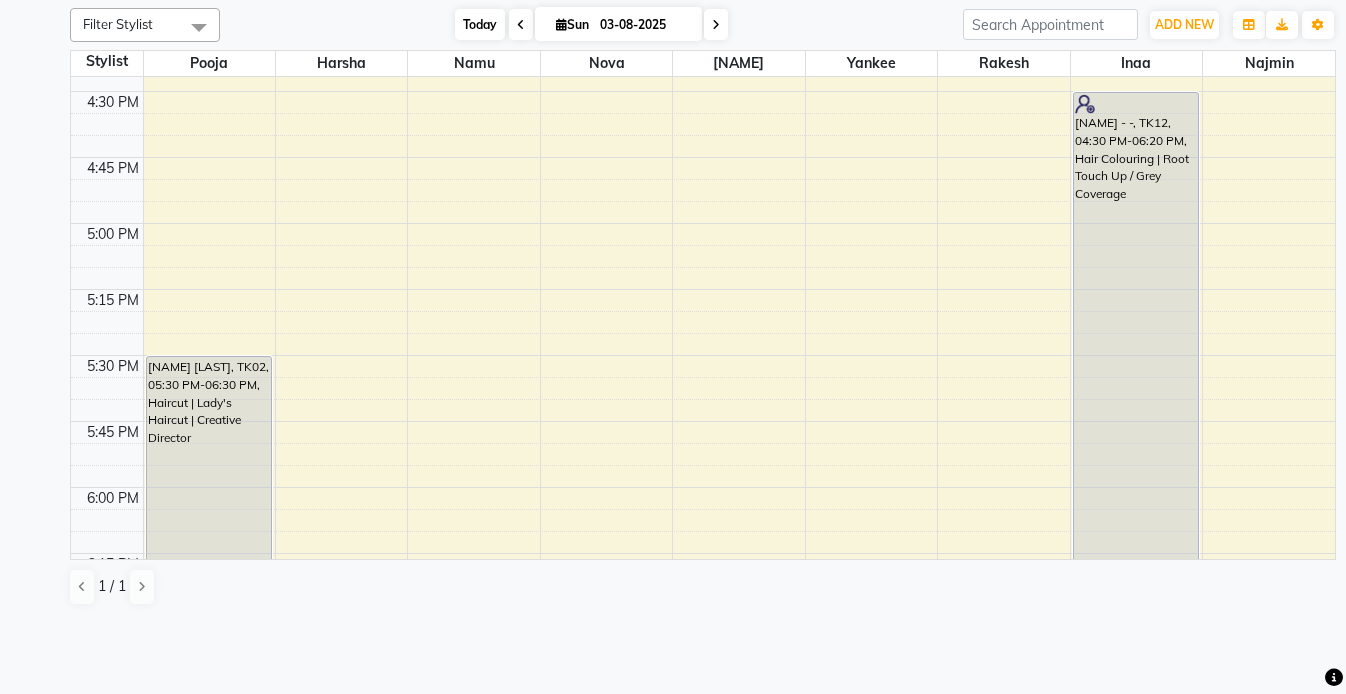 click on "Today" at bounding box center (480, 24) 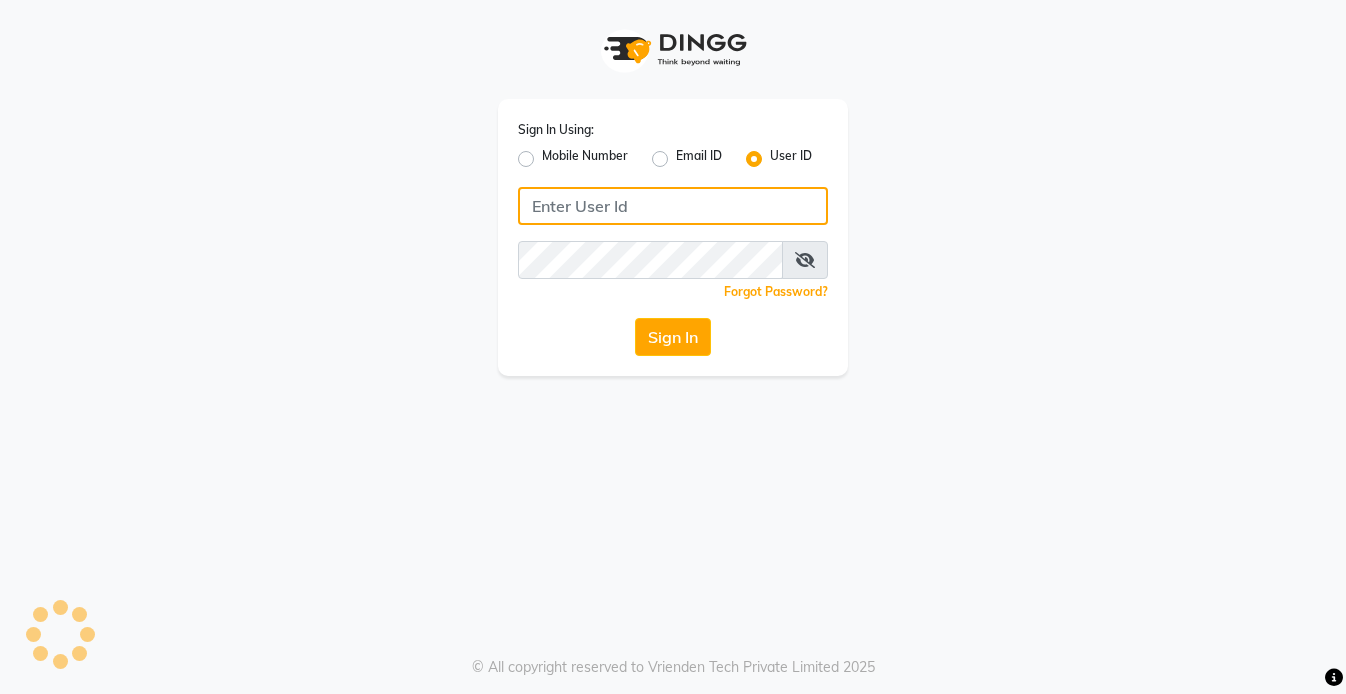 type on "koisalon" 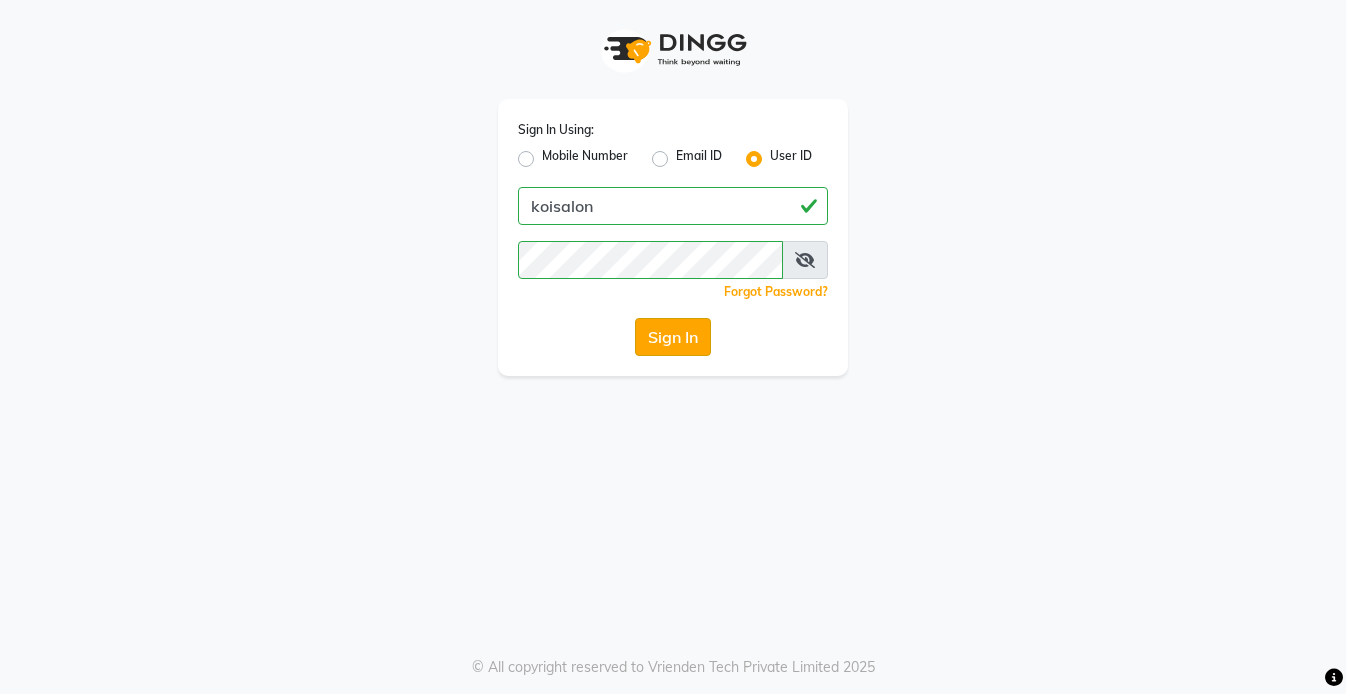 click on "Sign In" 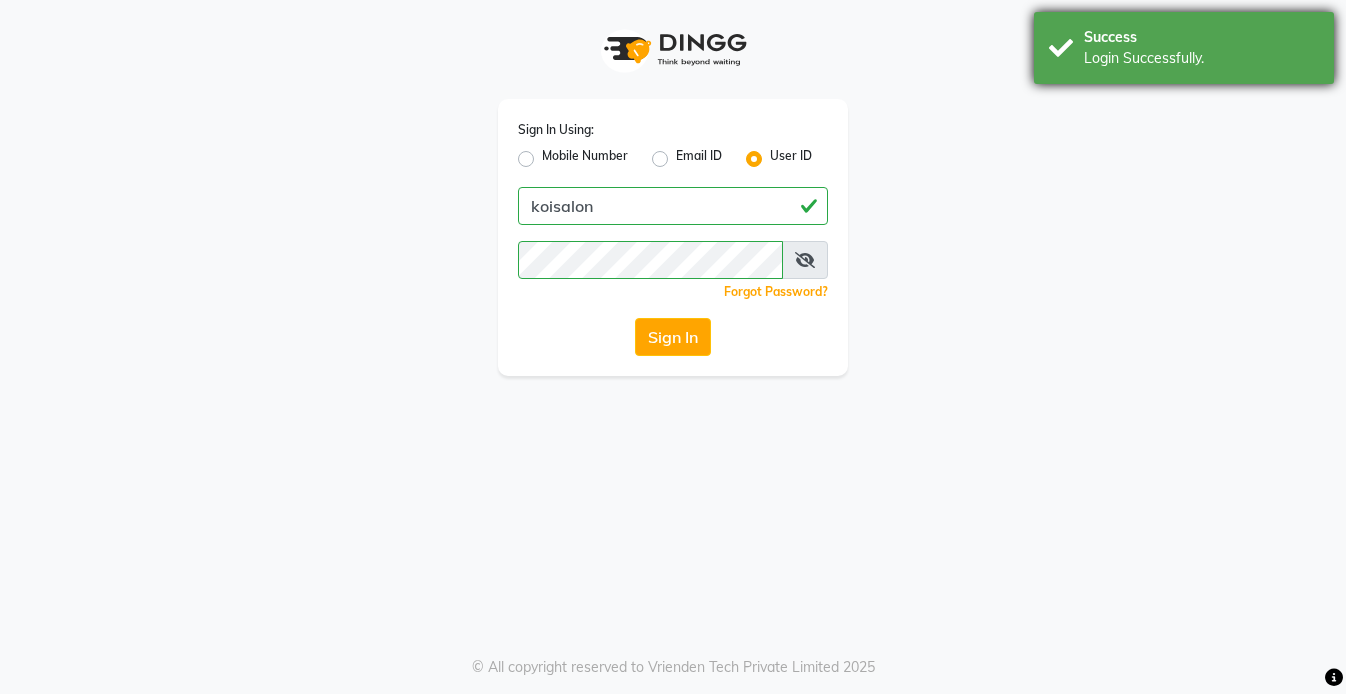 click on "Success" at bounding box center [1201, 37] 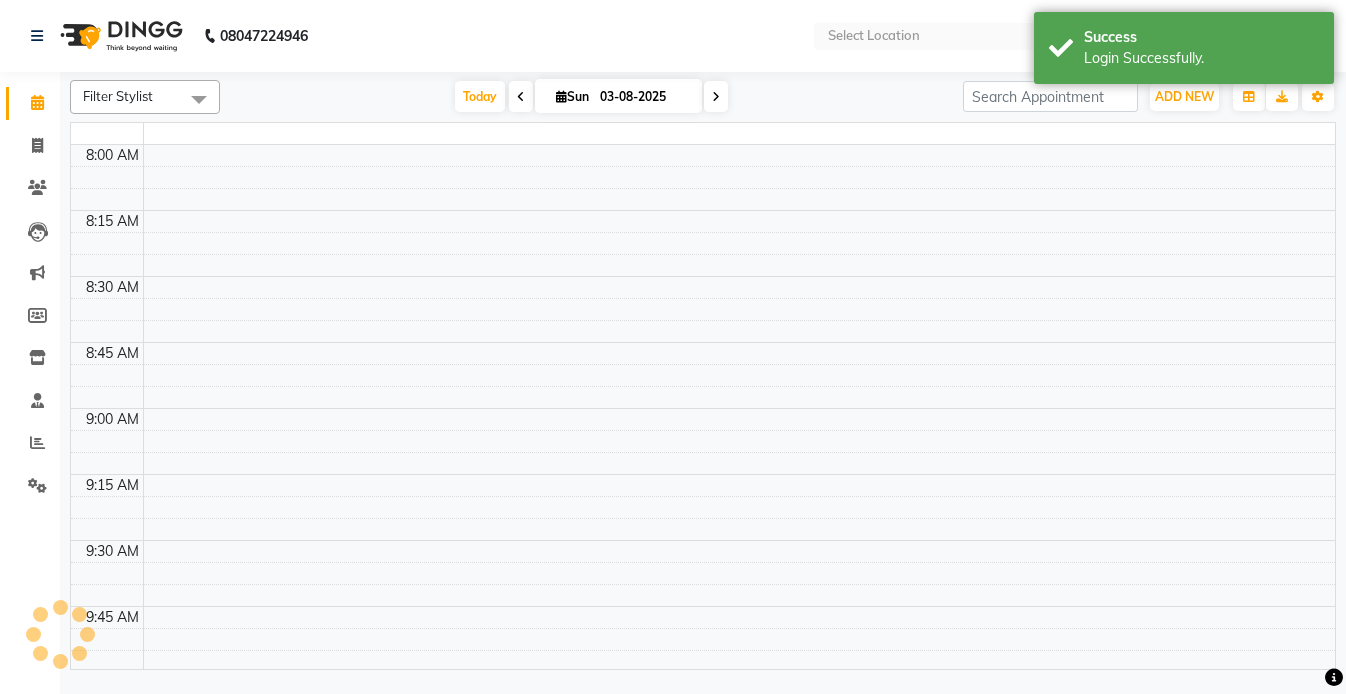 select on "en" 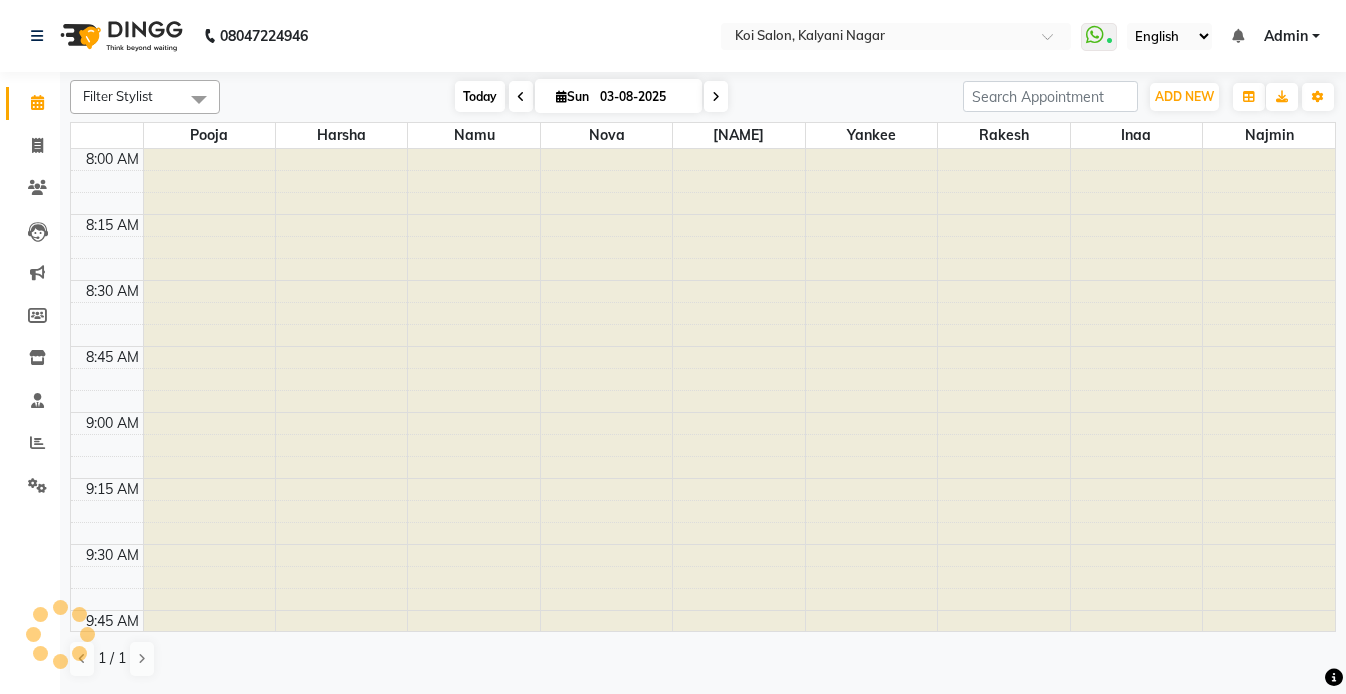 click on "Today" at bounding box center [480, 96] 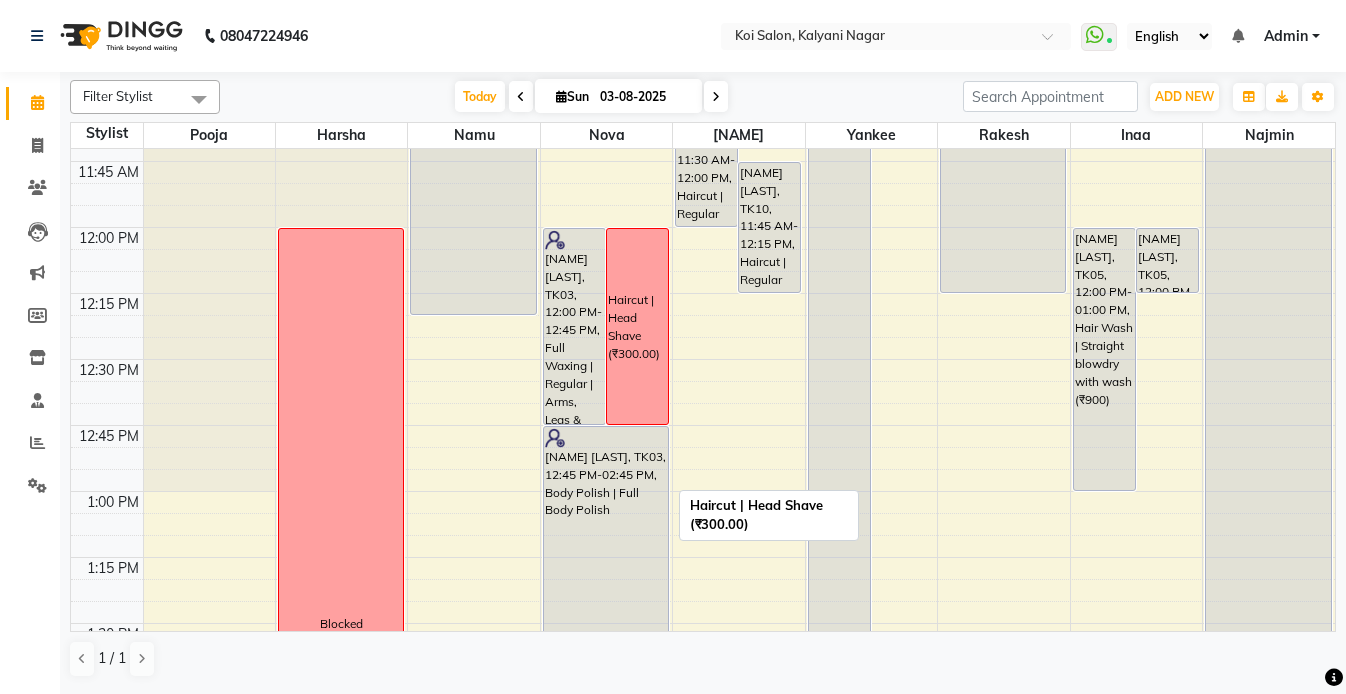 scroll, scrollTop: 950, scrollLeft: 0, axis: vertical 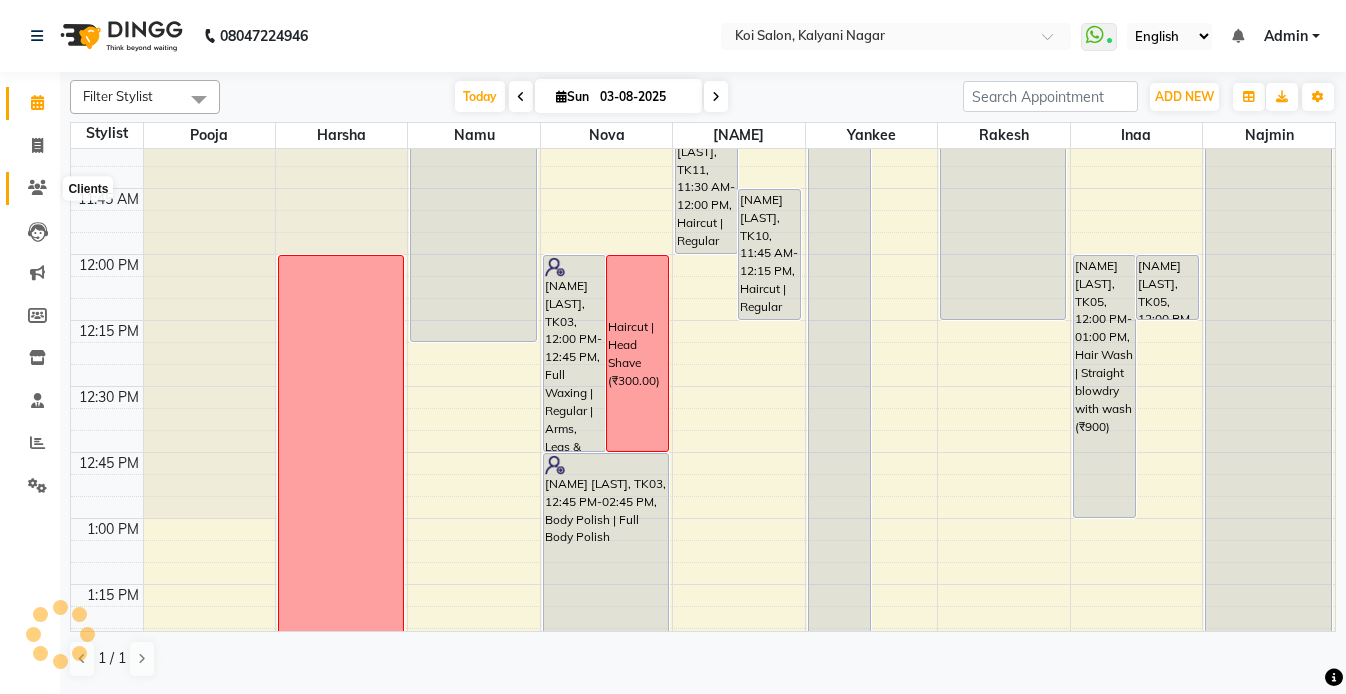 click 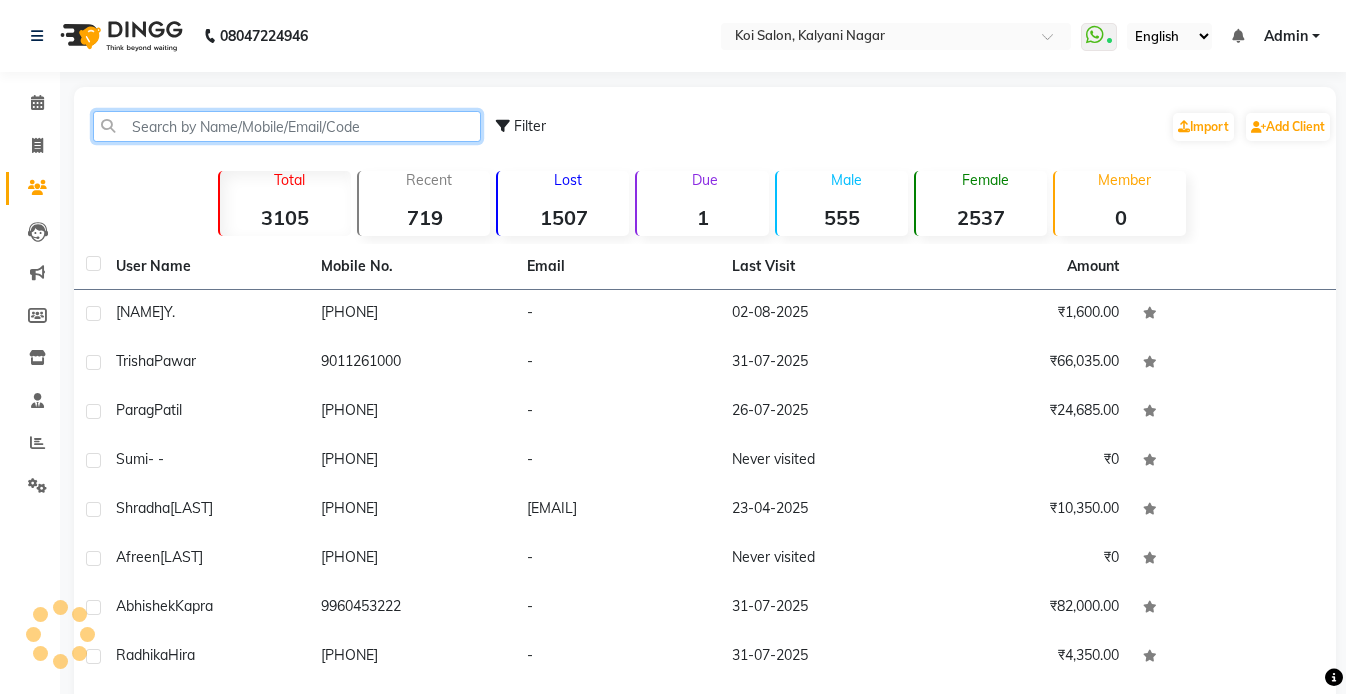 click 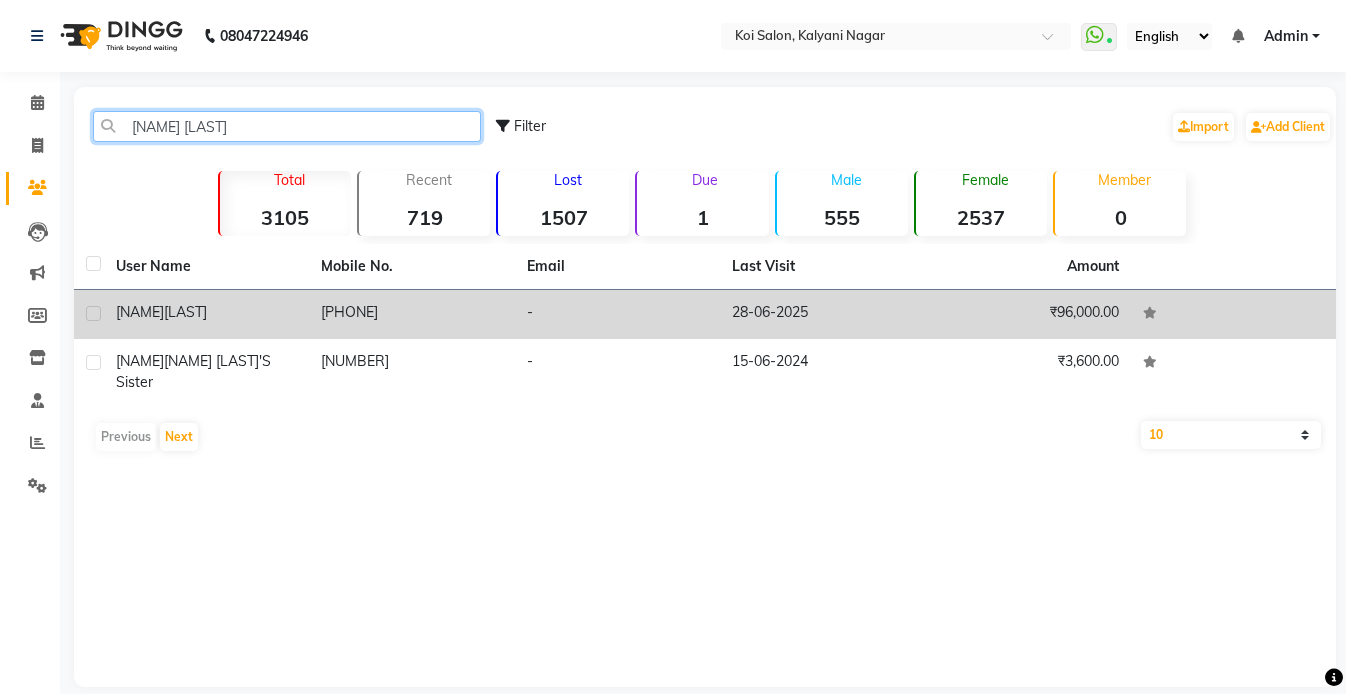 type on "[NAME] [LAST]" 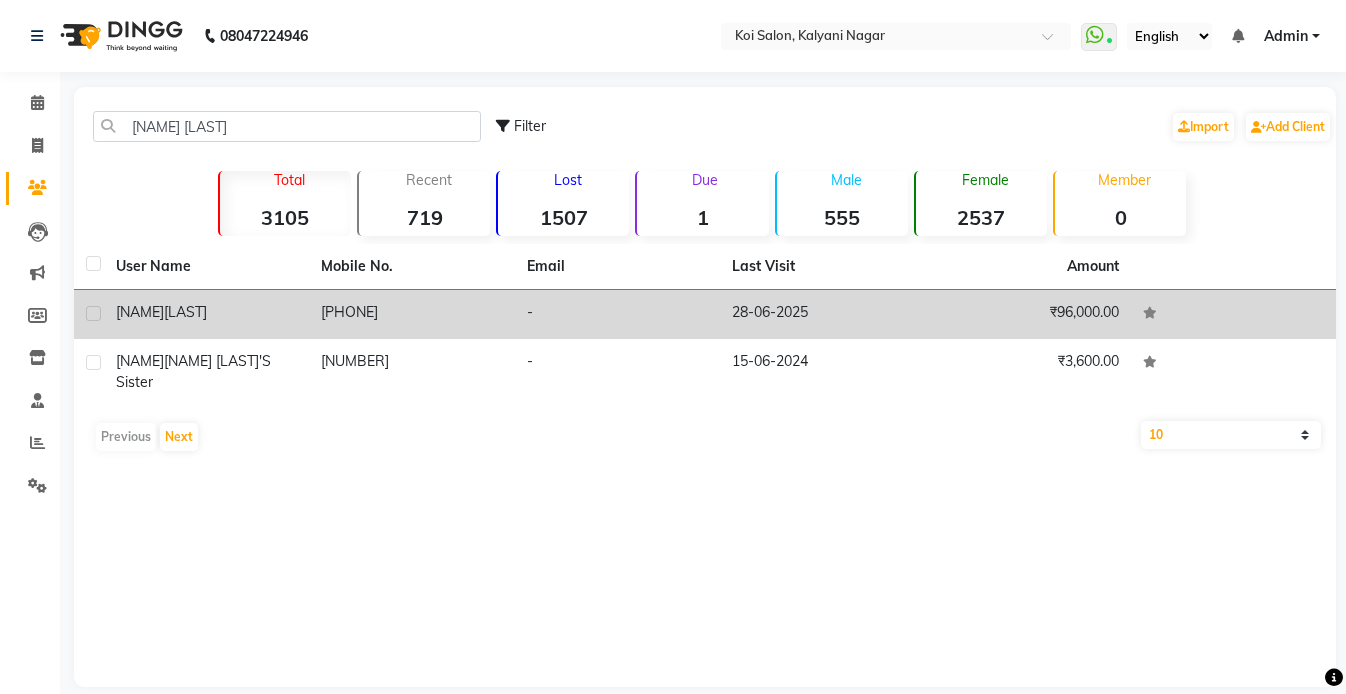 click on "[LAST]" 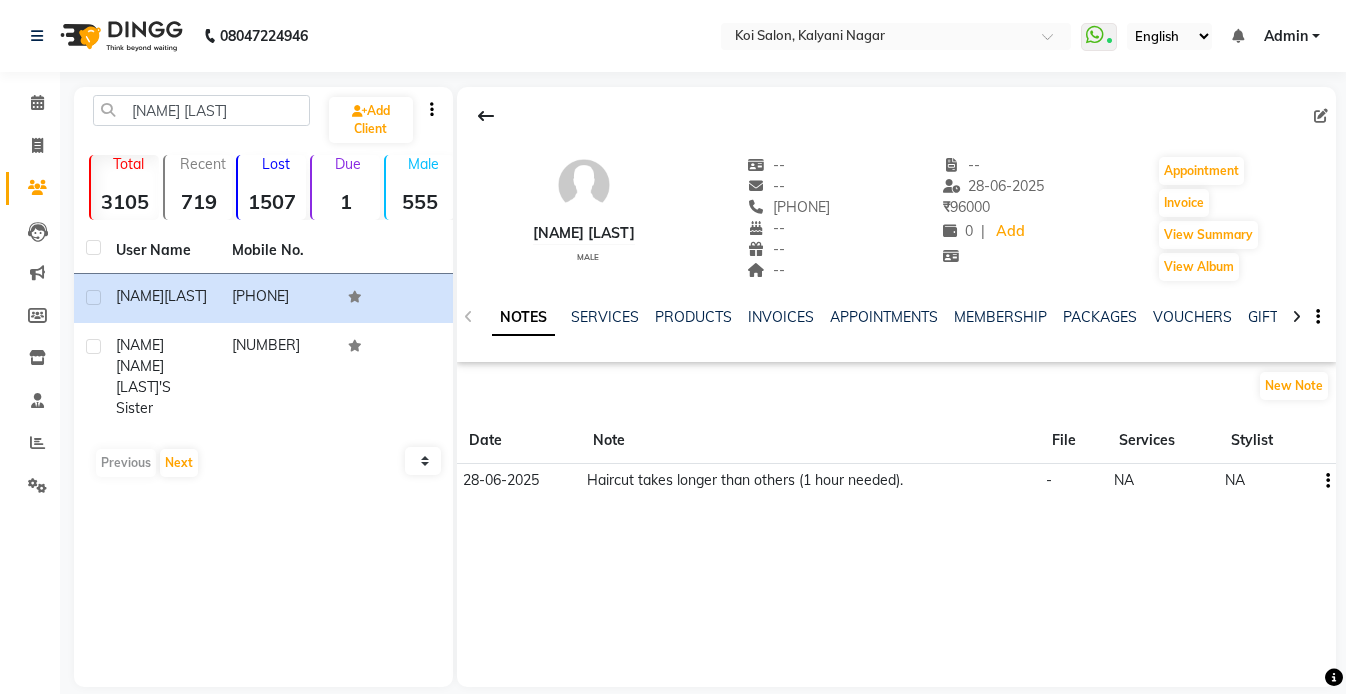 click on "SERVICES" 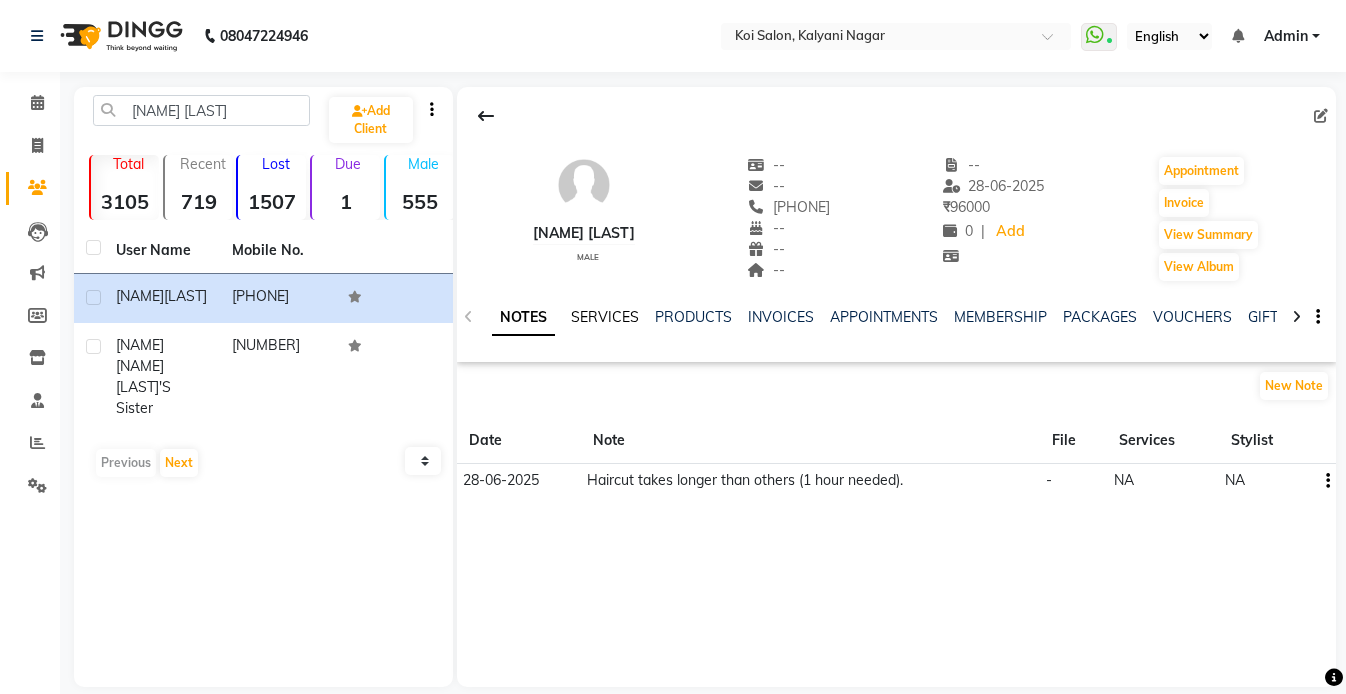 click on "SERVICES" 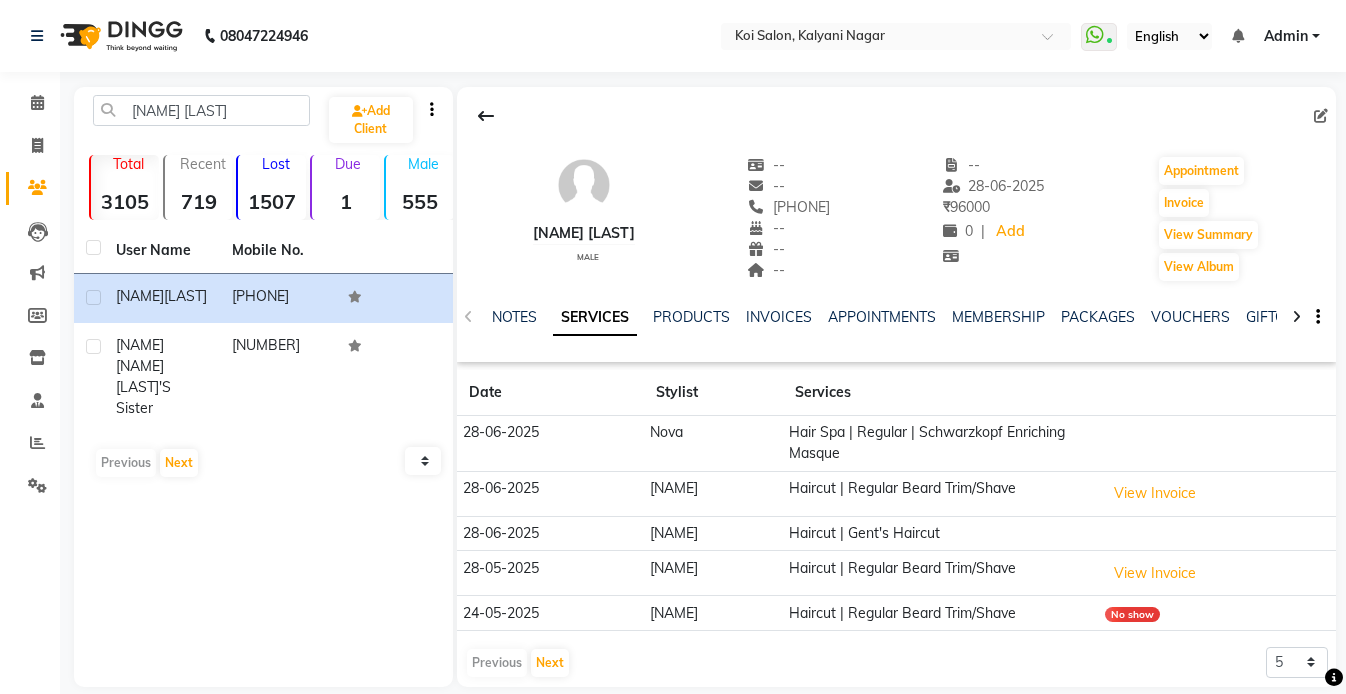 scroll, scrollTop: 23, scrollLeft: 0, axis: vertical 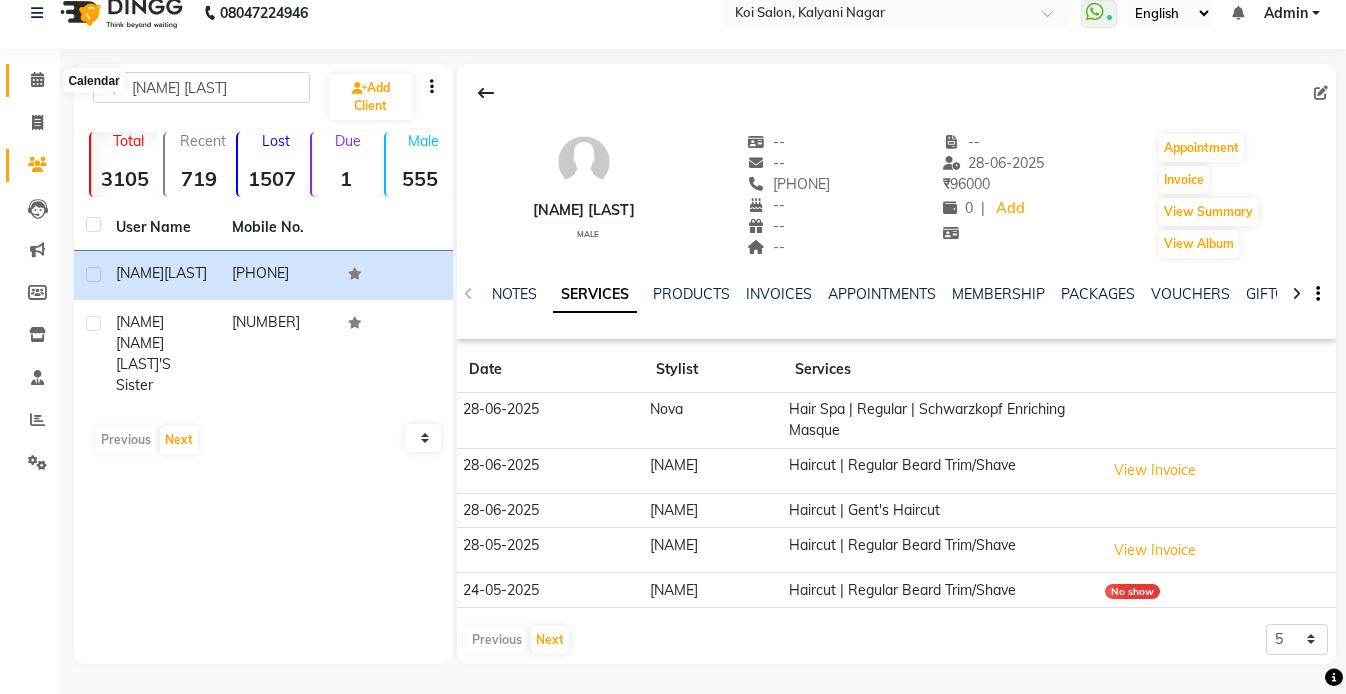 click 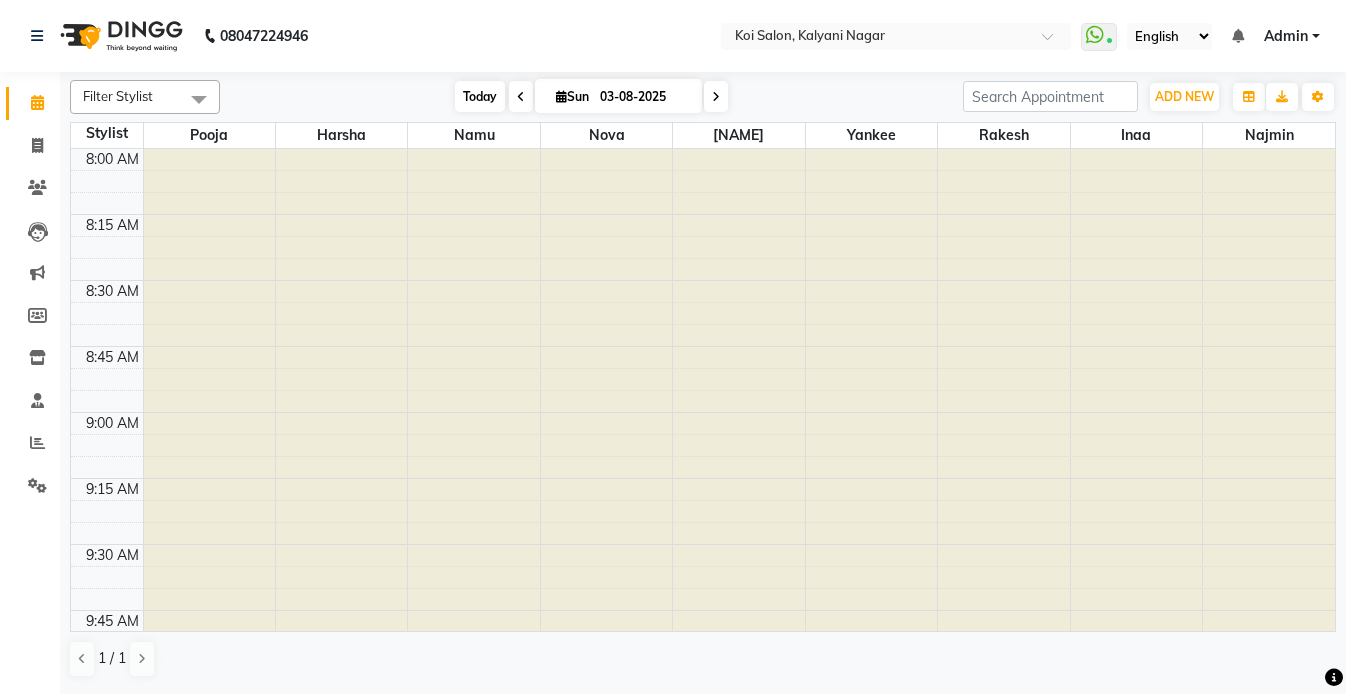 click on "Today" at bounding box center [480, 96] 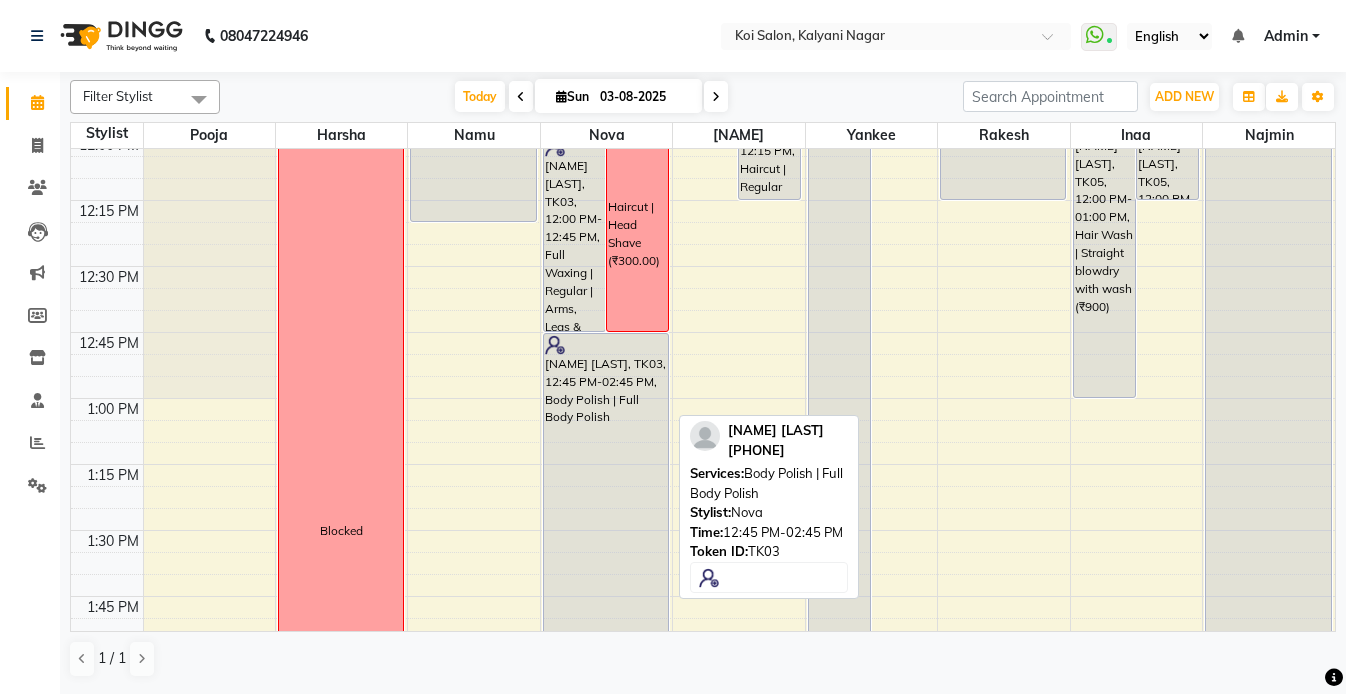 scroll, scrollTop: 1067, scrollLeft: 0, axis: vertical 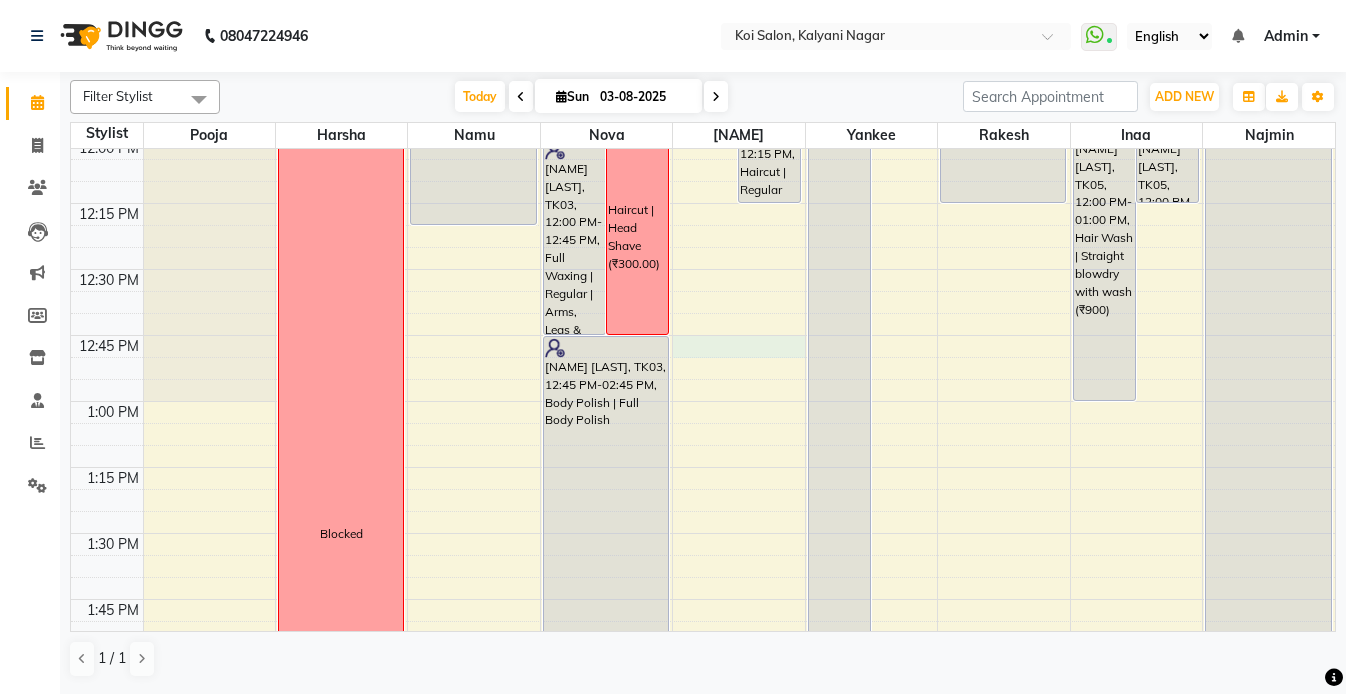 click on "8:00 AM 8:15 AM 8:30 AM 8:45 AM 9:00 AM 9:15 AM 9:30 AM 9:45 AM 10:00 AM 10:15 AM 10:30 AM 10:45 AM 11:00 AM 11:15 AM 11:30 AM 11:45 AM 12:00 PM 12:15 PM 12:30 PM 12:45 PM 1:00 PM 1:15 PM 1:30 PM 1:45 PM 2:00 PM 2:15 PM 2:30 PM 2:45 PM 3:00 PM 3:15 PM 3:30 PM 3:45 PM 4:00 PM 4:15 PM 4:30 PM 4:45 PM 5:00 PM 5:15 PM 5:30 PM 5:45 PM 6:00 PM 6:15 PM 6:30 PM 6:45 PM 7:00 PM 7:15 PM 7:30 PM 7:45 PM 8:00 PM 8:15 PM 8:30 PM 8:45 PM [NAME] [LAST], TK02, 05:30 PM-06:30 PM, Haircut | Lady's Haircut | Creative Director Blocked [NAME] [LAST], TK09, 03:05 PM-03:50 PM, Hair Styling | Ironing [NAME] [LAST], TK09, 03:05 PM-03:20 PM, Add On | Hair Wash [NAME] [LAST], TK09, 03:05 PM-03:20 PM, Hair Wash | Add on | Sulphate Free [NAME] [LAST], TK06, 10:30 AM-12:20 PM, Hair Colouring | Root Touch Up / Grey Coverage [NAME] [LAST], TK09, 02:30 PM-03:05 PM, Waxing | Regular | Full Back [NAME] [LAST], TK03, 12:00 PM-12:45 PM, Full Waxing | Regular | Arms, Legs Underarms Coming late." at bounding box center (703, 797) 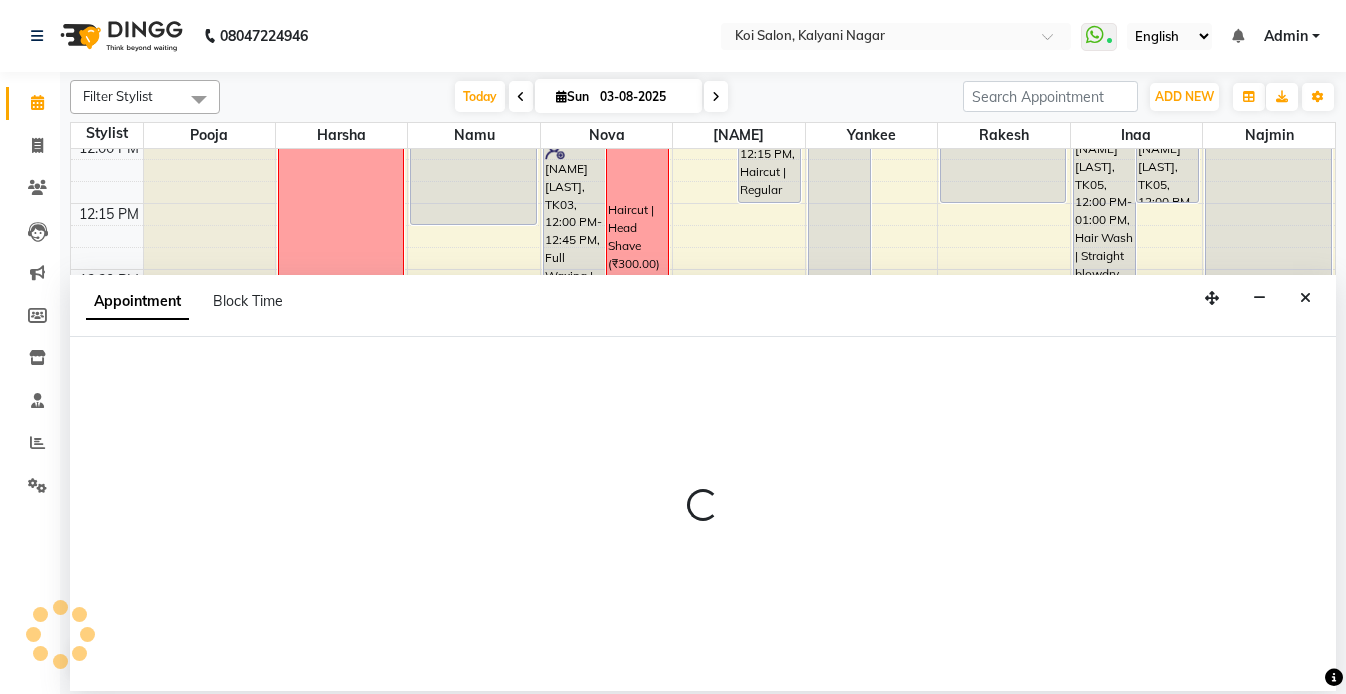 select on "765" 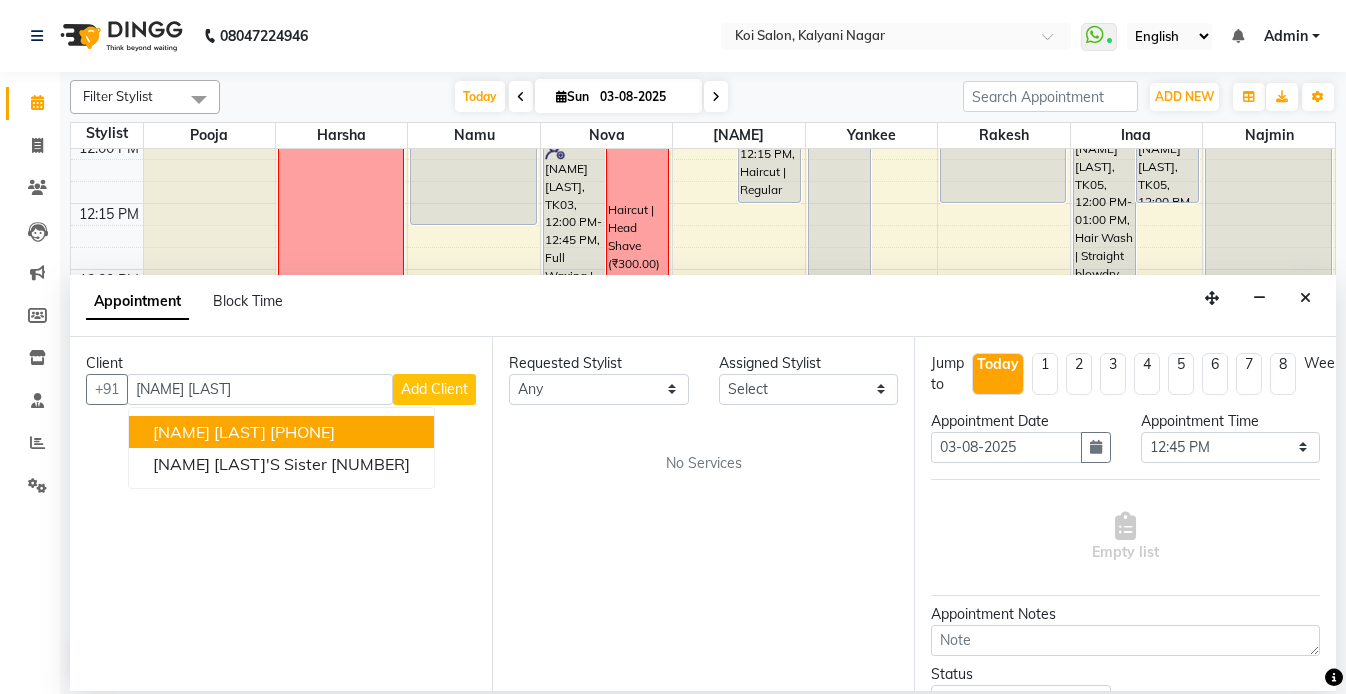 click on "[PHONE]" at bounding box center [302, 432] 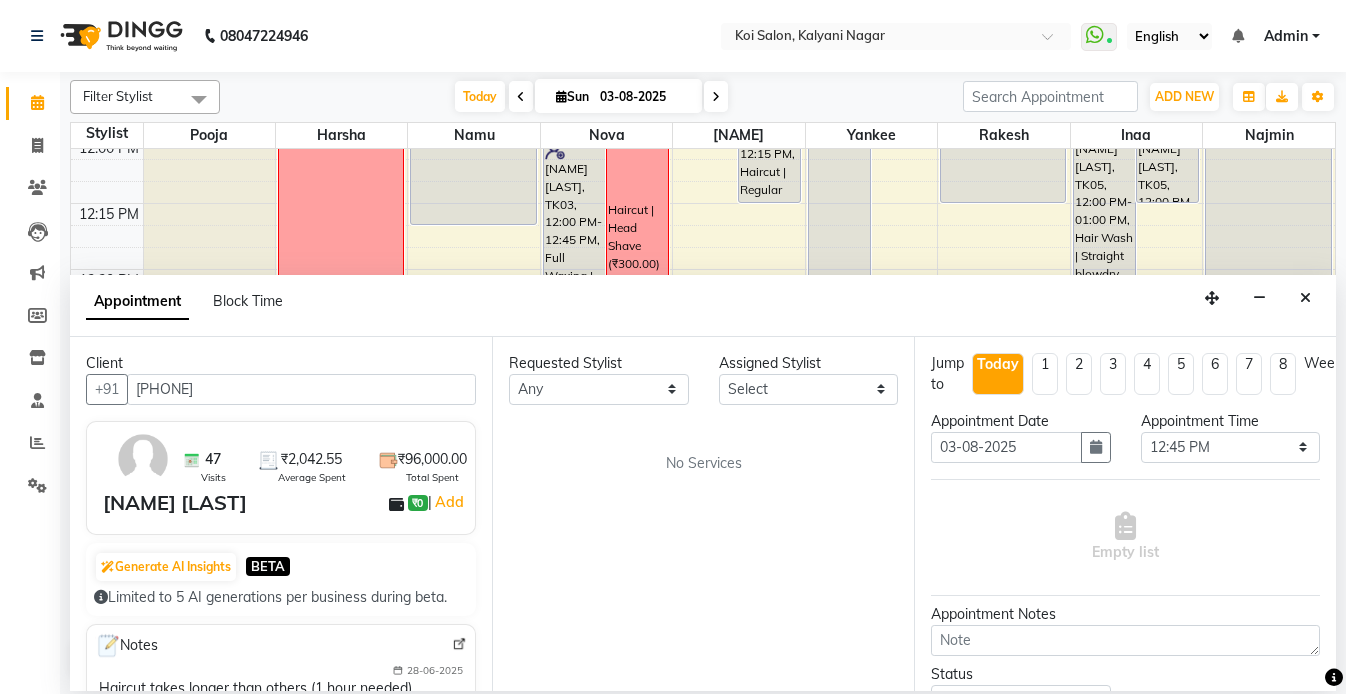 type on "[PHONE]" 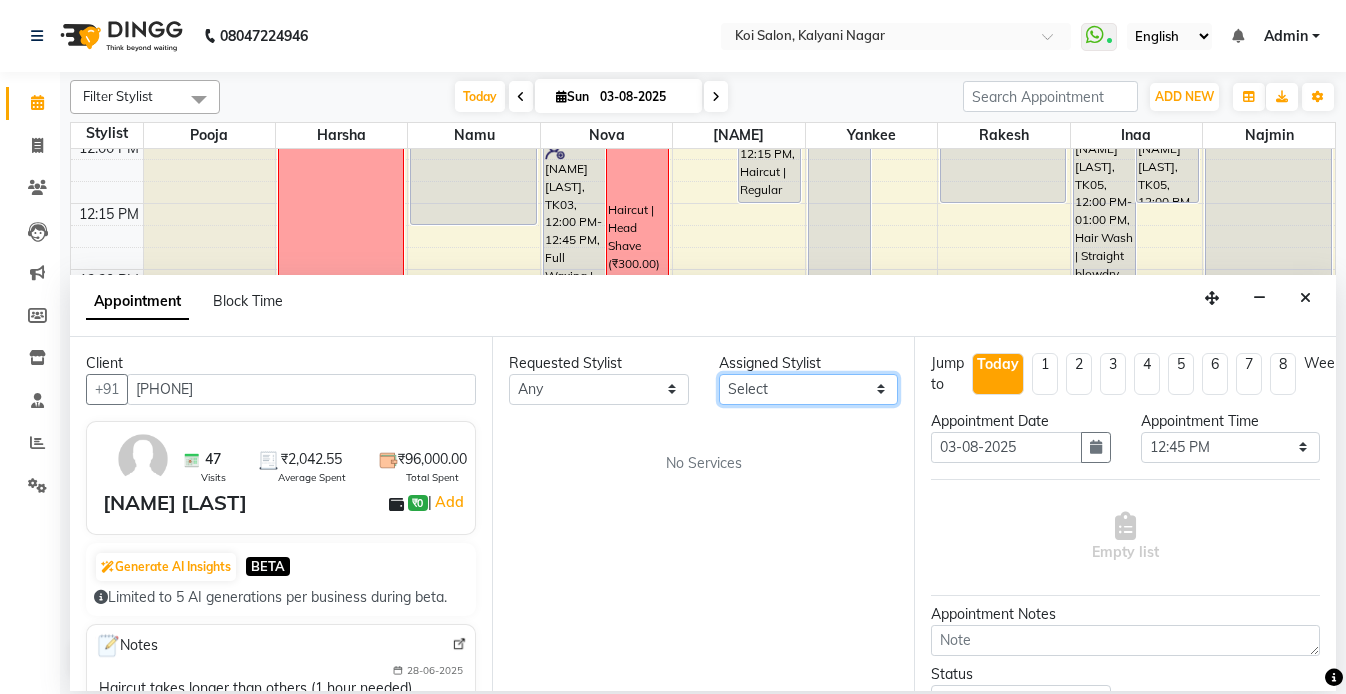 click on "Select" at bounding box center [809, 389] 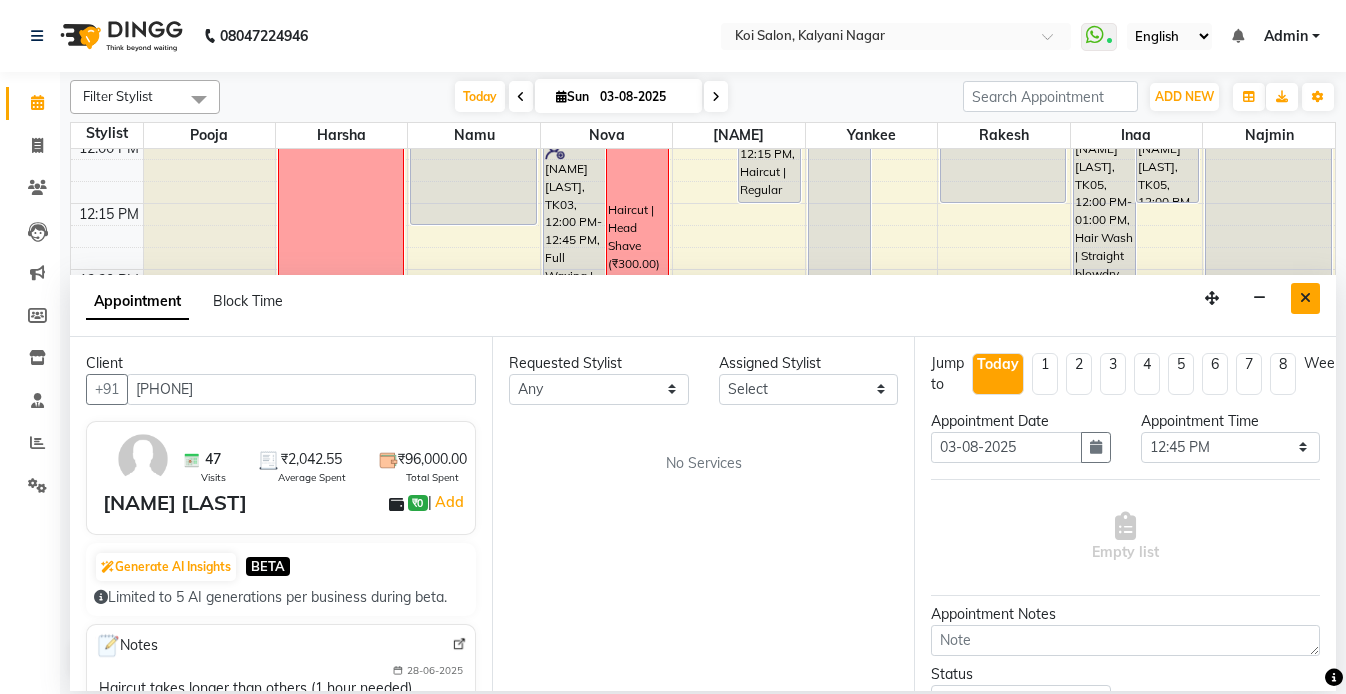 click at bounding box center (1305, 298) 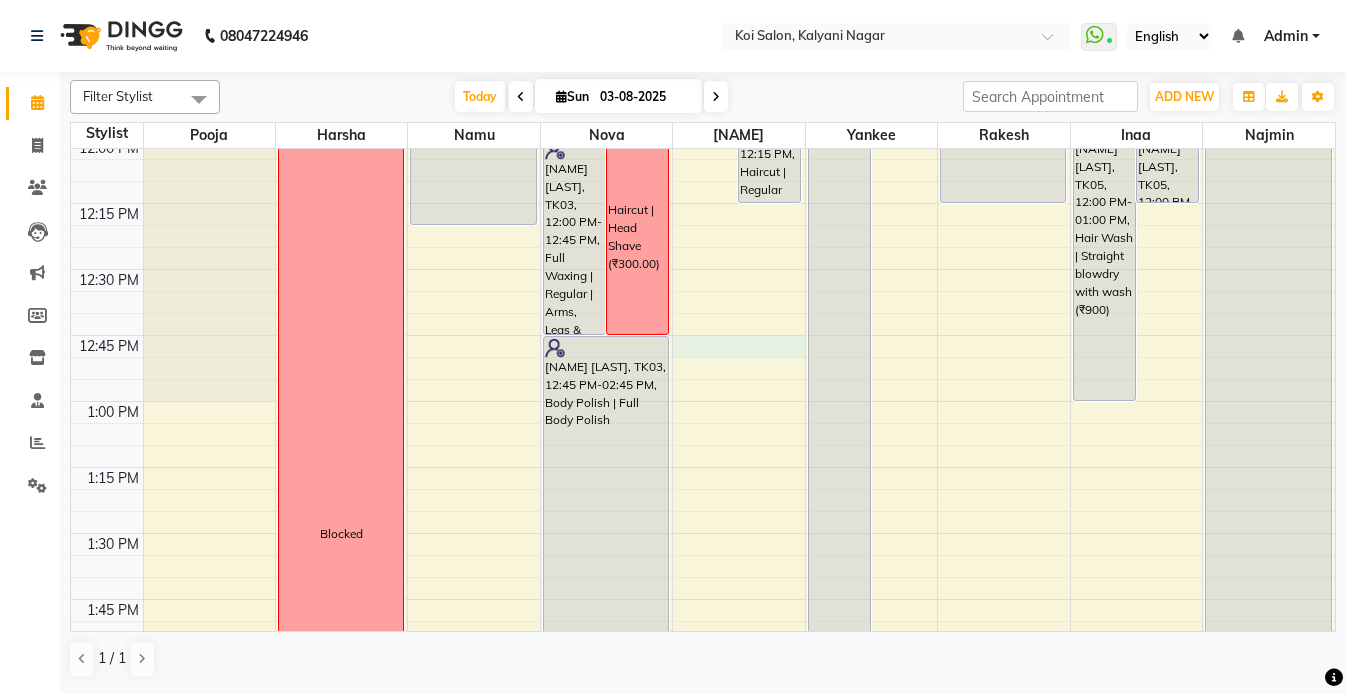 click on "8:00 AM 8:15 AM 8:30 AM 8:45 AM 9:00 AM 9:15 AM 9:30 AM 9:45 AM 10:00 AM 10:15 AM 10:30 AM 10:45 AM 11:00 AM 11:15 AM 11:30 AM 11:45 AM 12:00 PM 12:15 PM 12:30 PM 12:45 PM 1:00 PM 1:15 PM 1:30 PM 1:45 PM 2:00 PM 2:15 PM 2:30 PM 2:45 PM 3:00 PM 3:15 PM 3:30 PM 3:45 PM 4:00 PM 4:15 PM 4:30 PM 4:45 PM 5:00 PM 5:15 PM 5:30 PM 5:45 PM 6:00 PM 6:15 PM 6:30 PM 6:45 PM 7:00 PM 7:15 PM 7:30 PM 7:45 PM 8:00 PM 8:15 PM 8:30 PM 8:45 PM [NAME] [LAST], TK02, 05:30 PM-06:30 PM, Haircut | Lady's Haircut | Creative Director Blocked [NAME] [LAST], TK09, 03:05 PM-03:50 PM, Hair Styling | Ironing [NAME] [LAST], TK09, 03:05 PM-03:20 PM, Add On | Hair Wash [NAME] [LAST], TK09, 03:05 PM-03:20 PM, Hair Wash | Add on | Sulphate Free [NAME] [LAST], TK06, 10:30 AM-12:20 PM, Hair Colouring | Root Touch Up / Grey Coverage [NAME] [LAST], TK09, 02:30 PM-03:05 PM, Waxing | Regular | Full Back [NAME] [LAST], TK03, 12:00 PM-12:45 PM, Full Waxing | Regular | Arms, Legs Underarms Coming late." at bounding box center (703, 797) 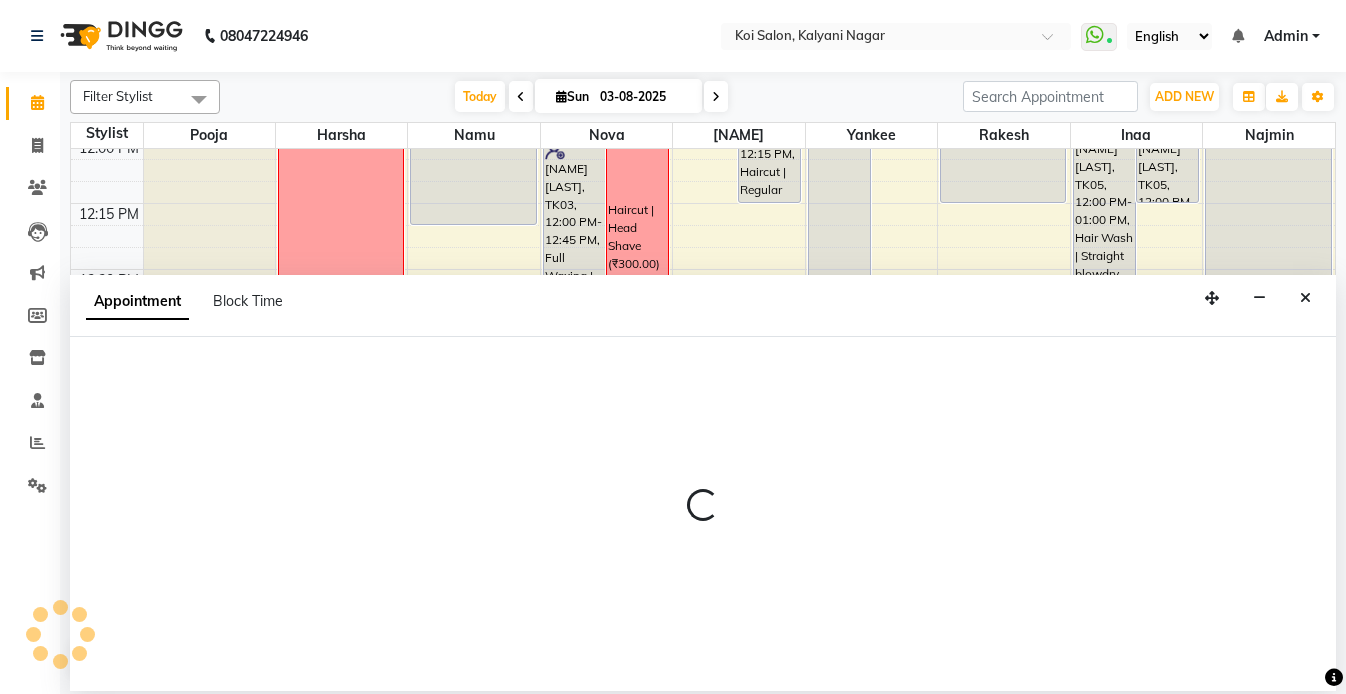 select on "23241" 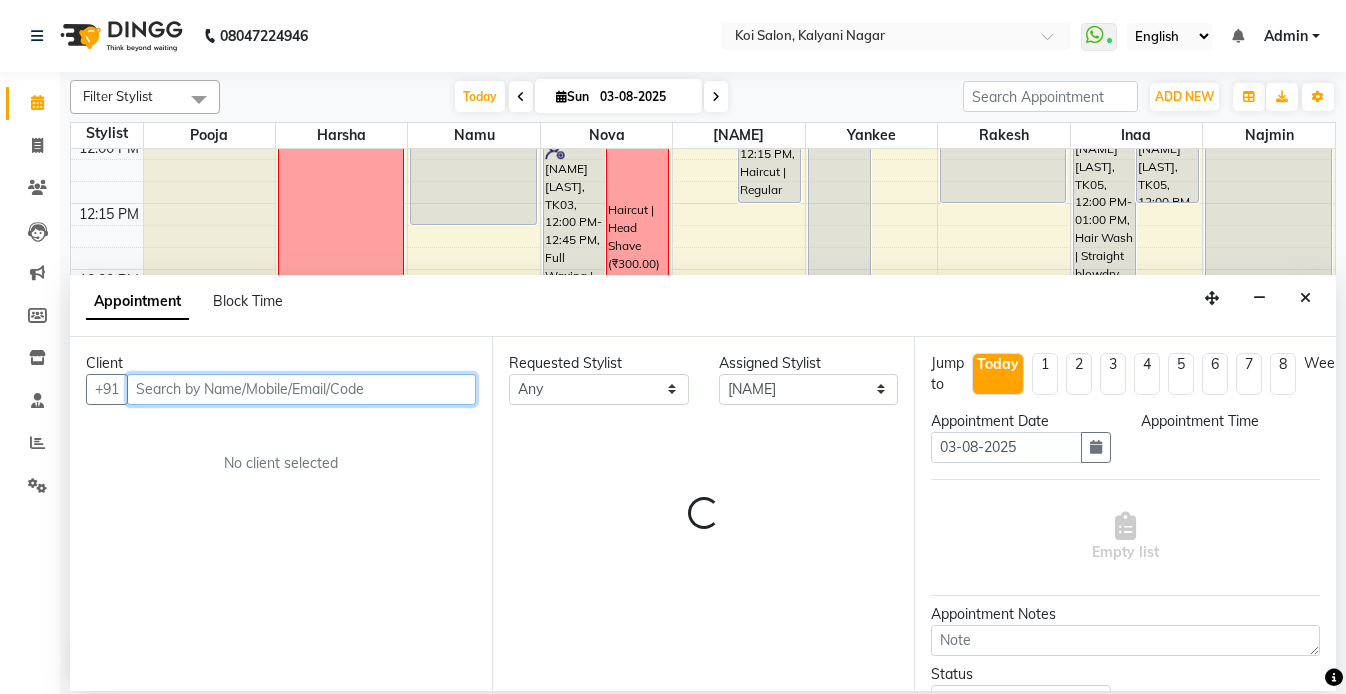 select on "765" 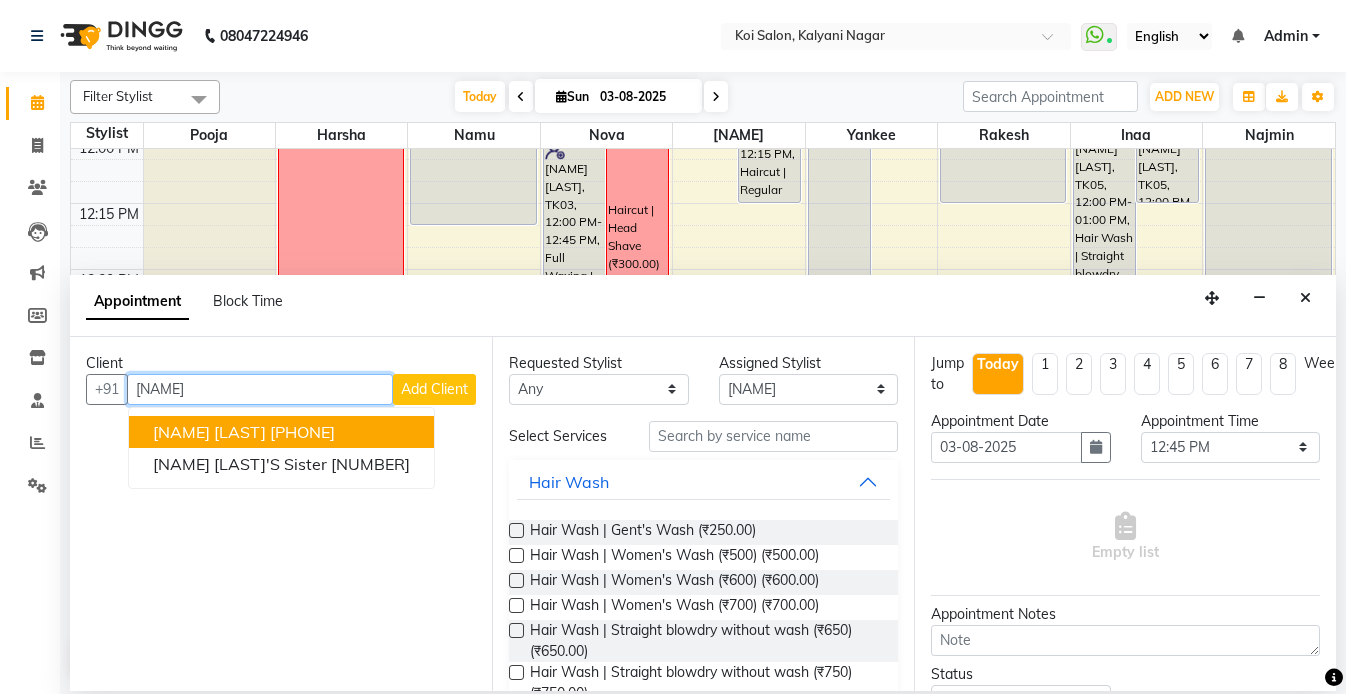 click on "[NAME] [LAST]" at bounding box center [209, 432] 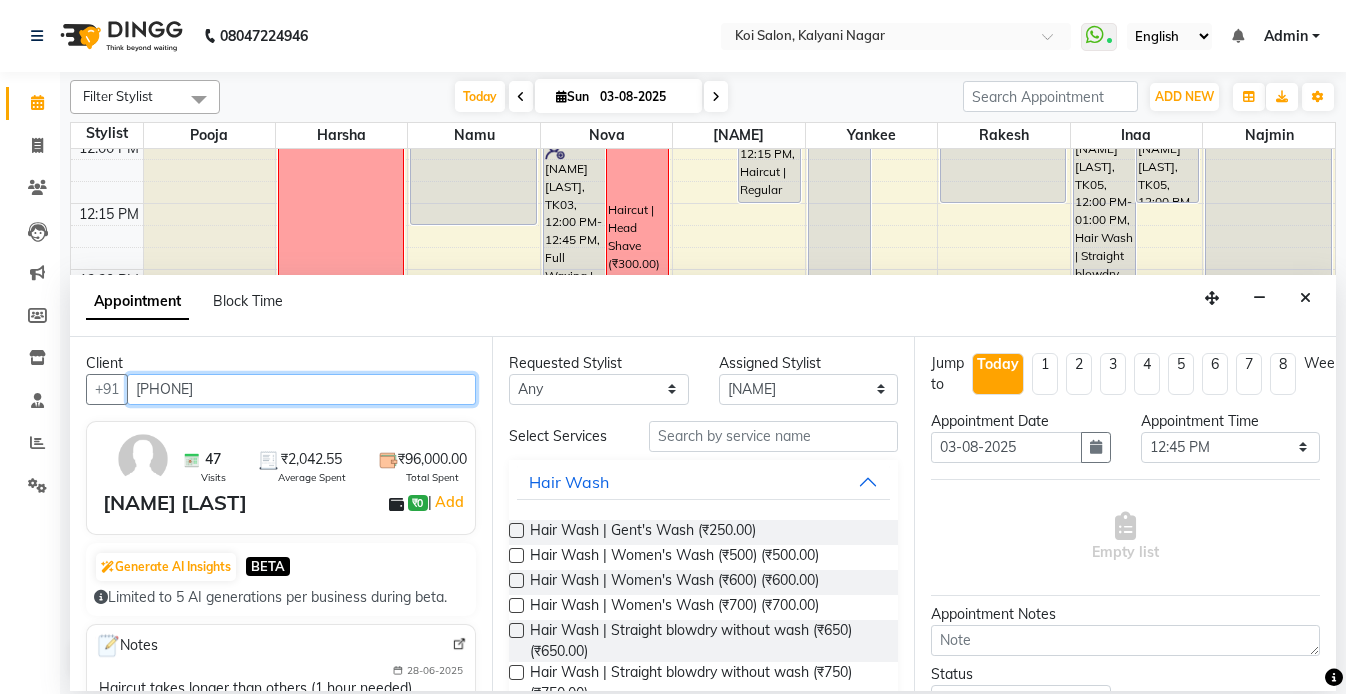 type on "[PHONE]" 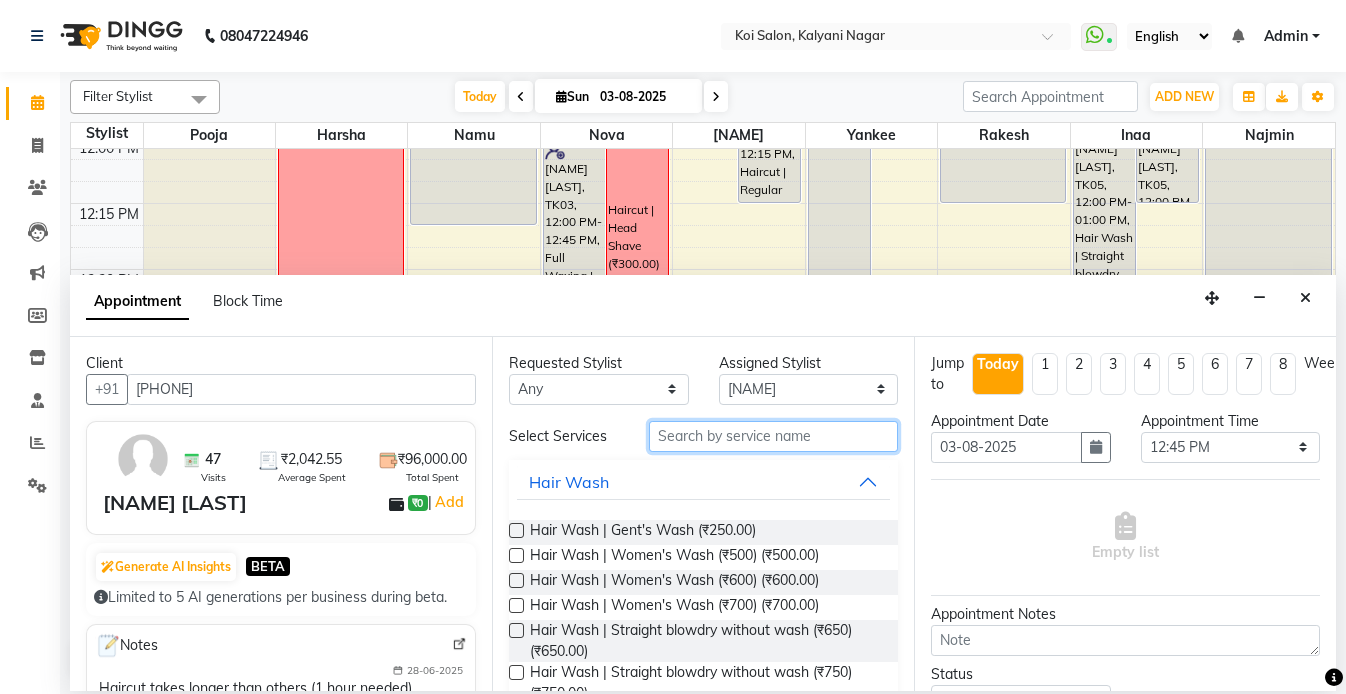 click at bounding box center [773, 436] 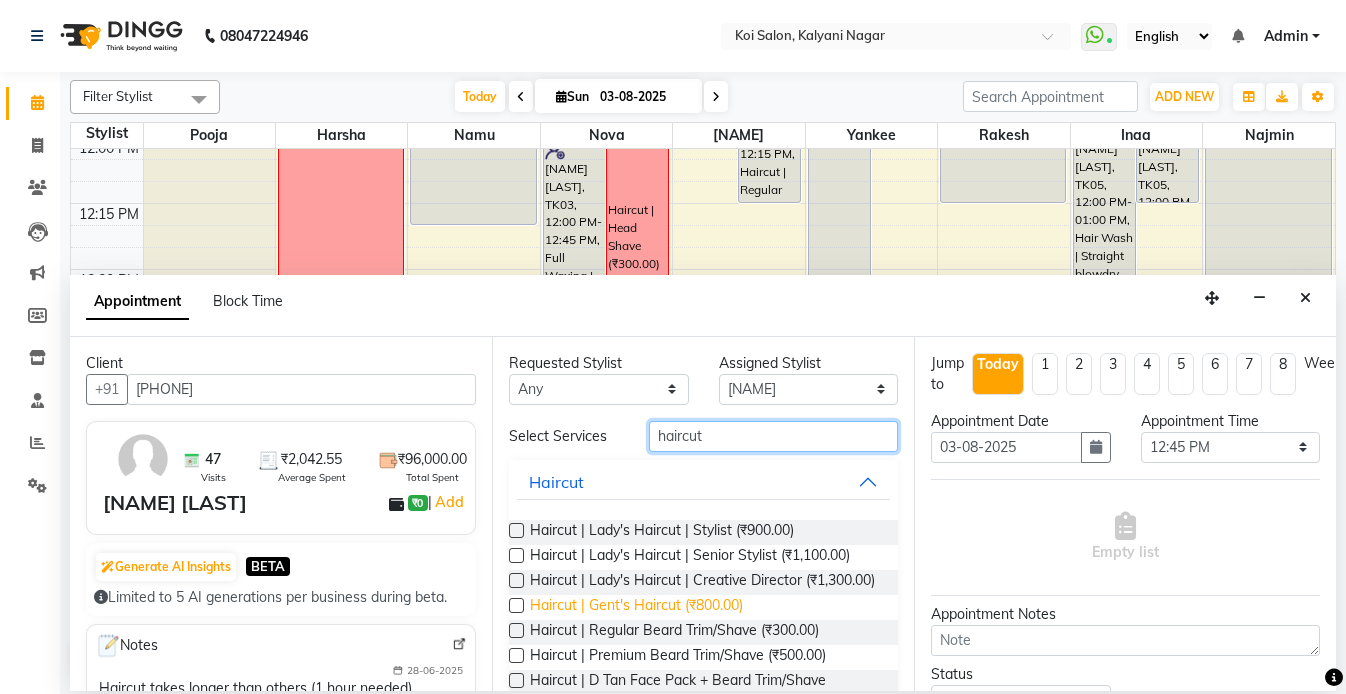 type on "haircut" 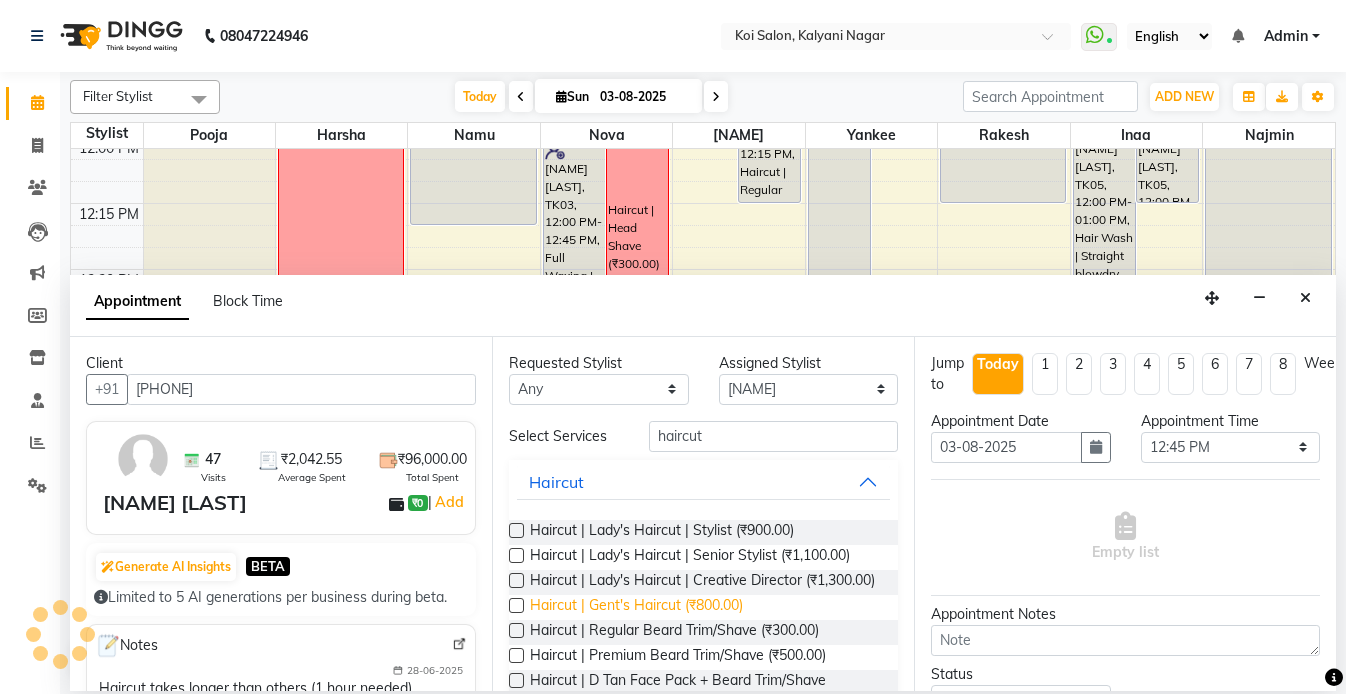 click on "Haircut | Gent's Haircut (₹800.00)" at bounding box center (636, 607) 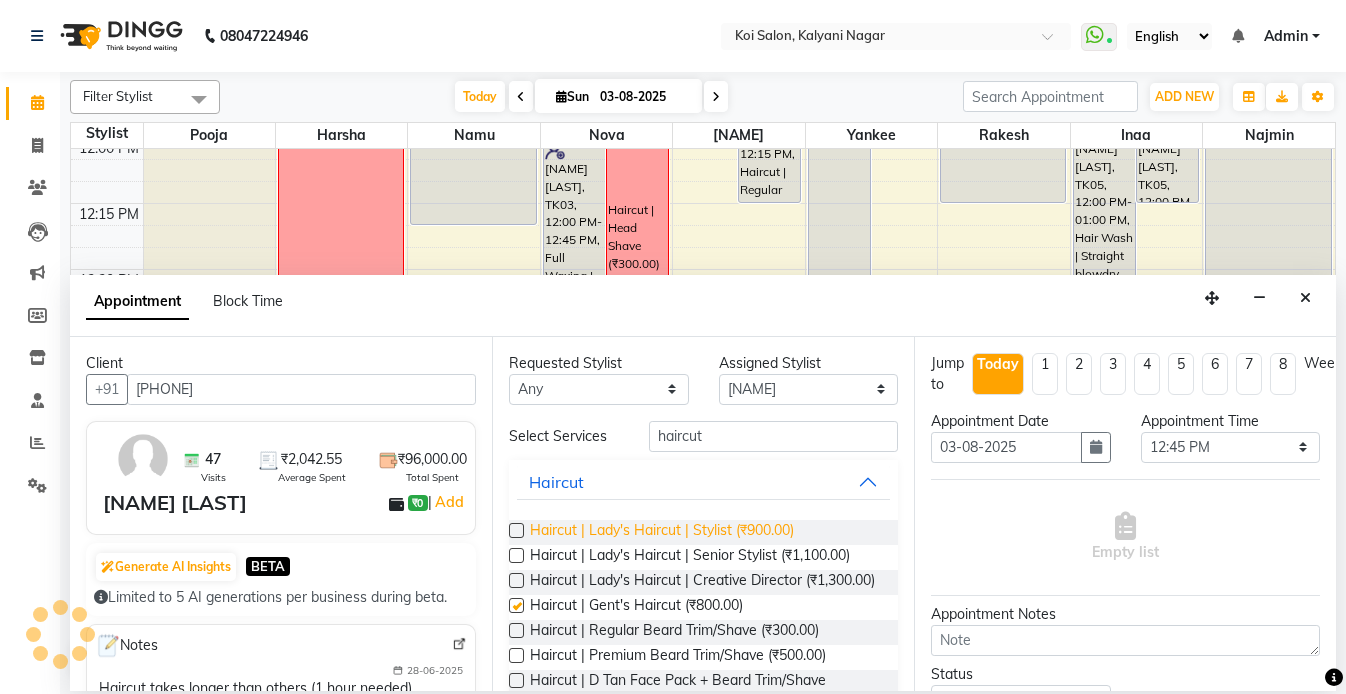 checkbox on "false" 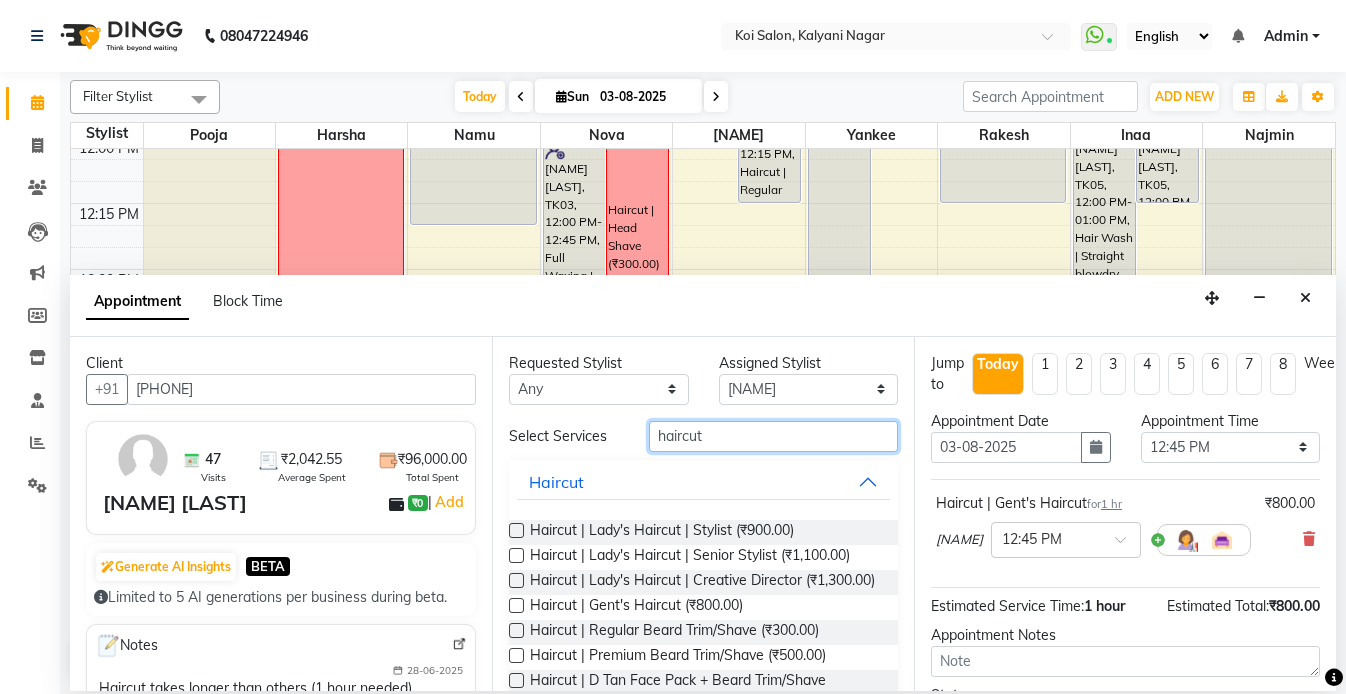 drag, startPoint x: 746, startPoint y: 444, endPoint x: 523, endPoint y: 437, distance: 223.10983 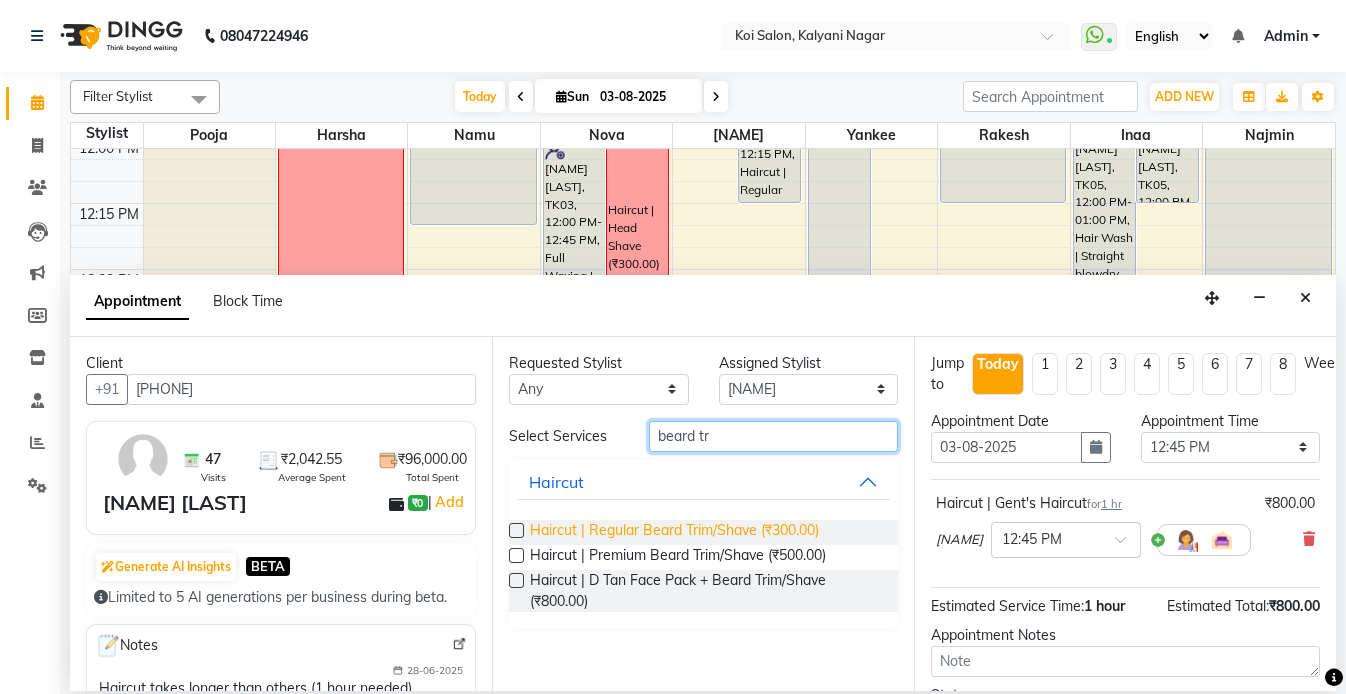 type on "beard tr" 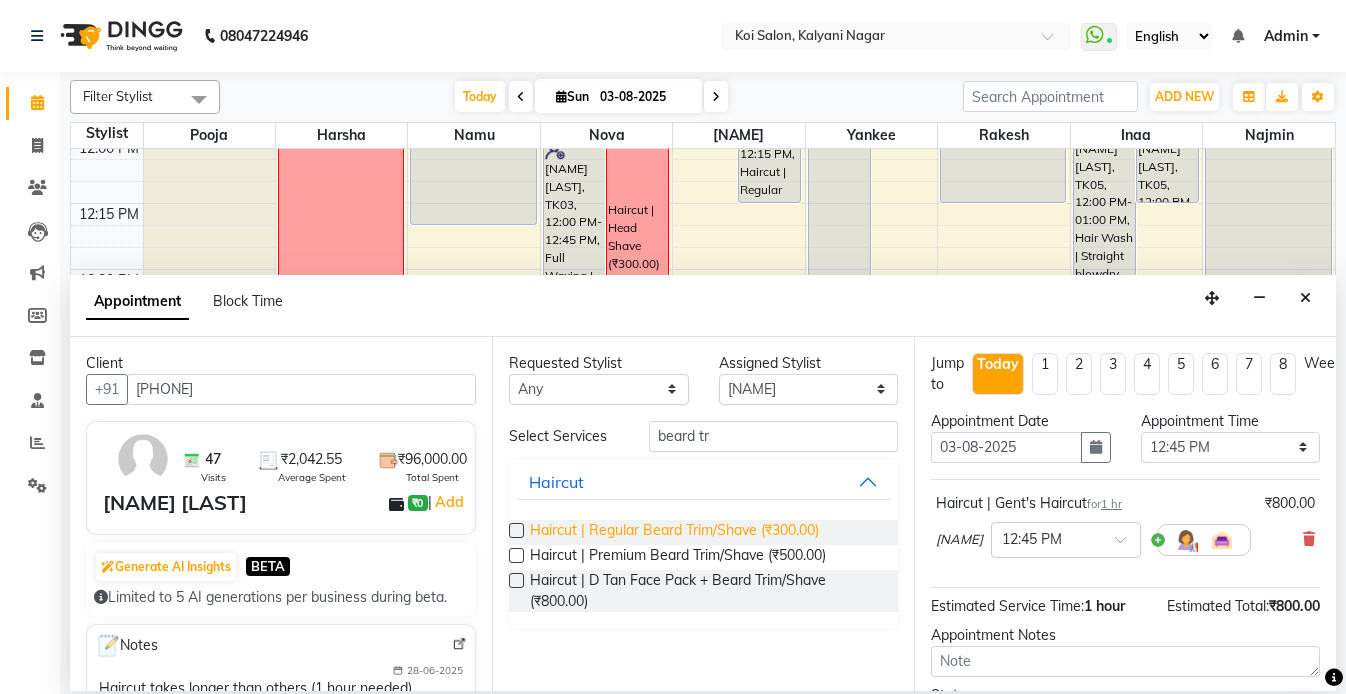 click on "Haircut | Regular Beard Trim/Shave (₹300.00)" at bounding box center [674, 532] 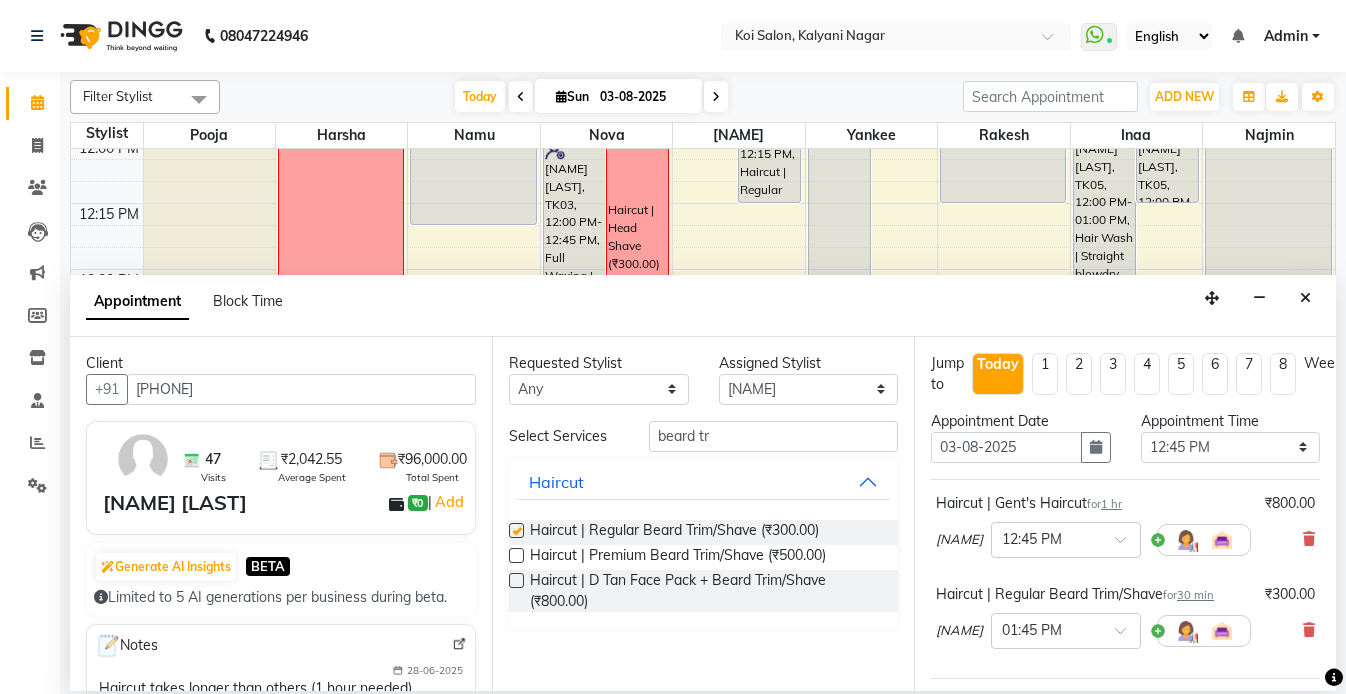 checkbox on "false" 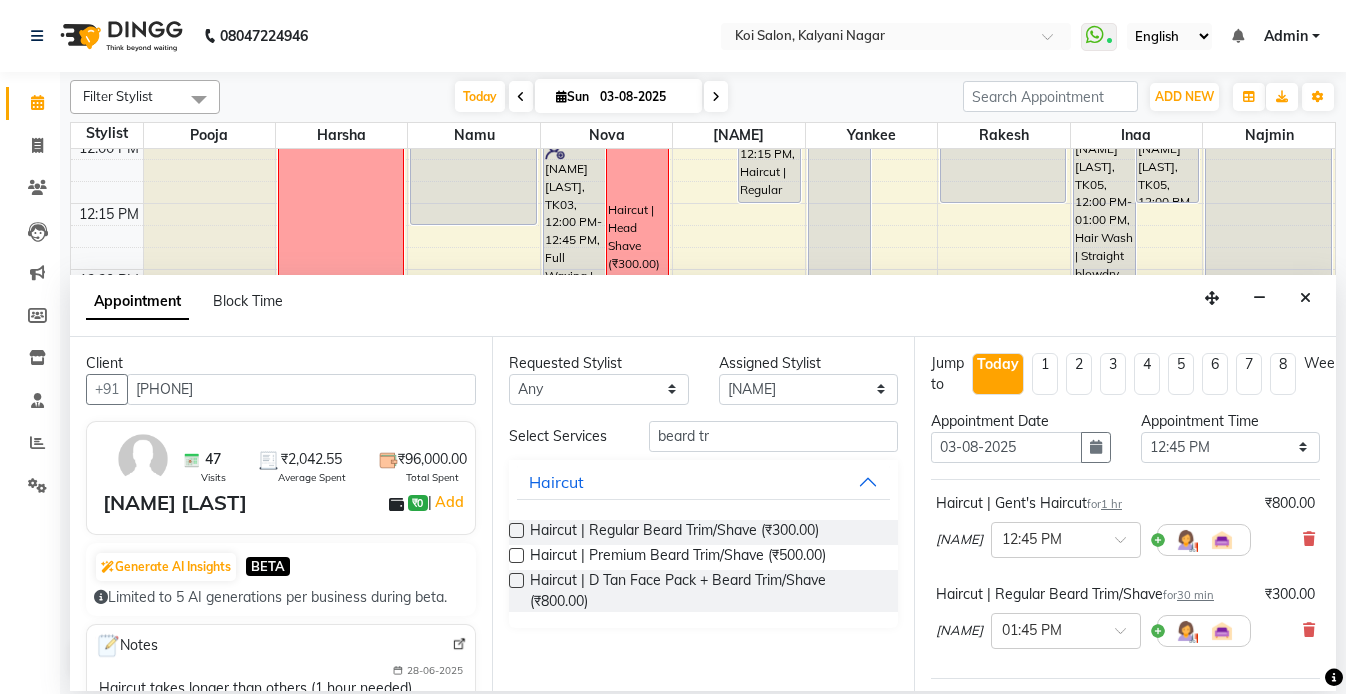 scroll, scrollTop: 283, scrollLeft: 0, axis: vertical 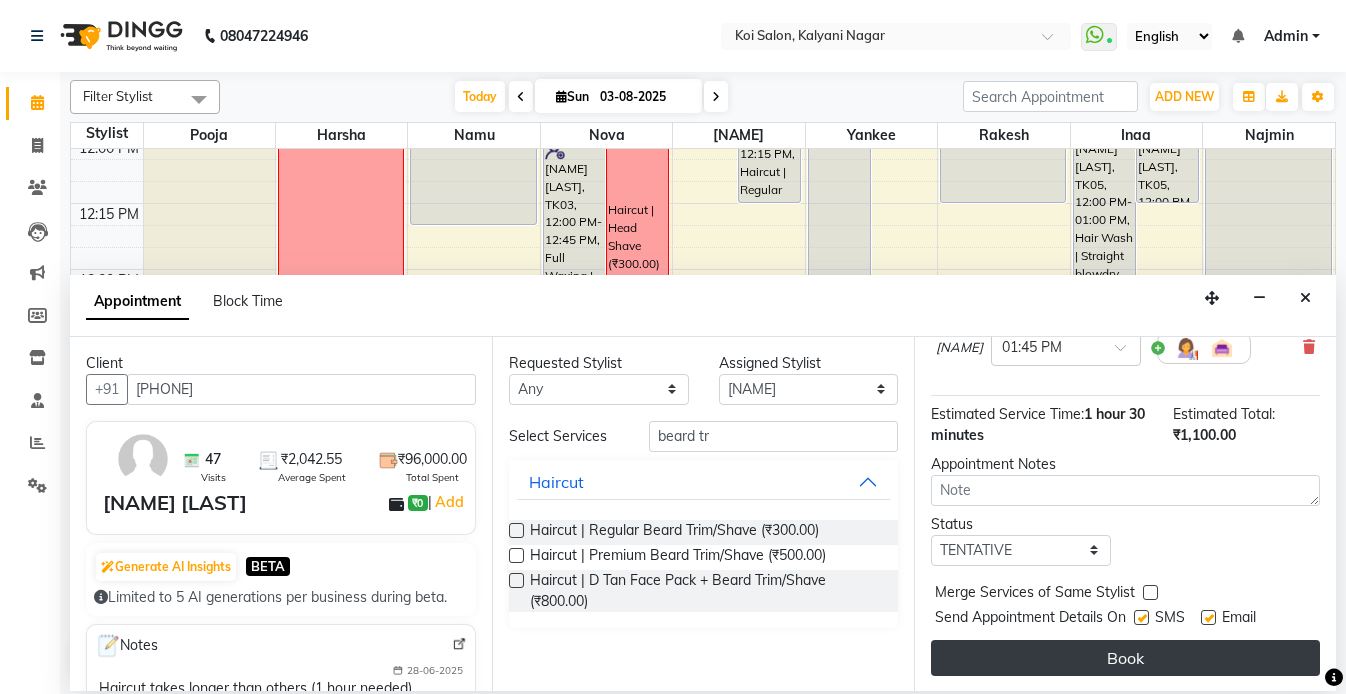 click on "Book" at bounding box center [1125, 658] 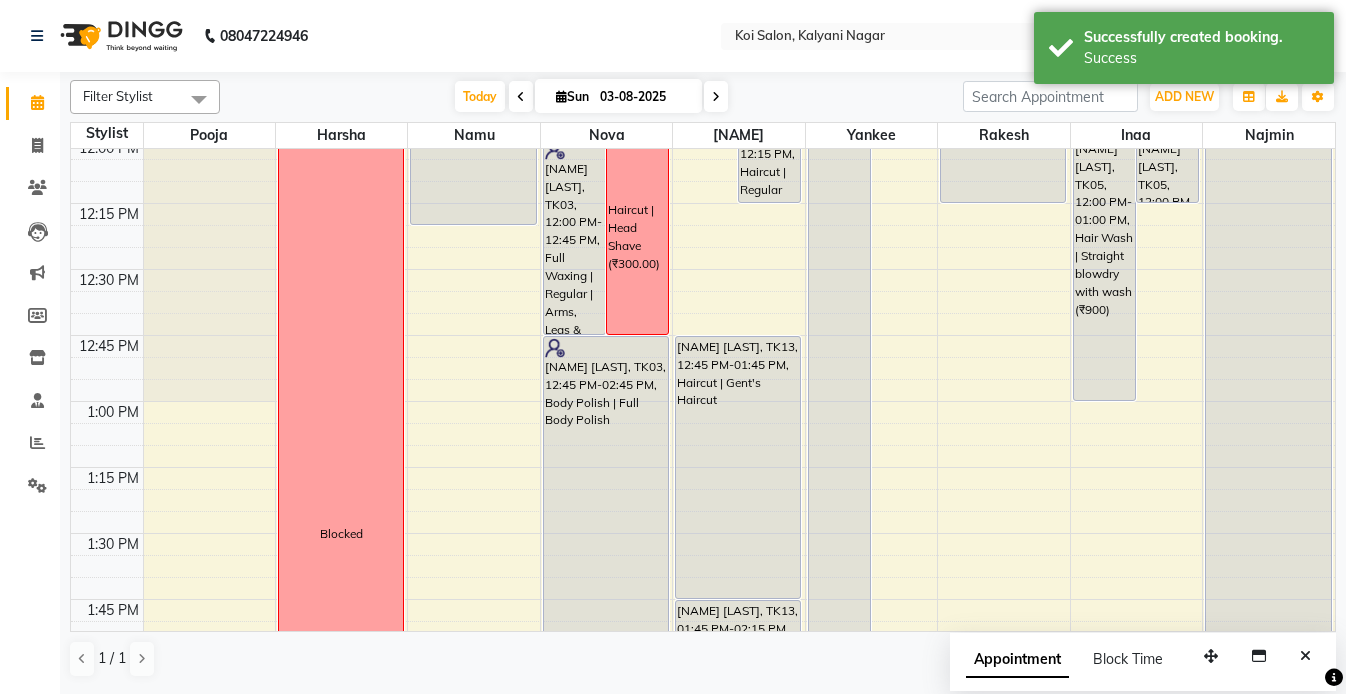 scroll, scrollTop: 1268, scrollLeft: 0, axis: vertical 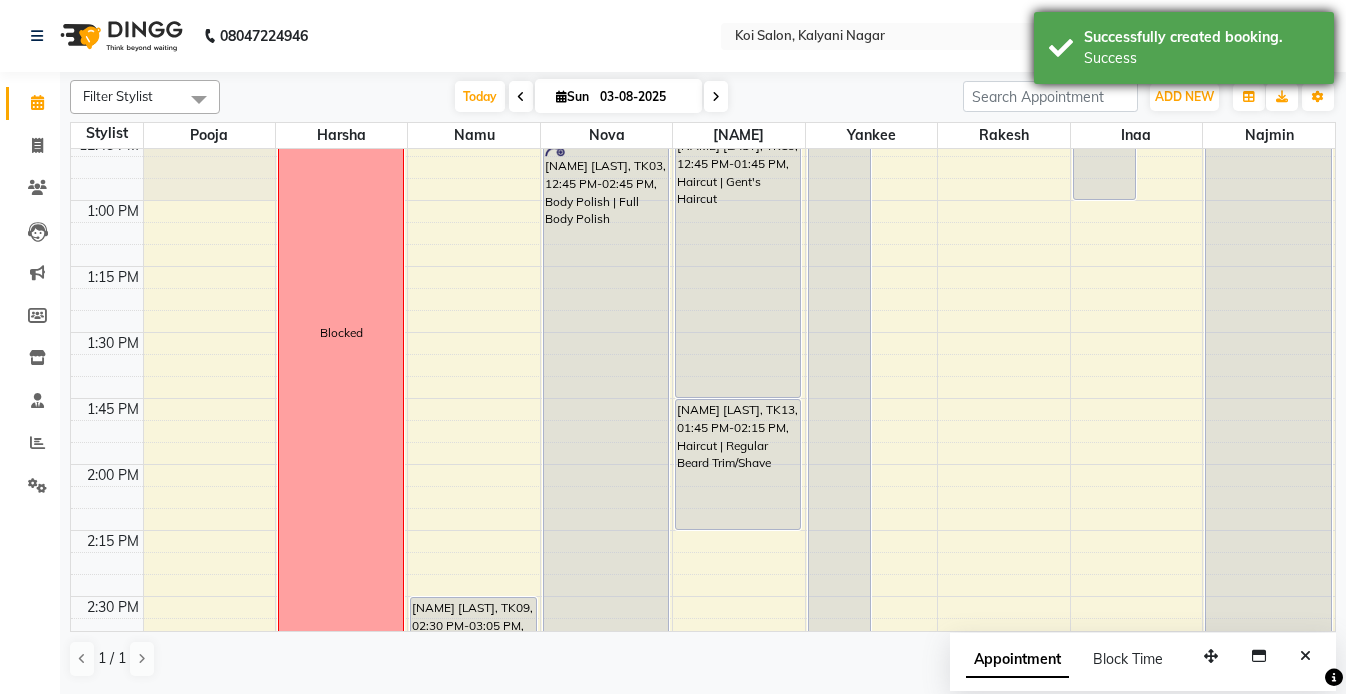click on "Successfully created booking.   Success" at bounding box center (1184, 48) 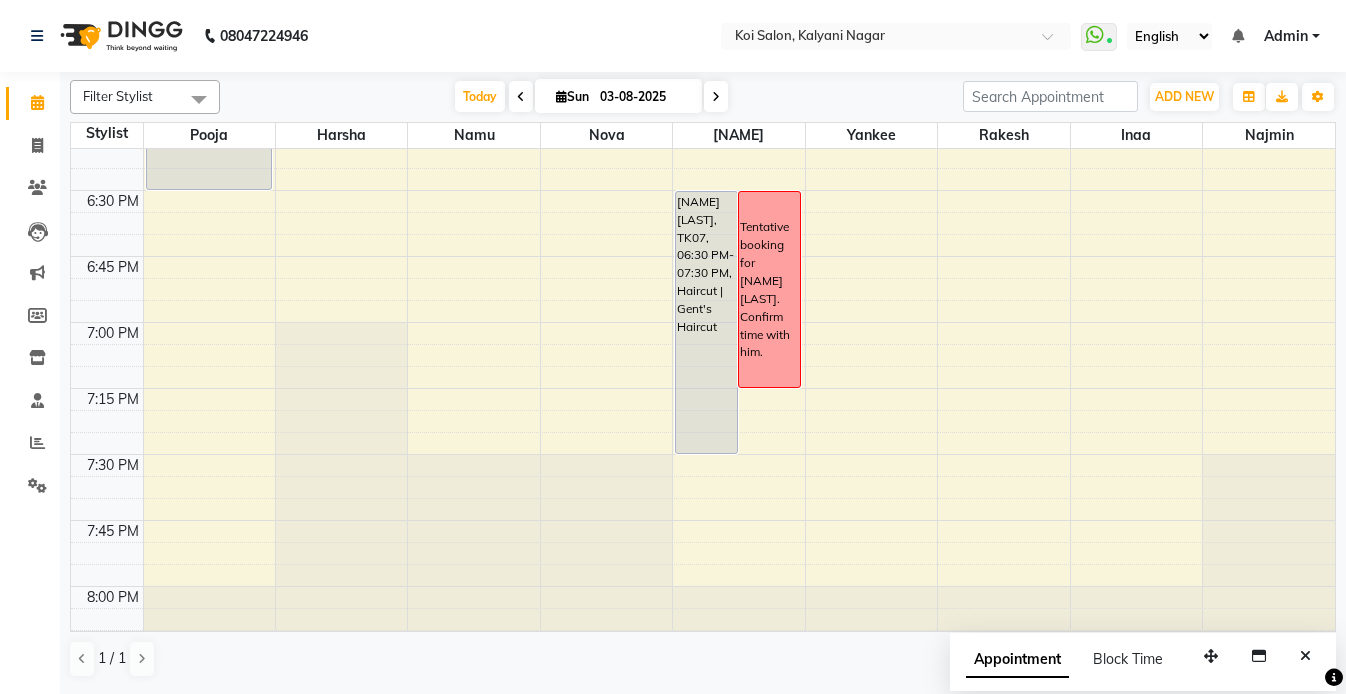 scroll, scrollTop: 2731, scrollLeft: 0, axis: vertical 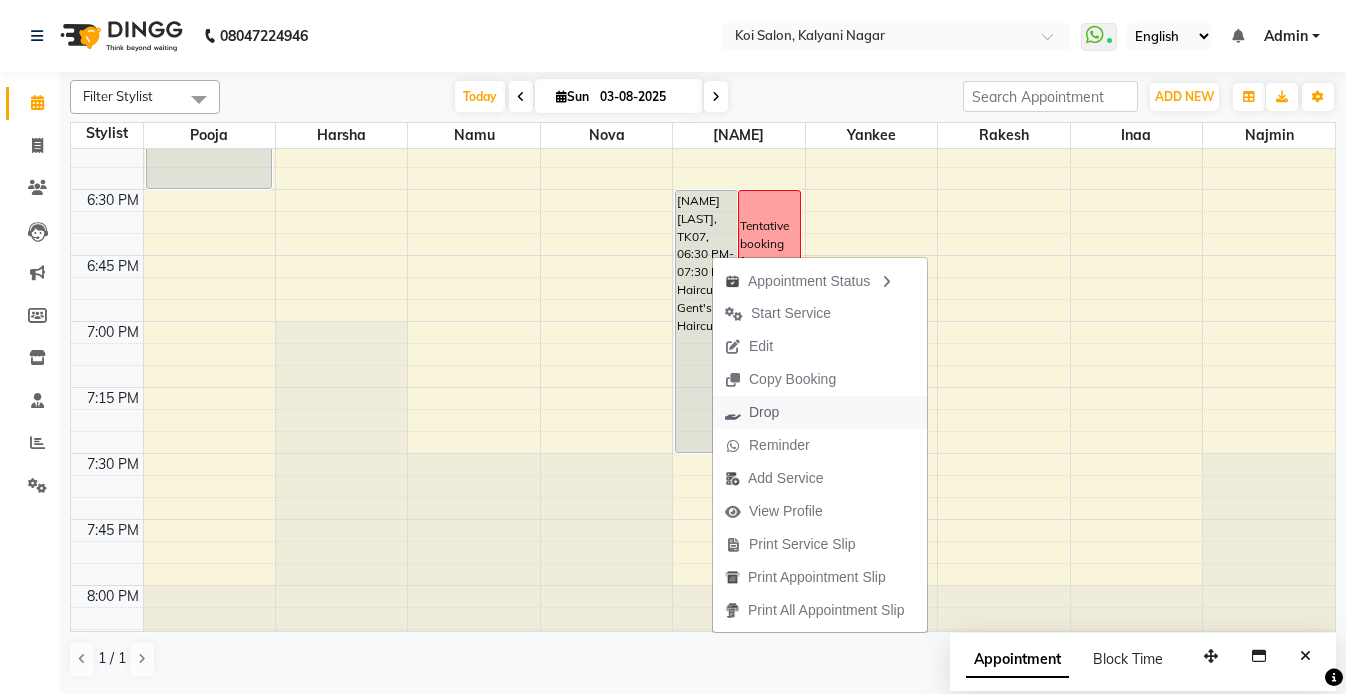 click on "Drop" at bounding box center (820, 412) 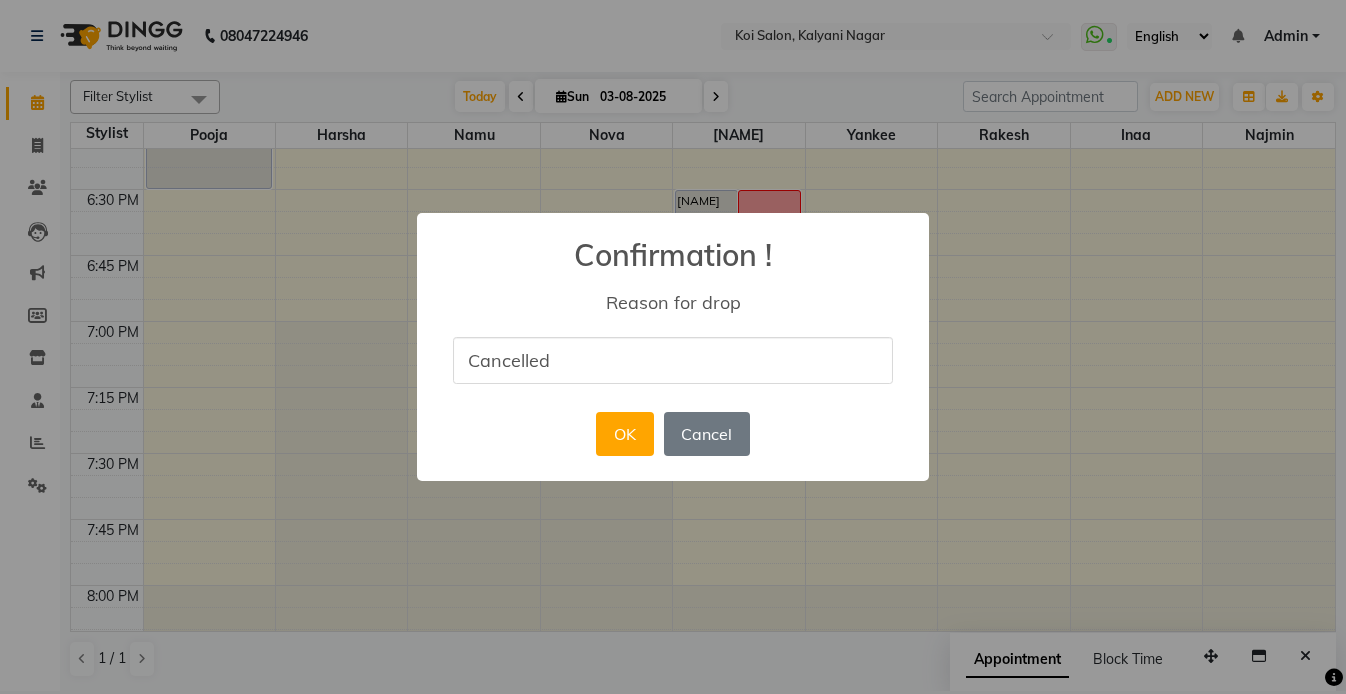 type on "Cancelled" 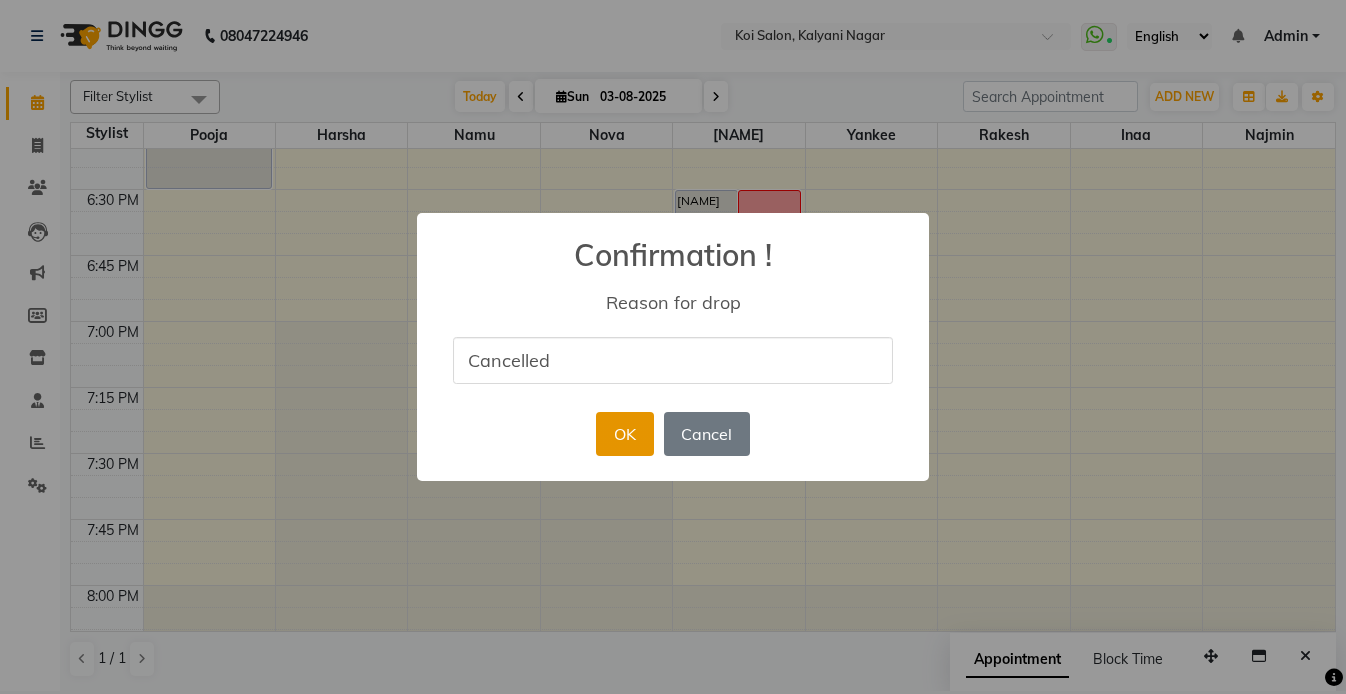 click on "OK" at bounding box center [624, 434] 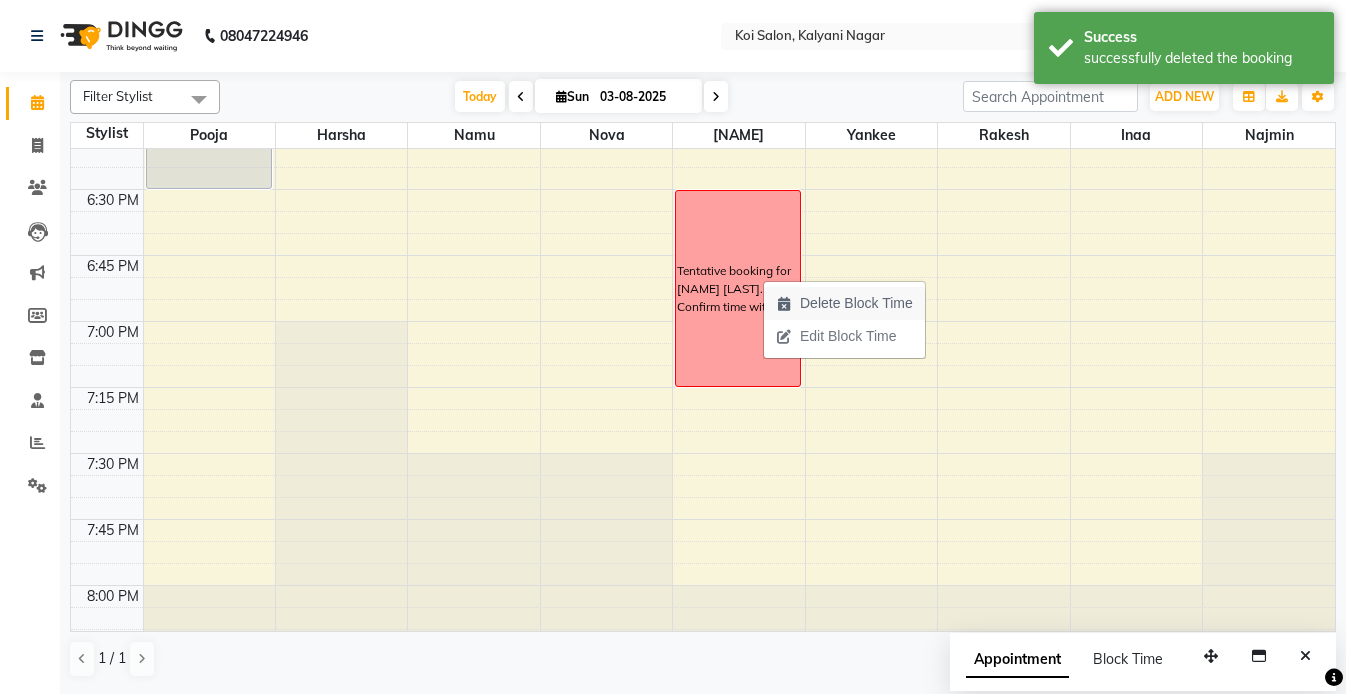 click on "Delete Block Time" at bounding box center (856, 303) 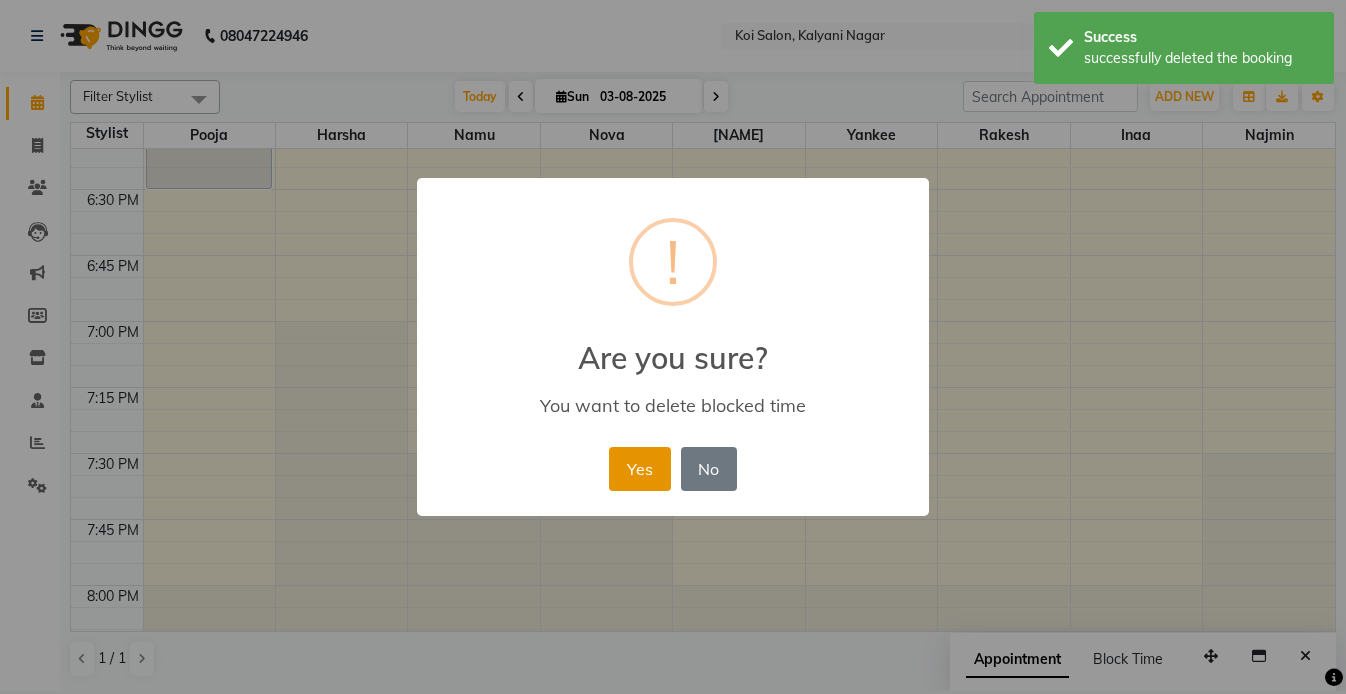 click on "Yes" at bounding box center (639, 469) 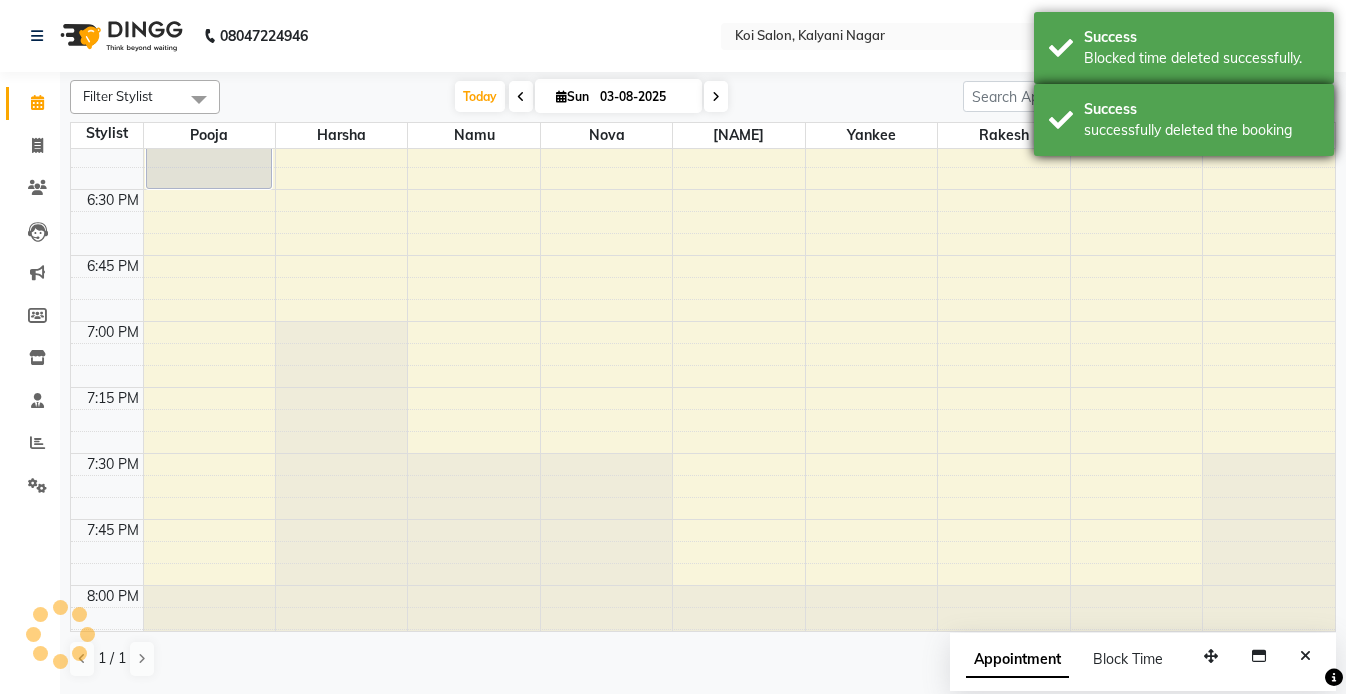 click on "Success" at bounding box center (1201, 109) 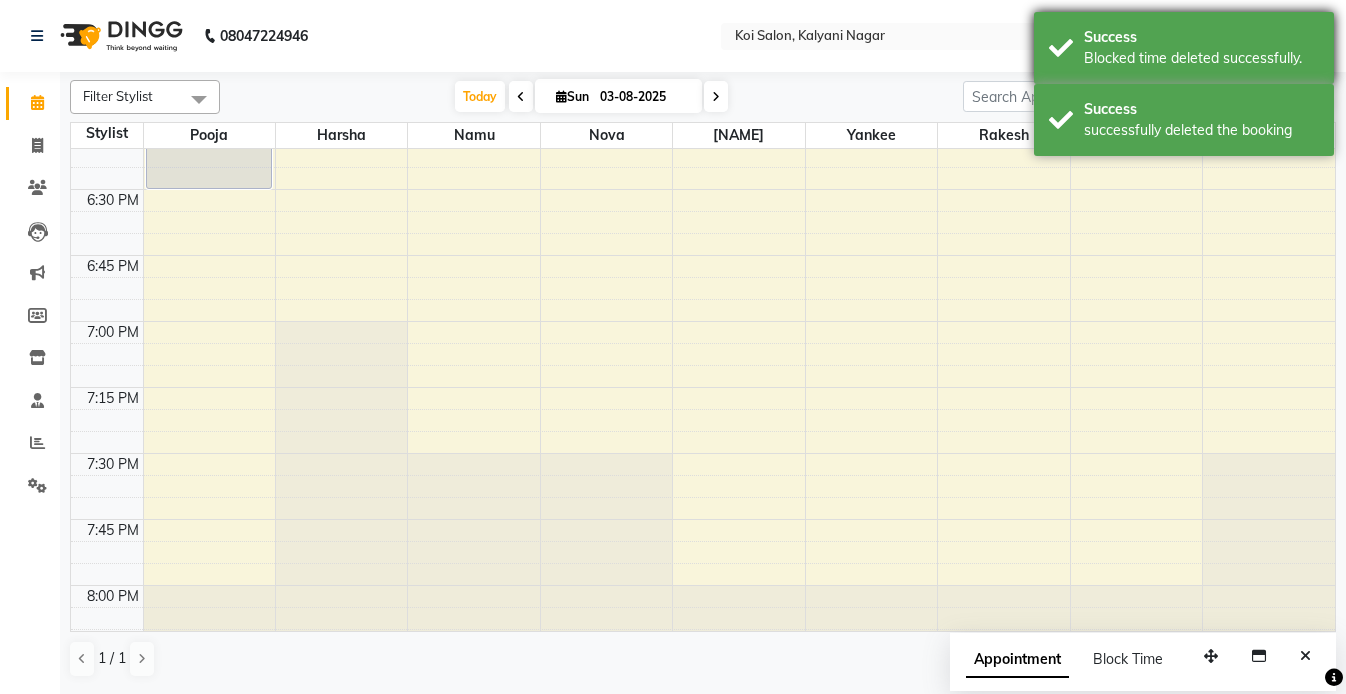 click on "Blocked time deleted successfully." at bounding box center [1201, 58] 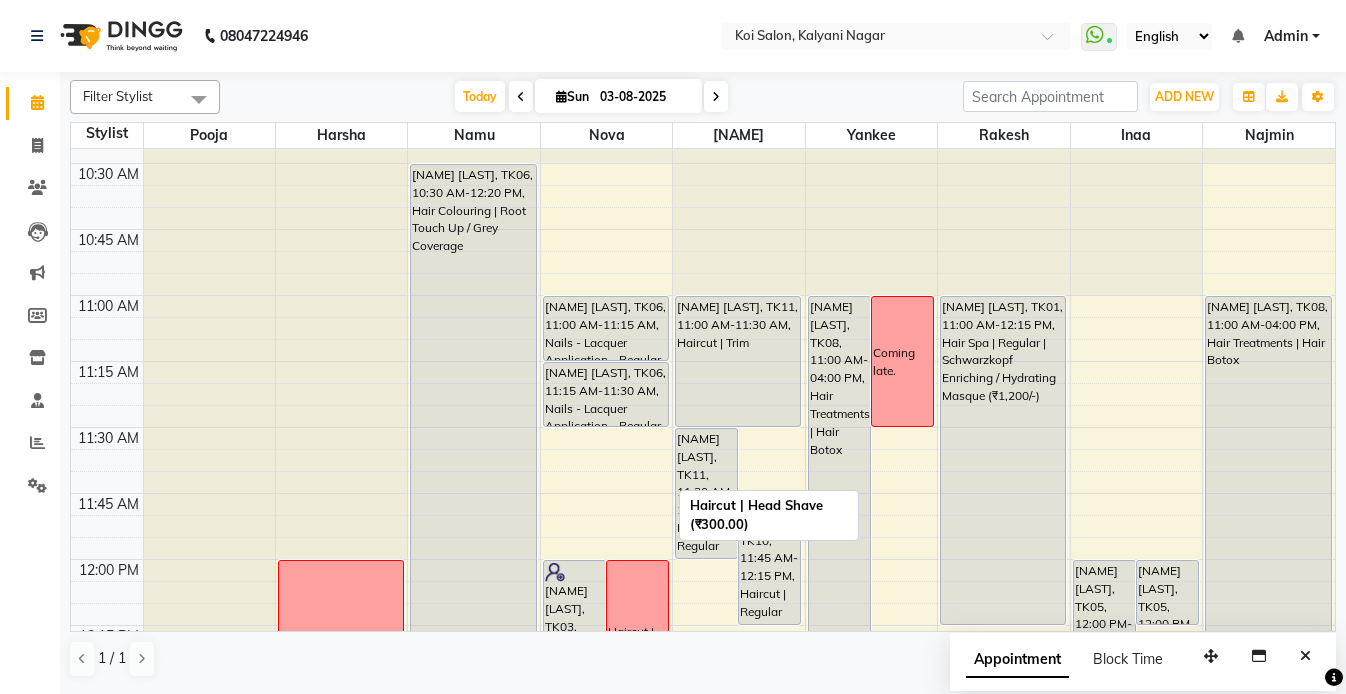 scroll, scrollTop: 637, scrollLeft: 0, axis: vertical 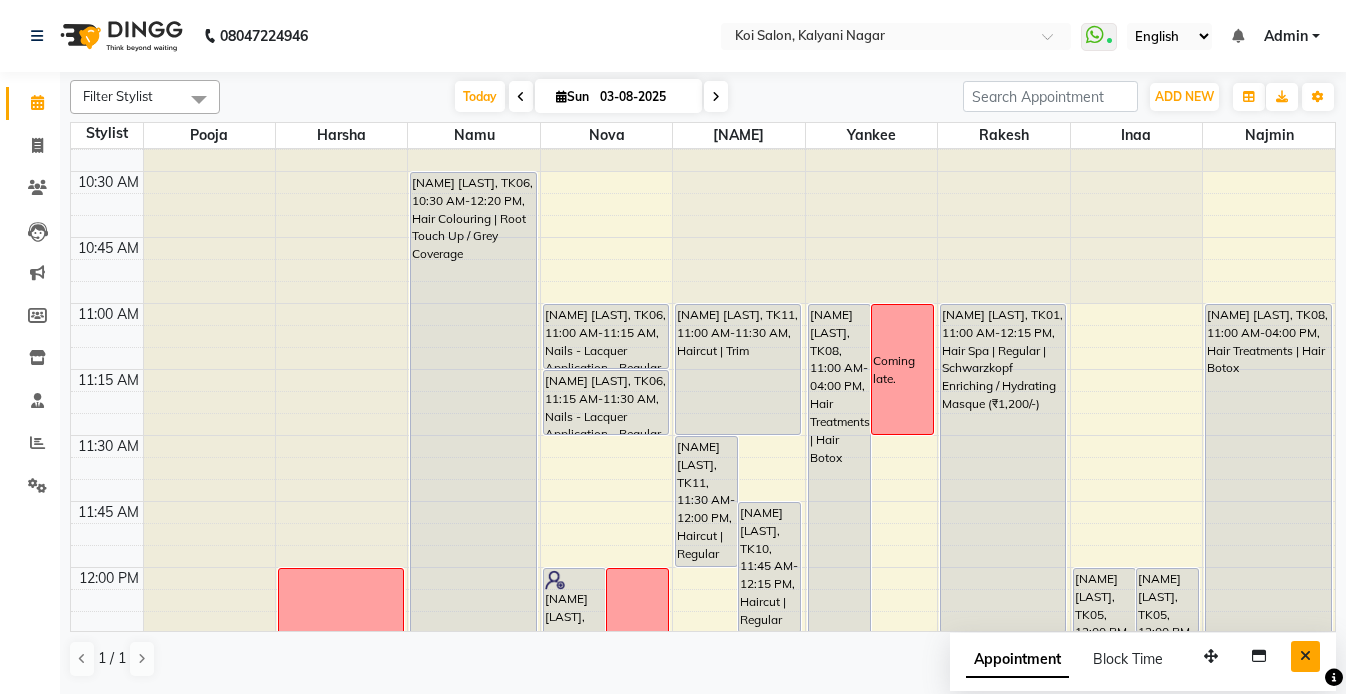 click at bounding box center [1305, 656] 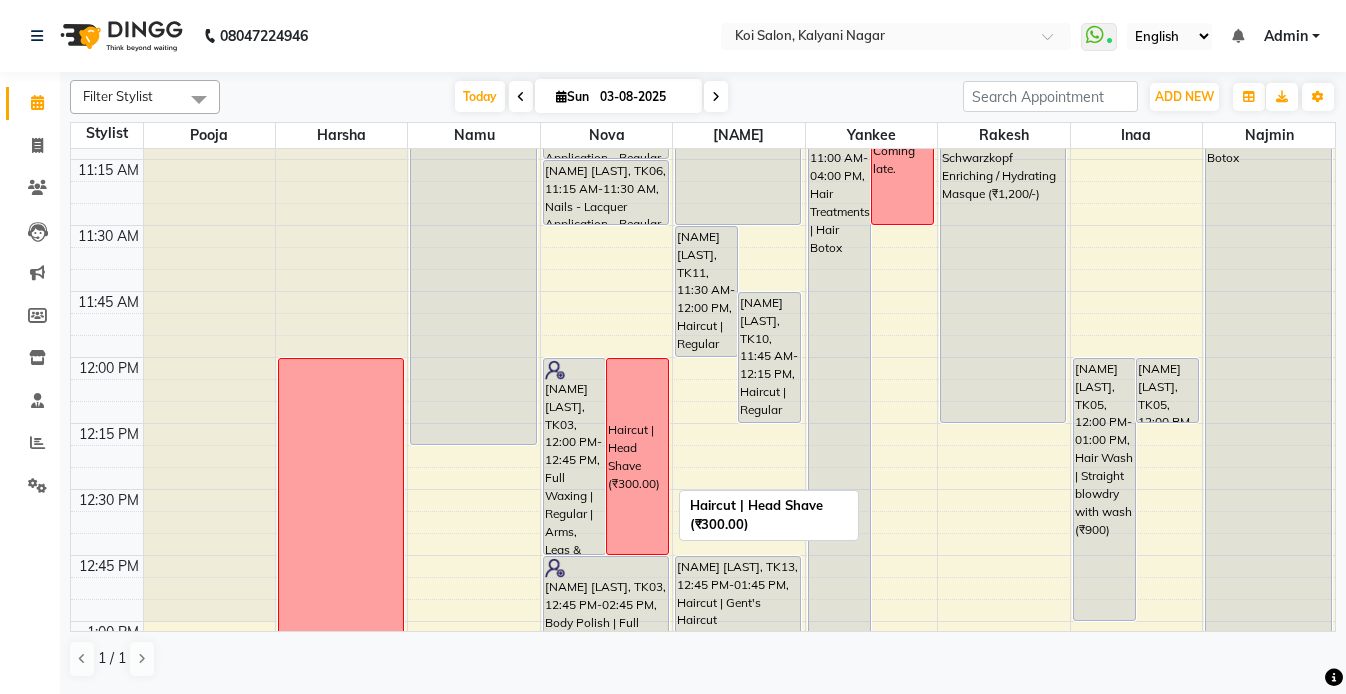 scroll, scrollTop: 845, scrollLeft: 0, axis: vertical 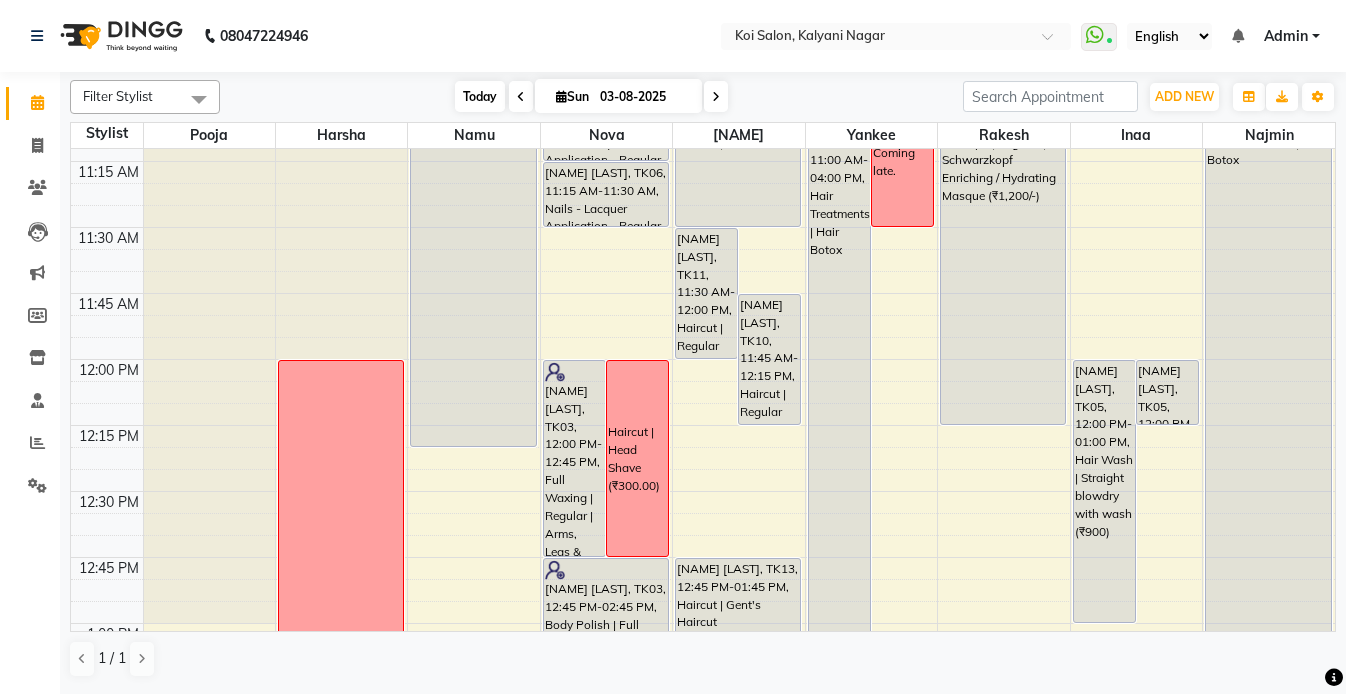 click on "Today" at bounding box center (480, 96) 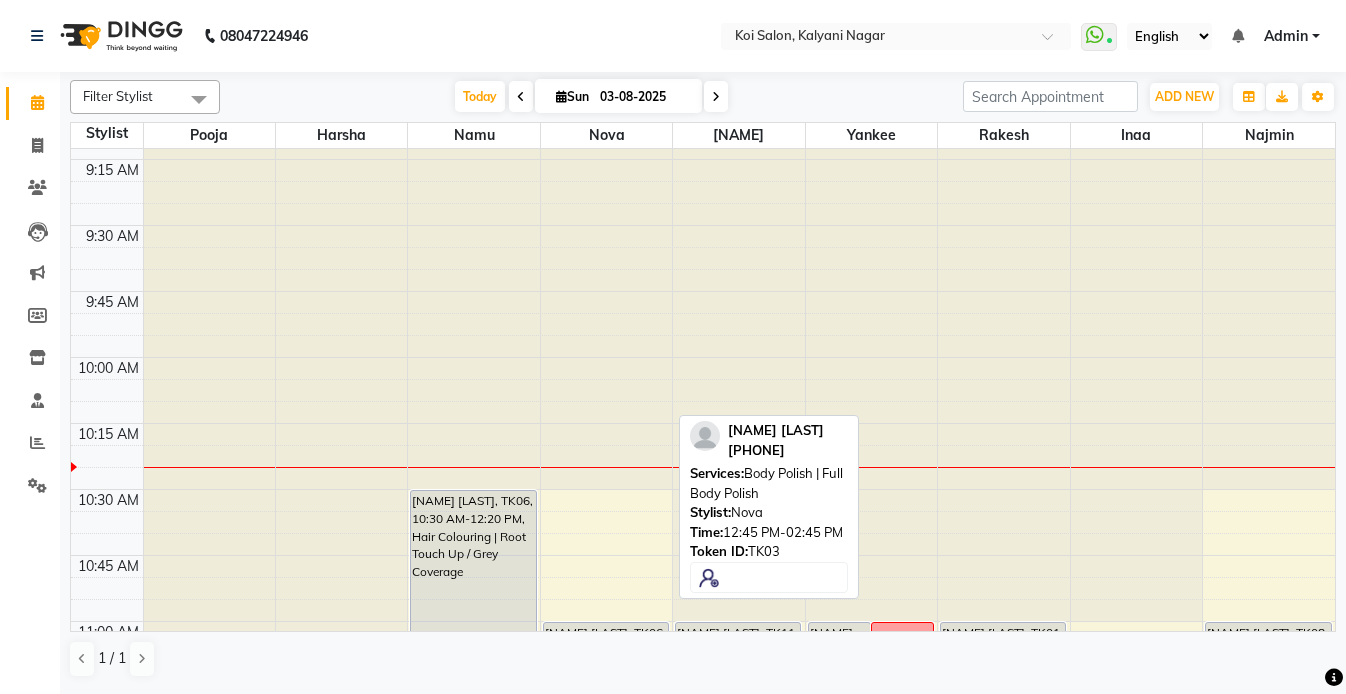scroll, scrollTop: 304, scrollLeft: 0, axis: vertical 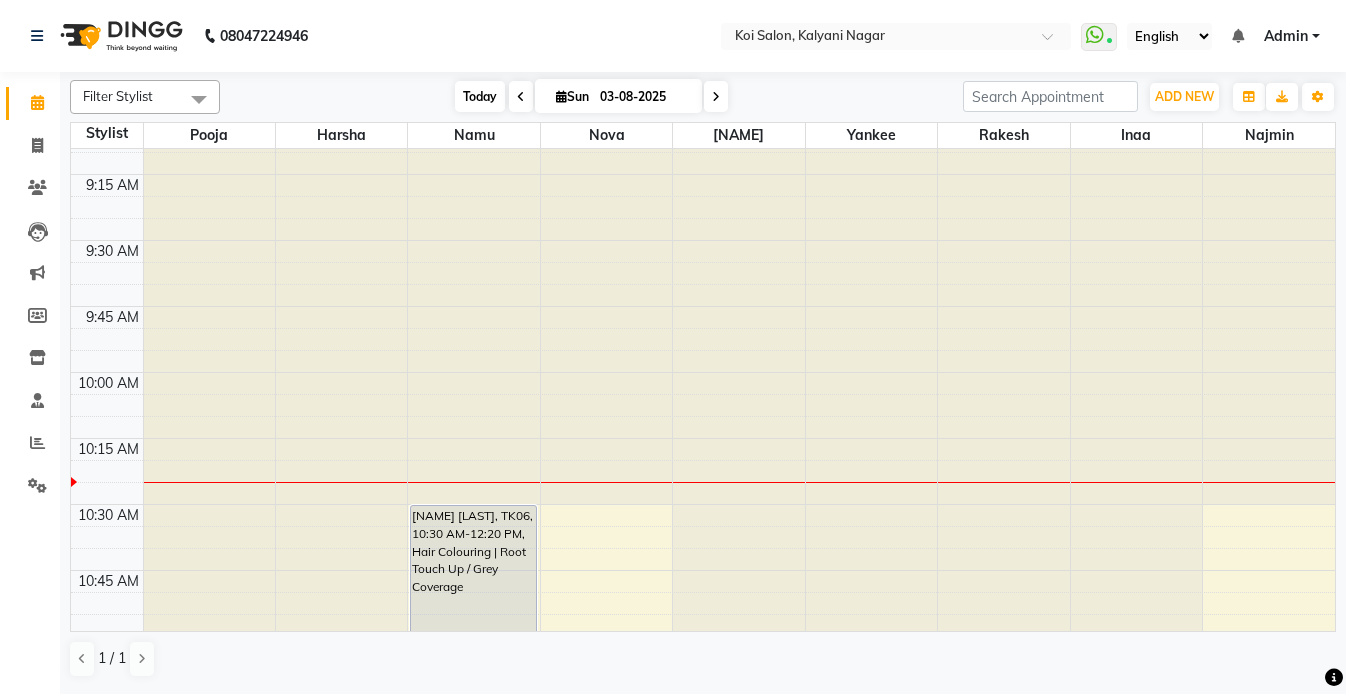 click on "Today" at bounding box center [480, 96] 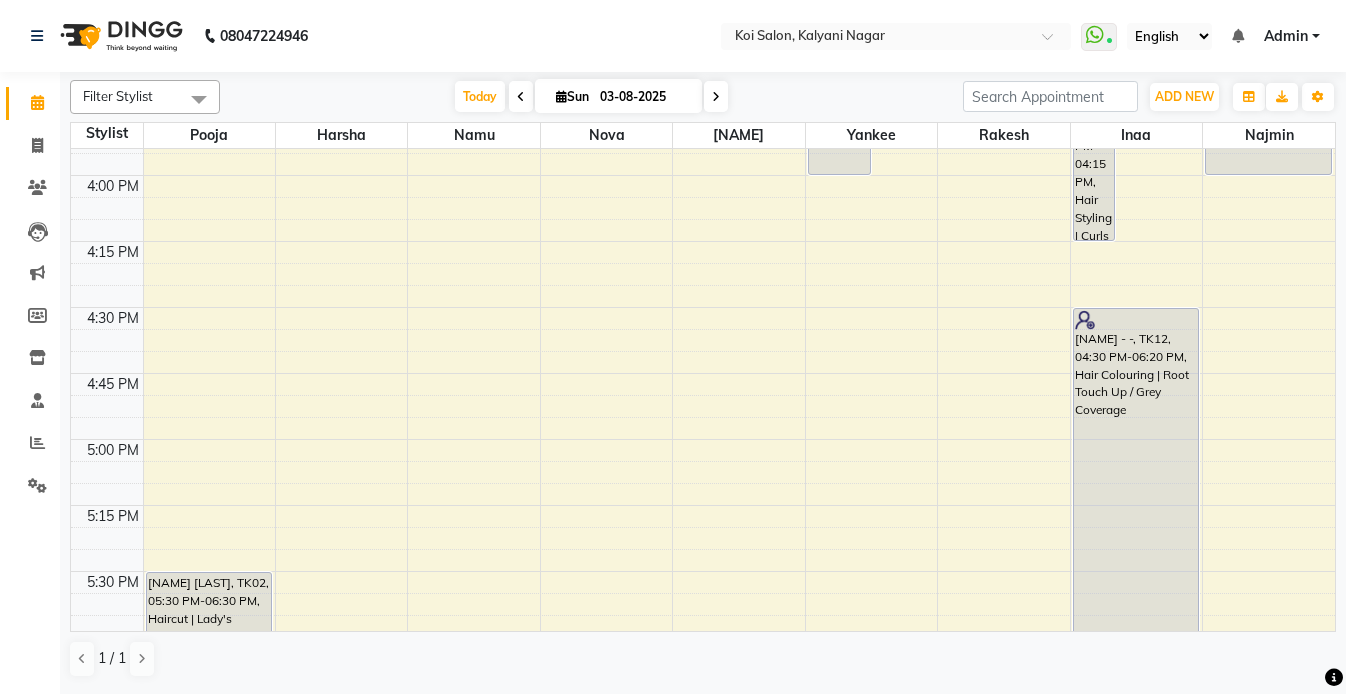 scroll, scrollTop: 1554, scrollLeft: 0, axis: vertical 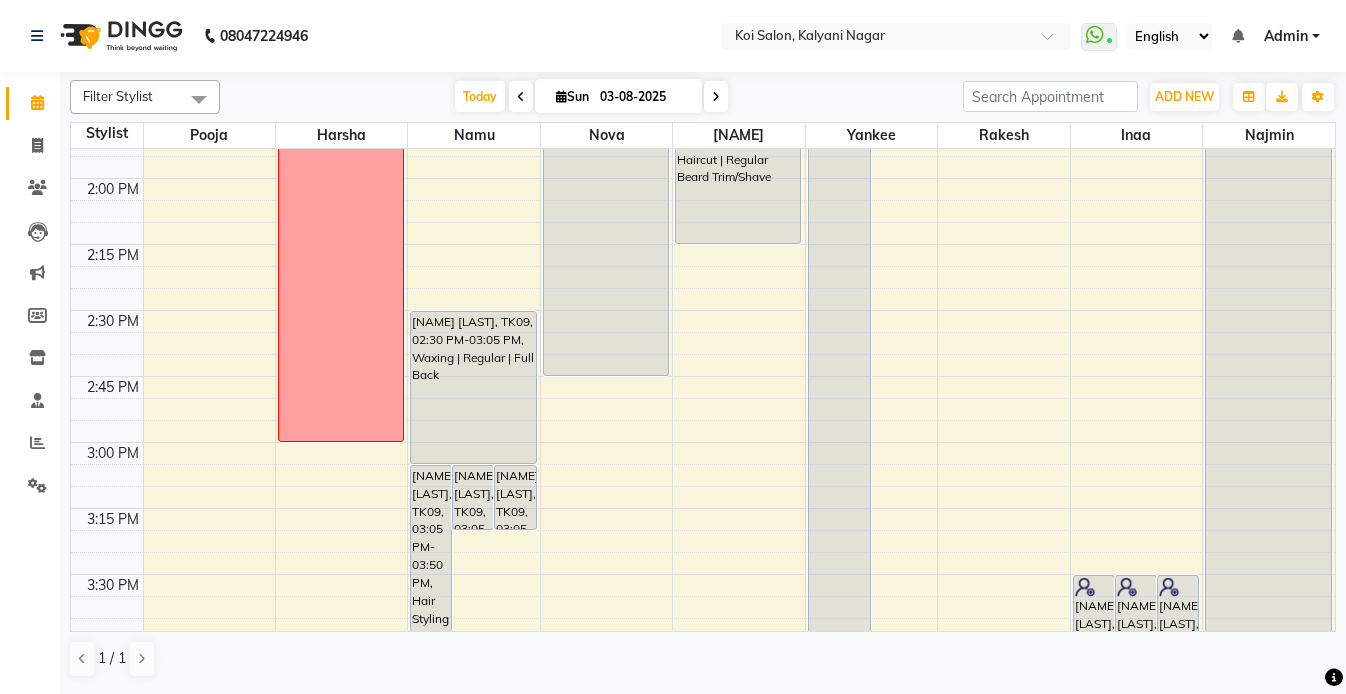 click on "8:00 AM 8:15 AM 8:30 AM 8:45 AM 9:00 AM 9:15 AM 9:30 AM 9:45 AM 10:00 AM 10:15 AM 10:30 AM 10:45 AM 11:00 AM 11:15 AM 11:30 AM 11:45 AM 12:00 PM 12:15 PM 12:30 PM 12:45 PM 1:00 PM 1:15 PM 1:30 PM 1:45 PM 2:00 PM 2:15 PM 2:30 PM 2:45 PM 3:00 PM 3:15 PM 3:30 PM 3:45 PM 4:00 PM 4:15 PM 4:30 PM 4:45 PM 5:00 PM 5:15 PM 5:30 PM 5:45 PM 6:00 PM 6:15 PM 6:30 PM 6:45 PM 7:00 PM 7:15 PM 7:30 PM 7:45 PM 8:00 PM 8:15 PM 8:30 PM 8:45 PM    [NAME] [LAST], TK02, 05:30 PM-06:30 PM, Haircut | Lady's Haircut | Creative Director  Blocked     [NAME] [LAST], TK09, 03:05 PM-03:50 PM, Hair Styling | Ironing    [NAME] [LAST], TK09, 03:05 PM-03:20 PM, Add On | Hair Wash    [NAME] [LAST], TK09, 03:05 PM-03:20 PM, Hair Wash | Add on | Sulphate Free    [NAME] [LAST], TK06, 10:30 AM-12:20 PM, Hair Colouring | Root Touch Up / Grey Coverage    [NAME] [LAST], TK09, 02:30 PM-03:05 PM, Waxing | Regular | Full Back     [NAME] [LAST], TK03, 12:00 PM-12:45 PM, Full Waxing | Regular | Arms, Legs & Underarms" at bounding box center (703, 310) 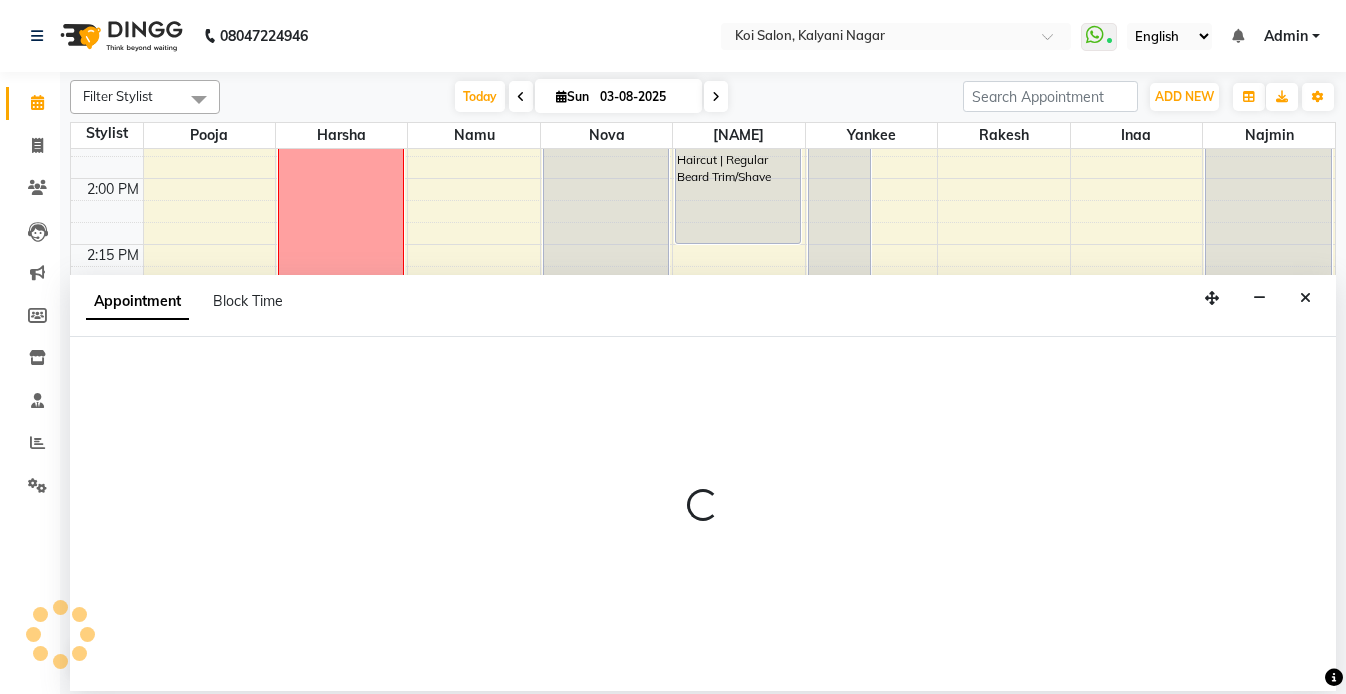 select on "23241" 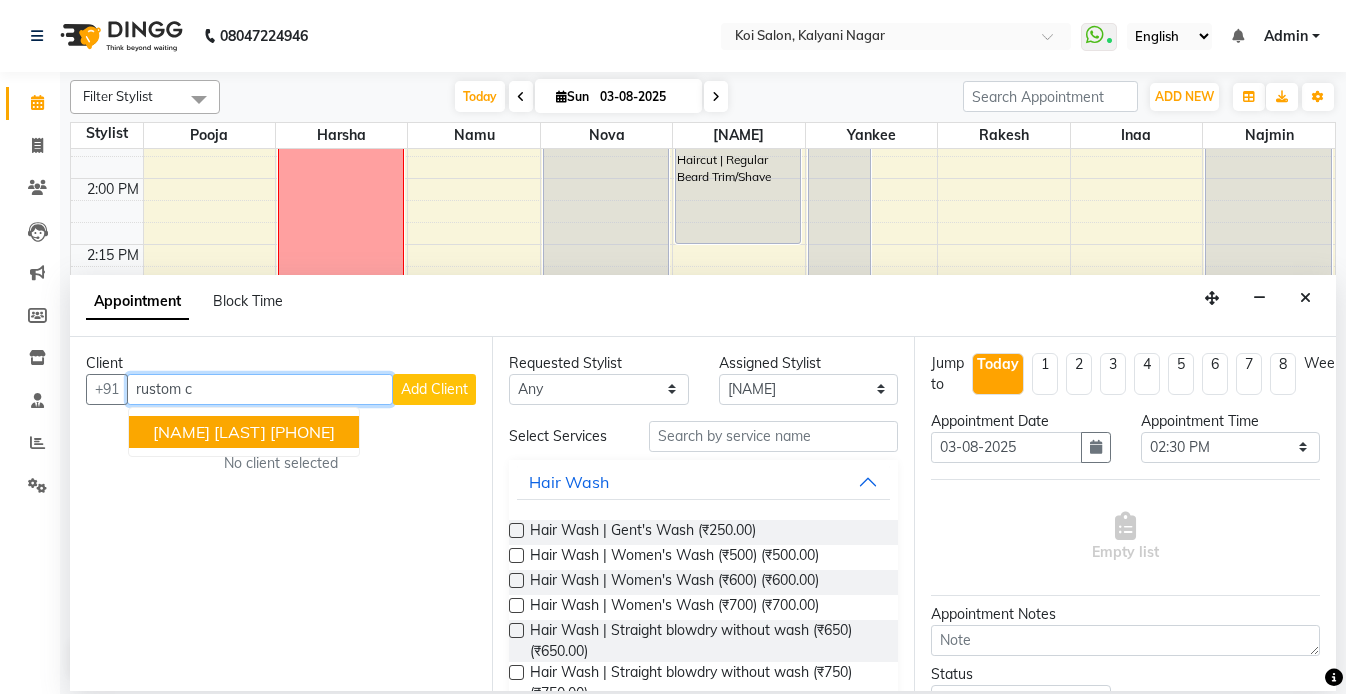 click on "[PHONE]" at bounding box center [302, 432] 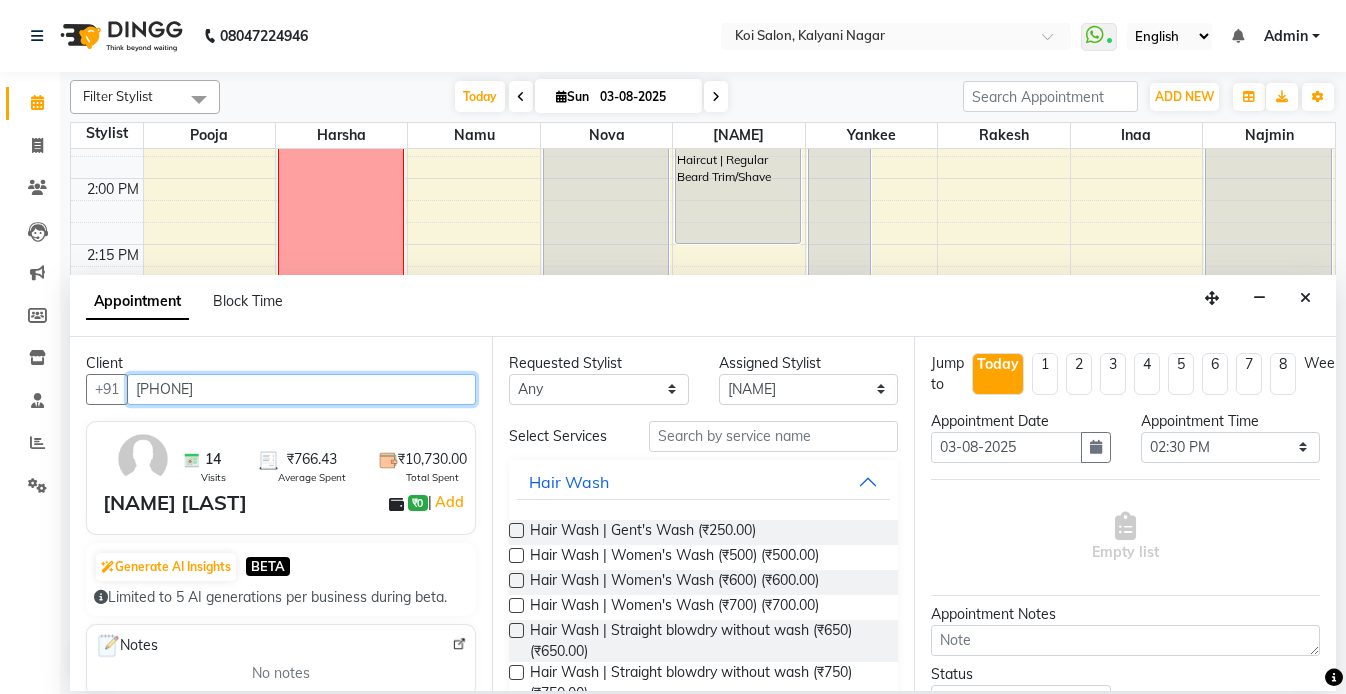 type on "[PHONE]" 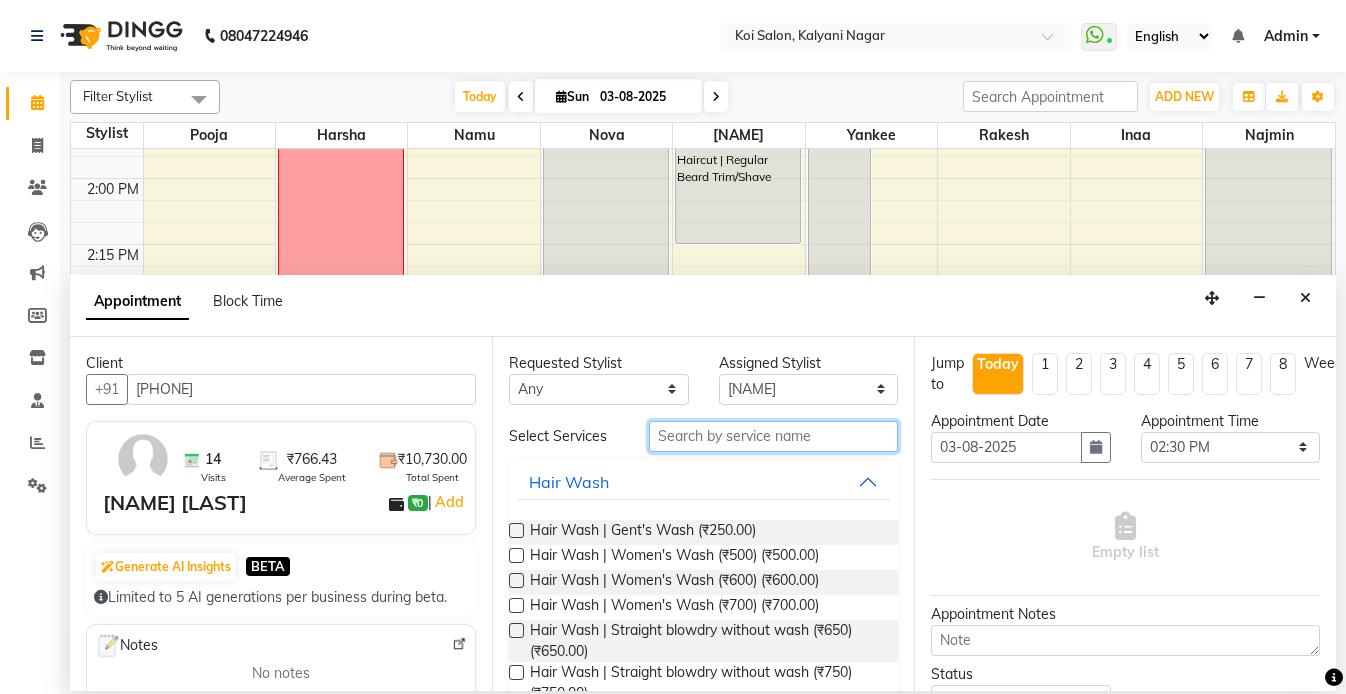 click at bounding box center (773, 436) 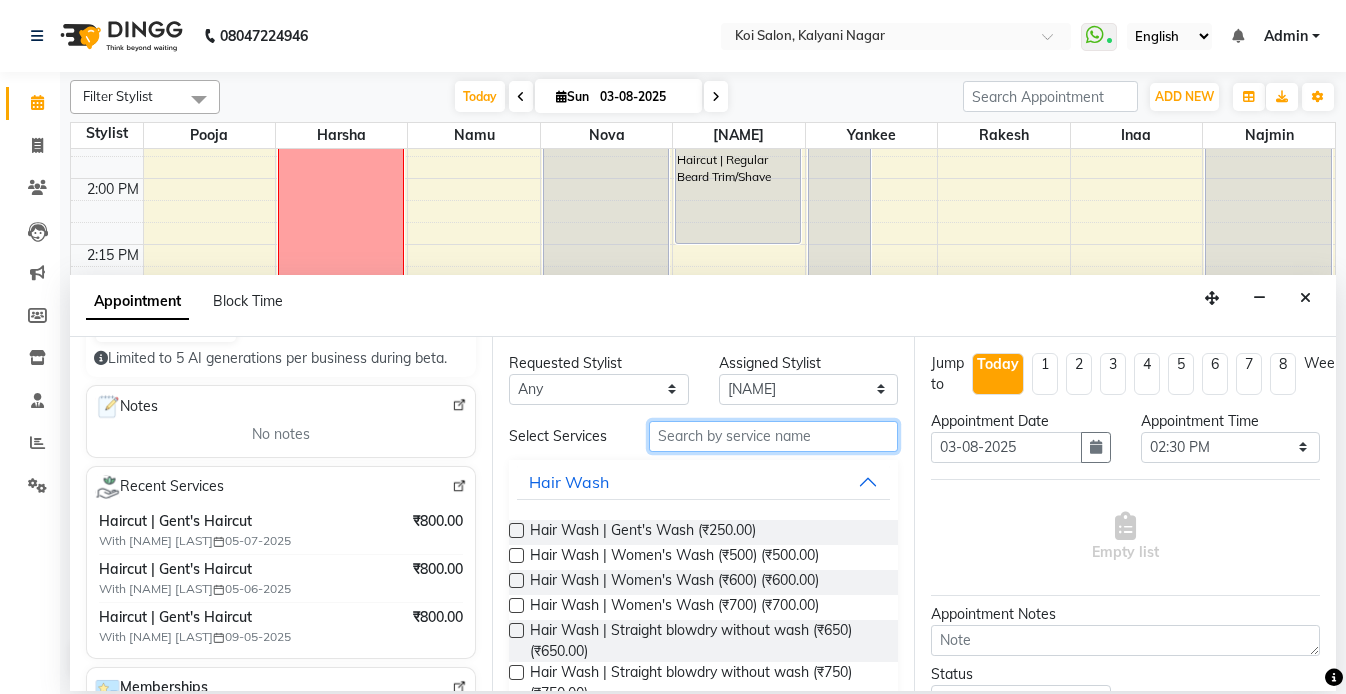 scroll, scrollTop: 246, scrollLeft: 0, axis: vertical 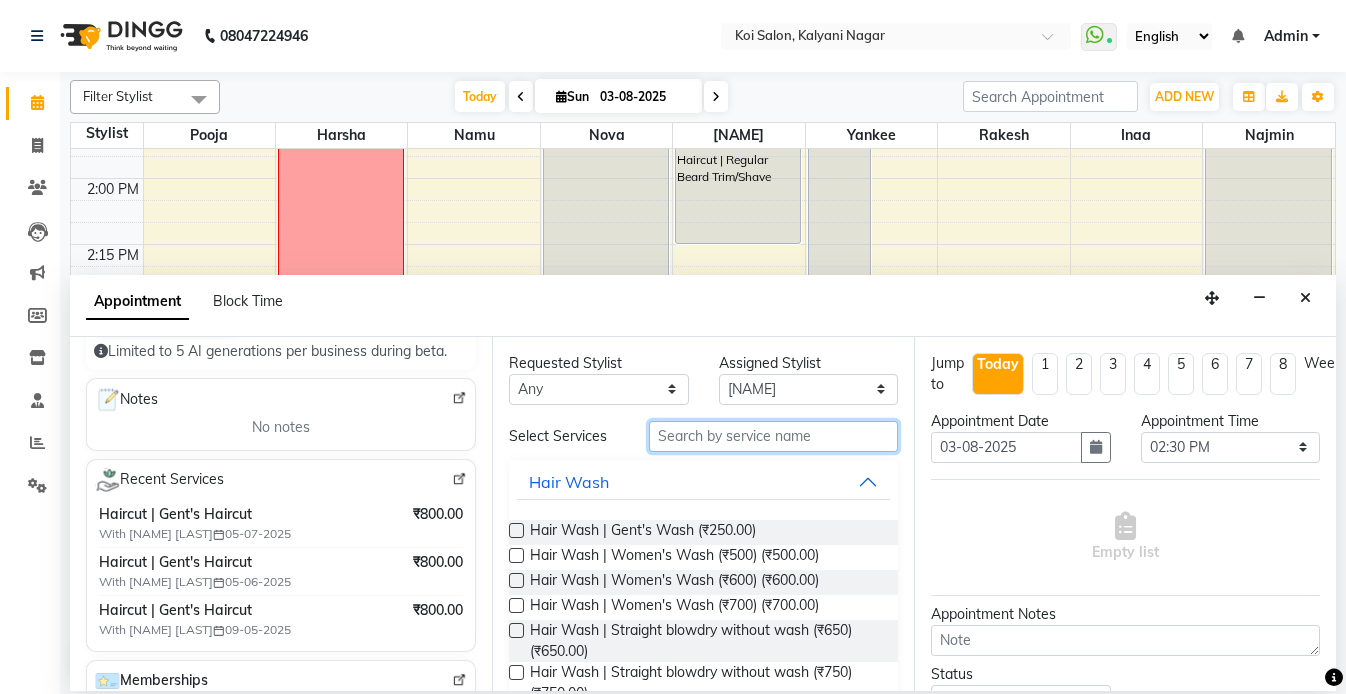 click at bounding box center [773, 436] 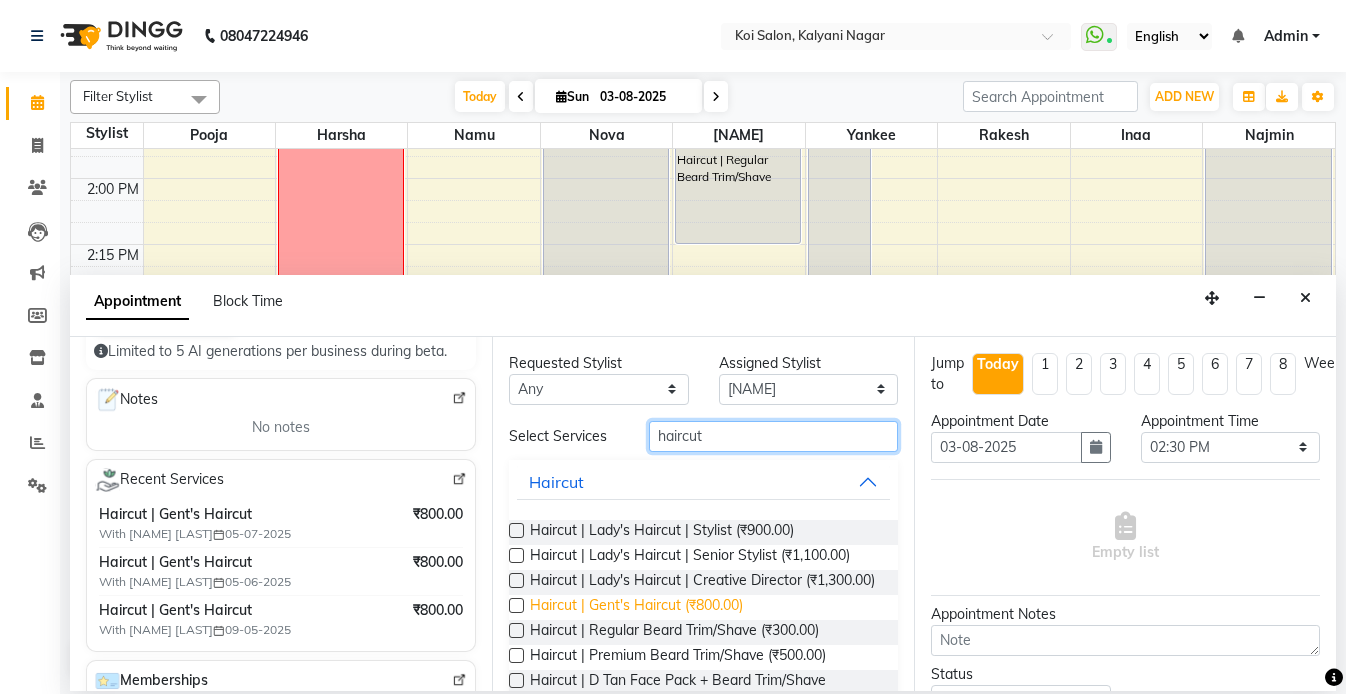 type on "haircut" 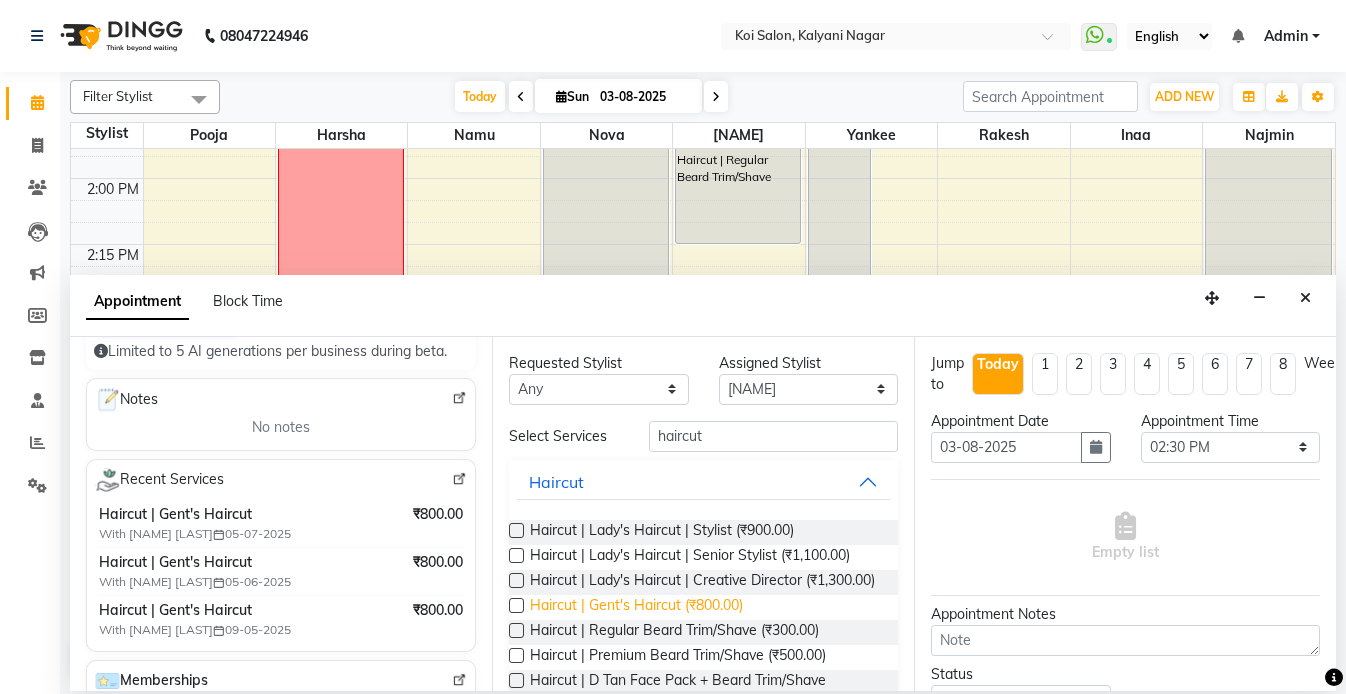 click on "Haircut | Gent's Haircut (₹800.00)" at bounding box center (636, 607) 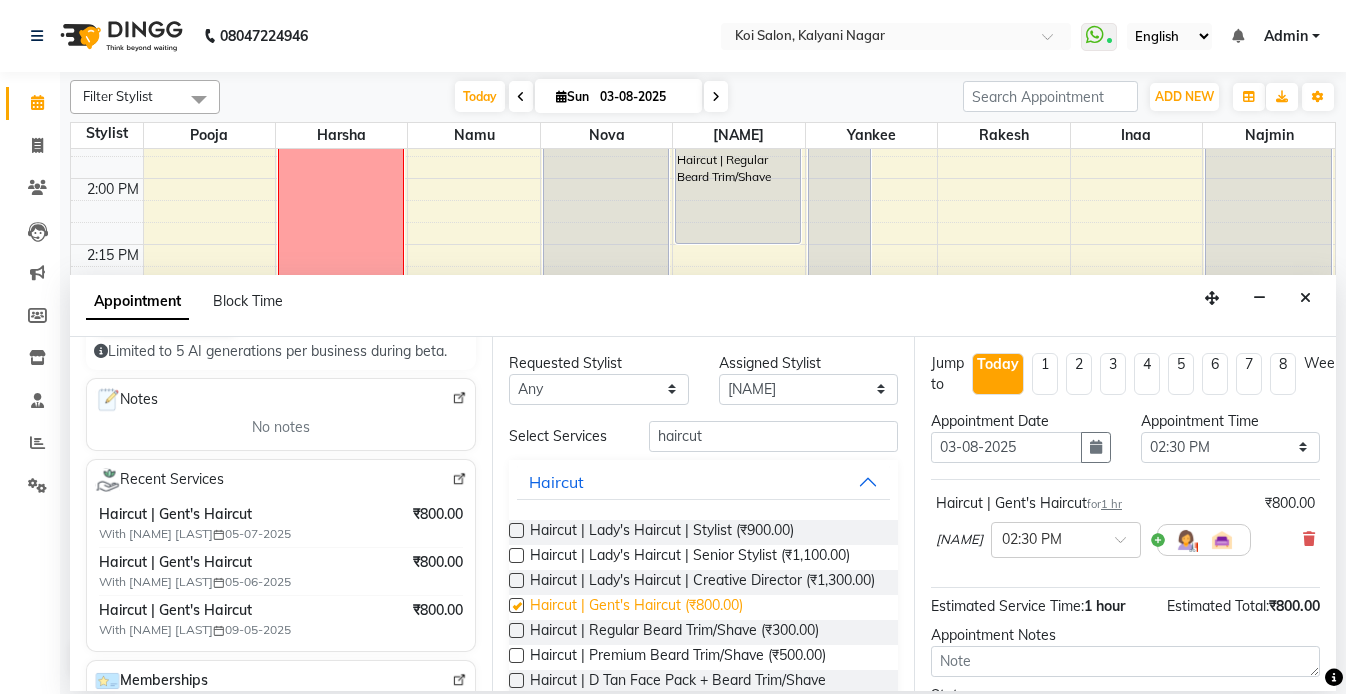 checkbox on "false" 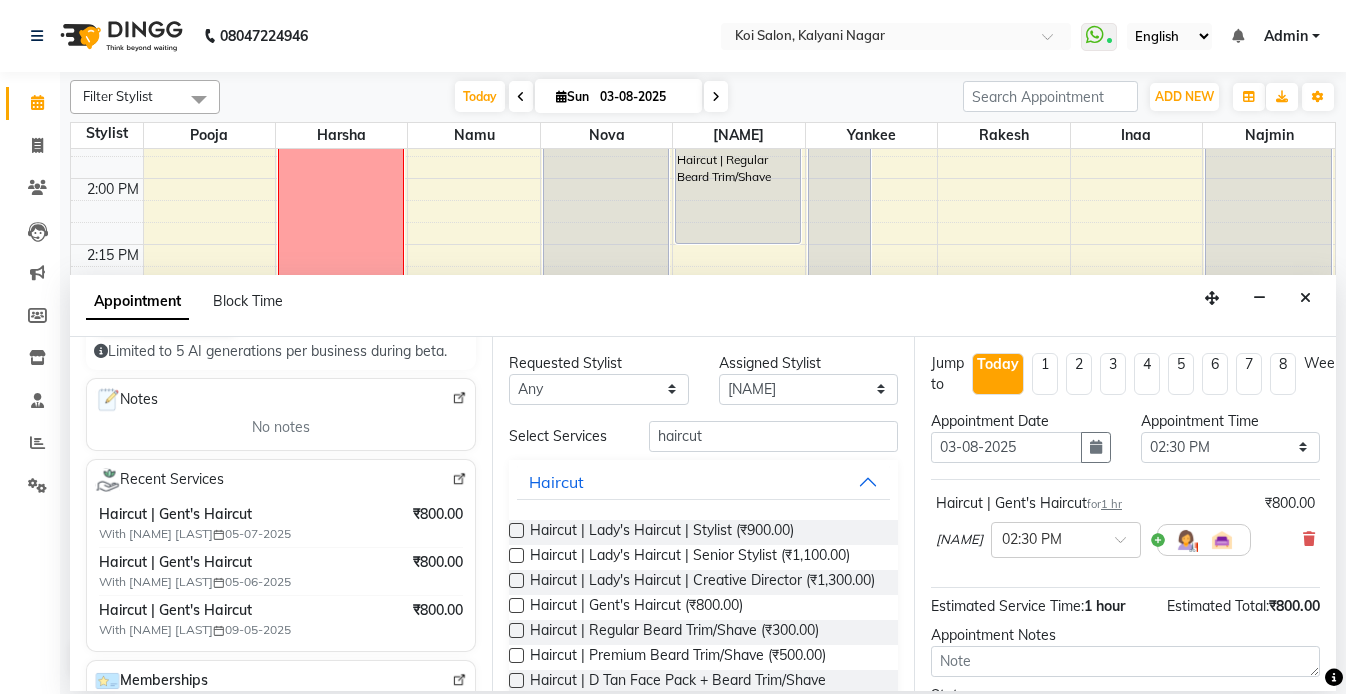 scroll, scrollTop: 171, scrollLeft: 0, axis: vertical 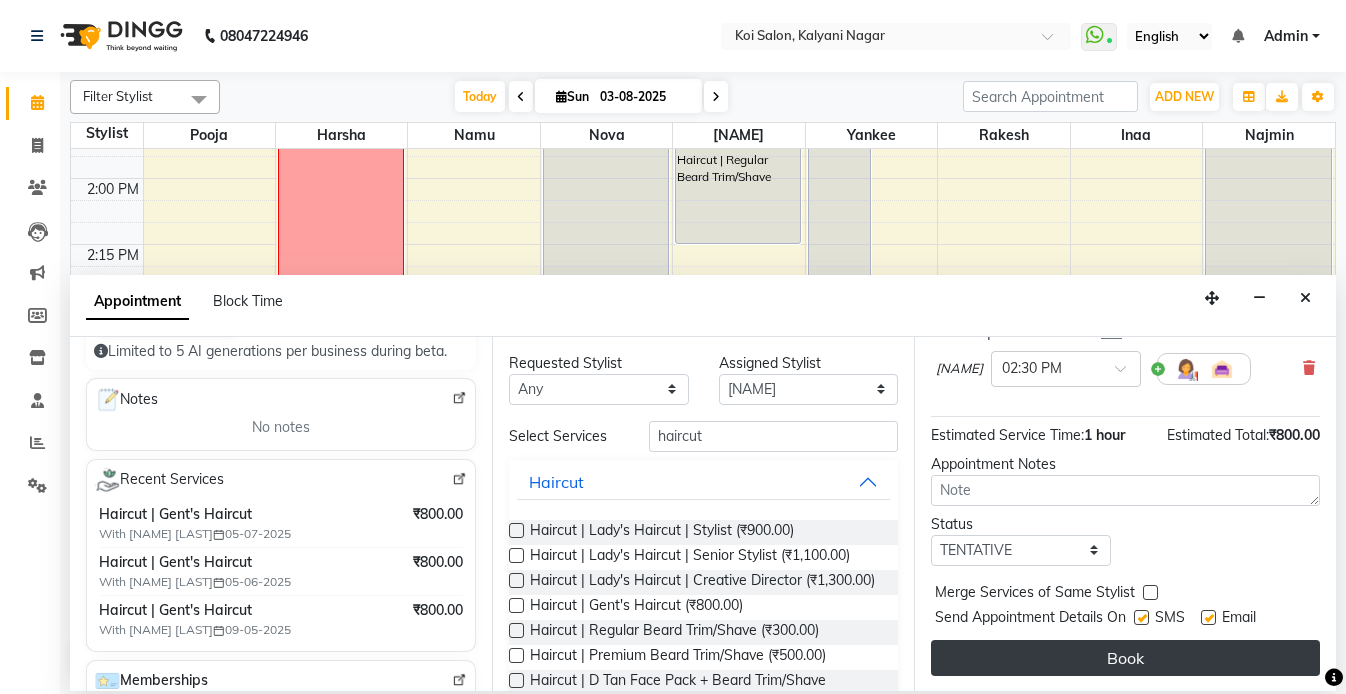 click on "Book" at bounding box center [1125, 658] 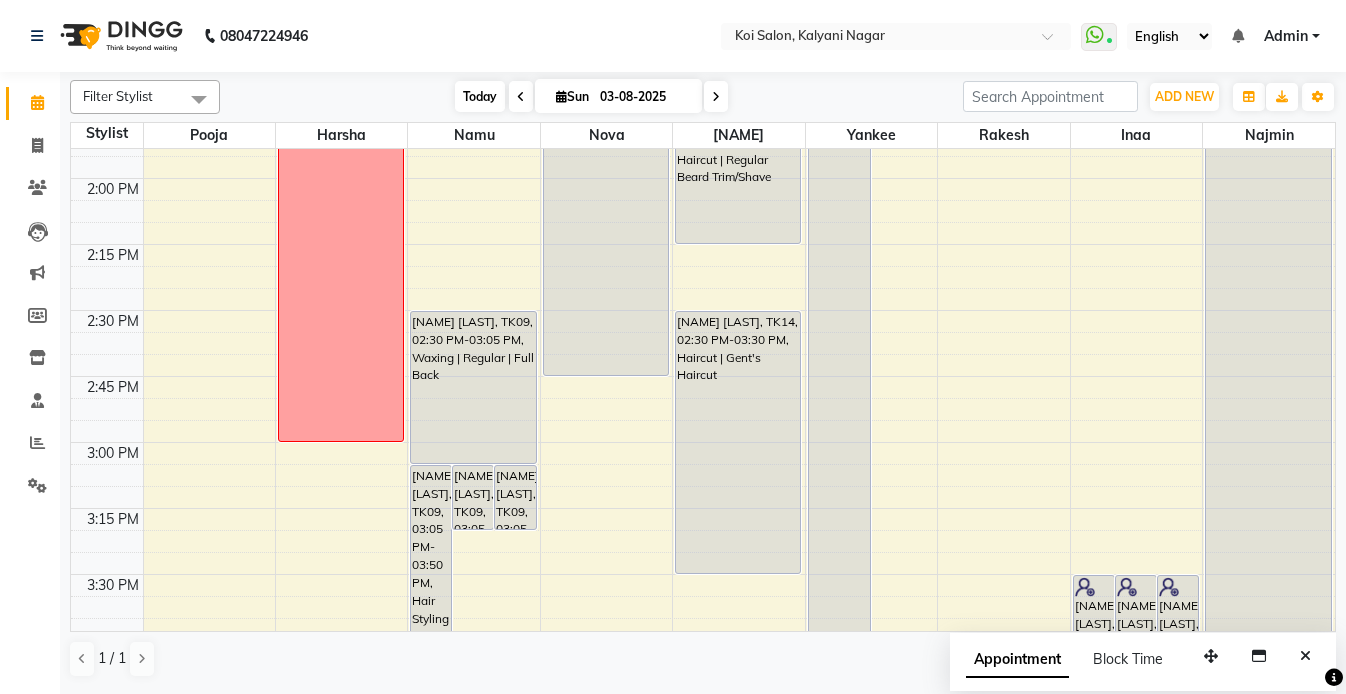 click on "Today" at bounding box center (480, 96) 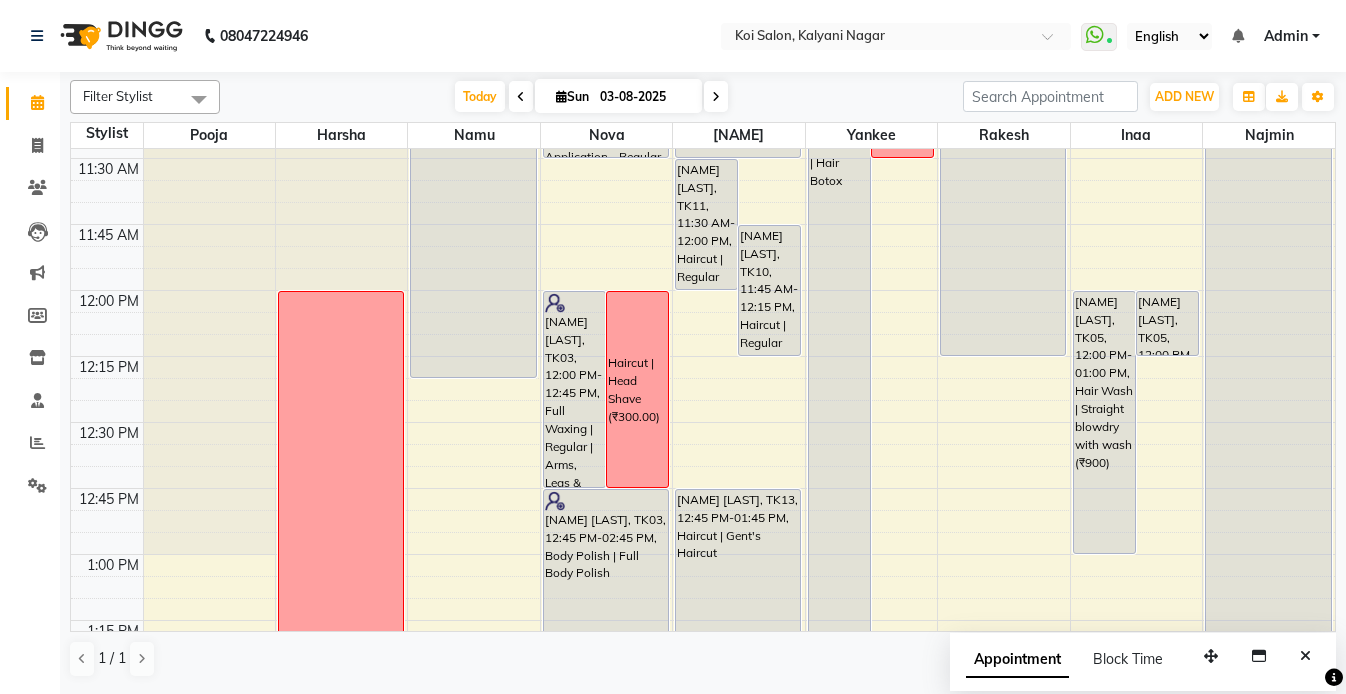 scroll, scrollTop: 946, scrollLeft: 0, axis: vertical 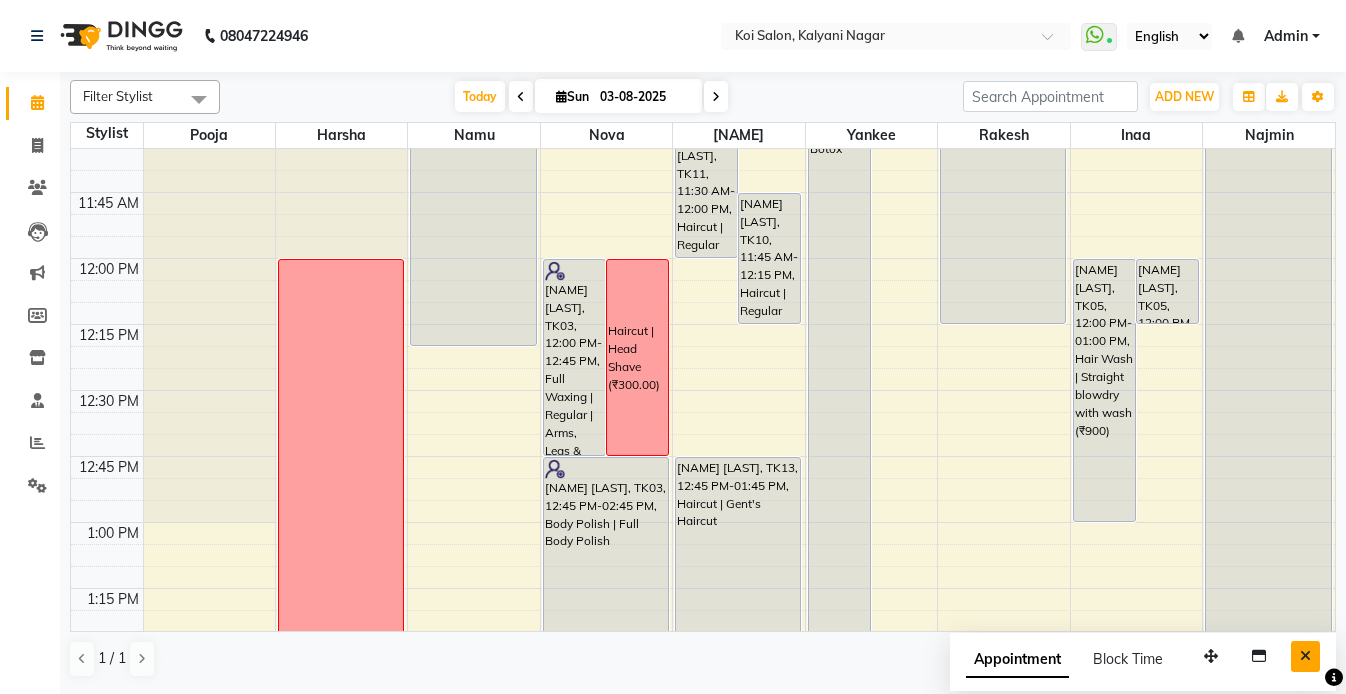 click at bounding box center [1305, 656] 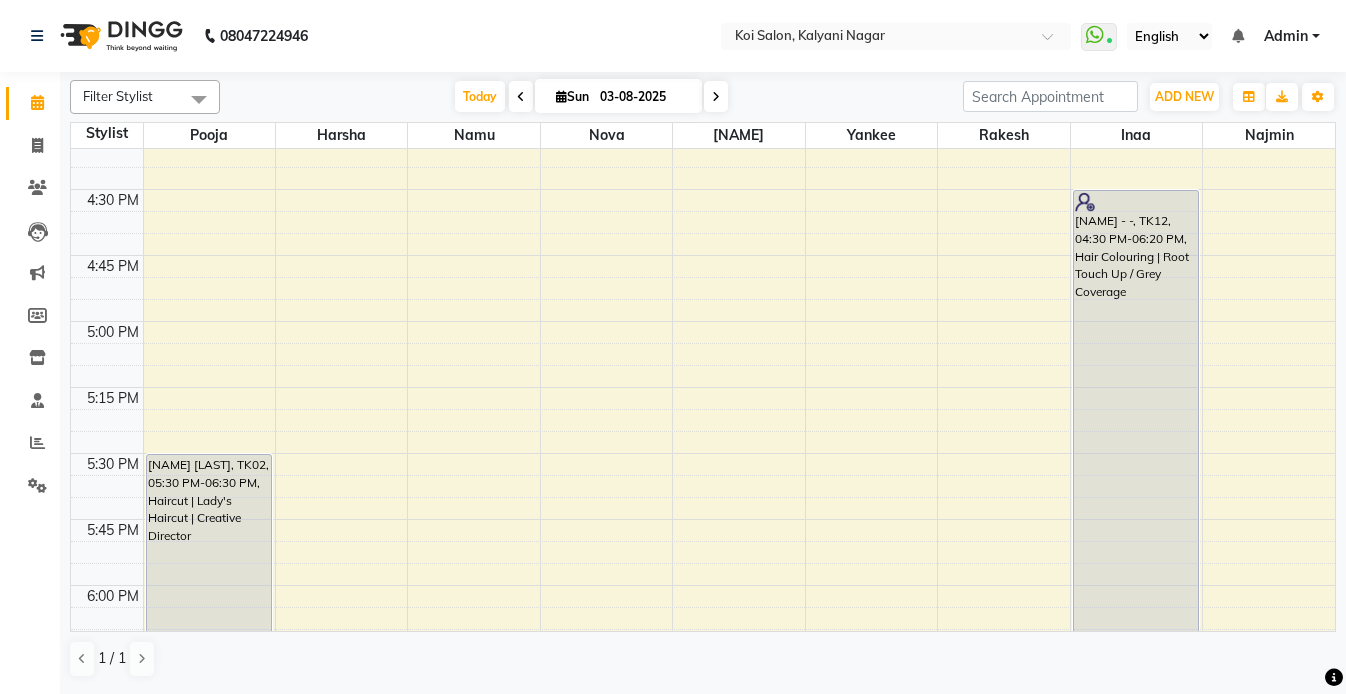 scroll, scrollTop: 2204, scrollLeft: 0, axis: vertical 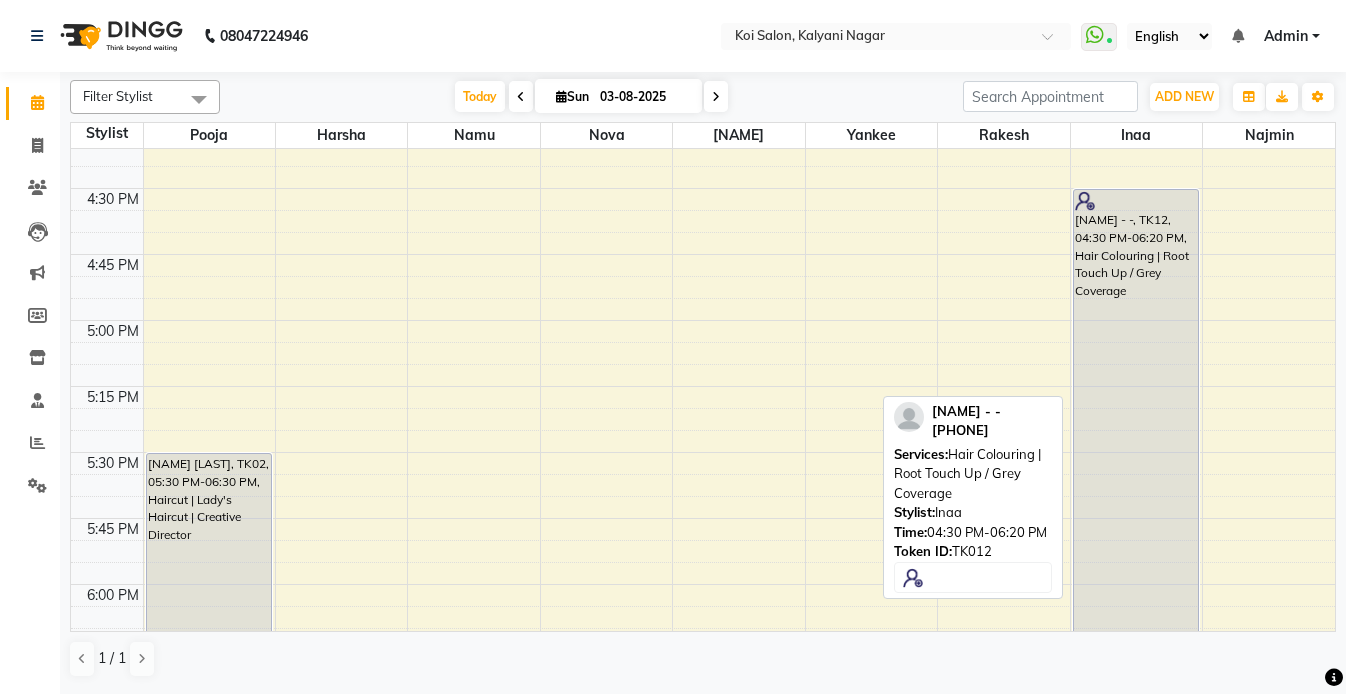 click on "[NAME] - -, TK12, 04:30 PM-06:20 PM, Hair Colouring | Root Touch Up / Grey Coverage" at bounding box center [1136, 430] 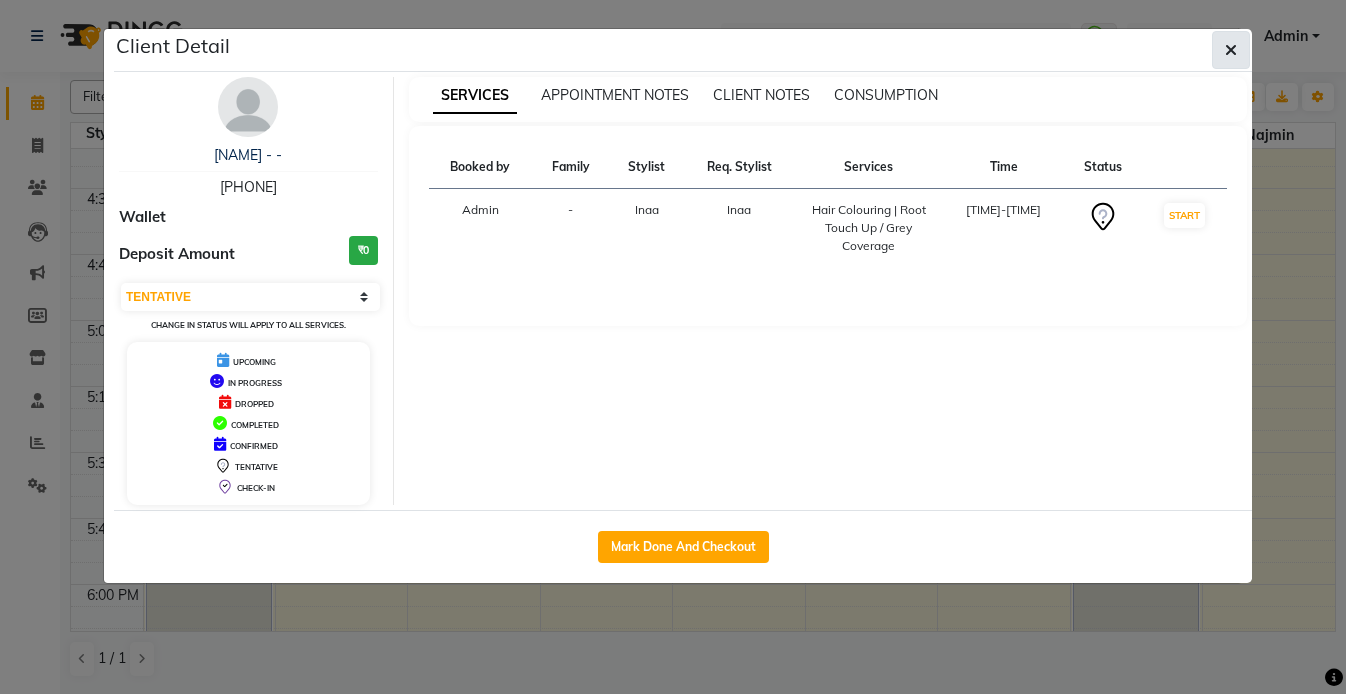 click 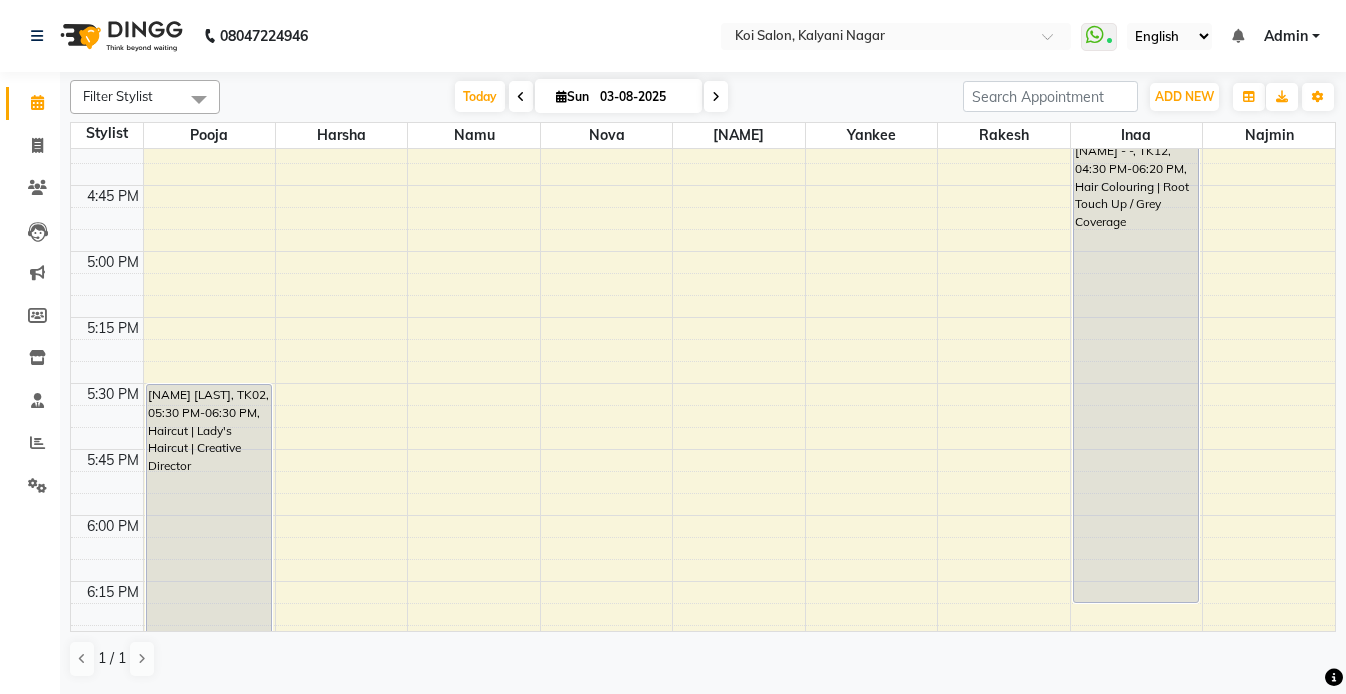 scroll, scrollTop: 2289, scrollLeft: 0, axis: vertical 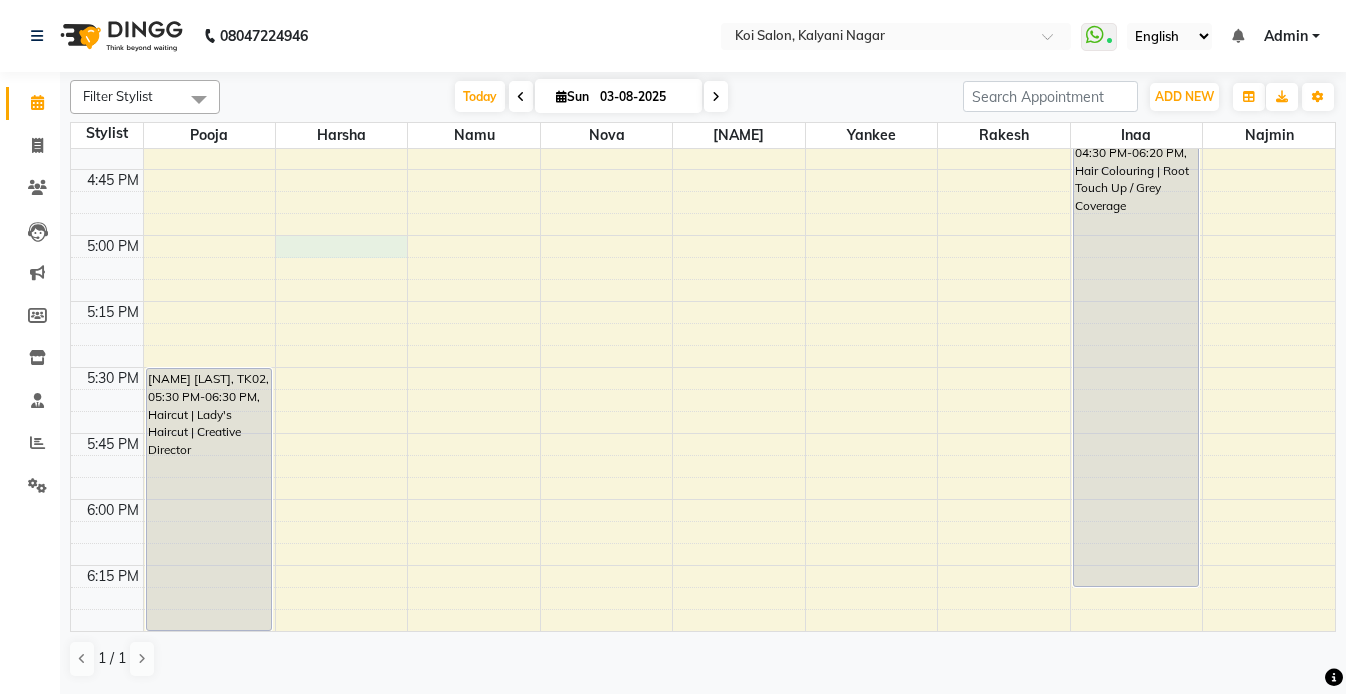 click on "8:00 AM 8:15 AM 8:30 AM 8:45 AM 9:00 AM 9:15 AM 9:30 AM 9:45 AM 10:00 AM 10:15 AM 10:30 AM 10:45 AM 11:00 AM 11:15 AM 11:30 AM 11:45 AM 12:00 PM 12:15 PM 12:30 PM 12:45 PM 1:00 PM 1:15 PM 1:30 PM 1:45 PM 2:00 PM 2:15 PM 2:30 PM 2:45 PM 3:00 PM 3:15 PM 3:30 PM 3:45 PM 4:00 PM 4:15 PM 4:30 PM 4:45 PM 5:00 PM 5:15 PM 5:30 PM 5:45 PM 6:00 PM 6:15 PM 6:30 PM 6:45 PM 7:00 PM 7:15 PM 7:30 PM 7:45 PM 8:00 PM 8:15 PM 8:30 PM 8:45 PM    [NAME] [LAST], TK02, 05:30 PM-06:30 PM, Haircut | Lady's Haircut | Creative Director  Blocked     [NAME] [LAST], TK09, 03:05 PM-03:50 PM, Hair Styling | Ironing    [NAME] [LAST], TK09, 03:05 PM-03:20 PM, Add On | Hair Wash    [NAME] [LAST], TK09, 03:05 PM-03:20 PM, Hair Wash | Add on | Sulphate Free    [NAME] [LAST], TK06, 10:30 AM-12:20 PM, Hair Colouring | Root Touch Up / Grey Coverage    [NAME] [LAST], TK09, 02:30 PM-03:05 PM, Waxing | Regular | Full Back     [NAME] [LAST], TK03, 12:00 PM-12:45 PM, Full Waxing | Regular | Arms, Legs & Underarms" at bounding box center (703, -425) 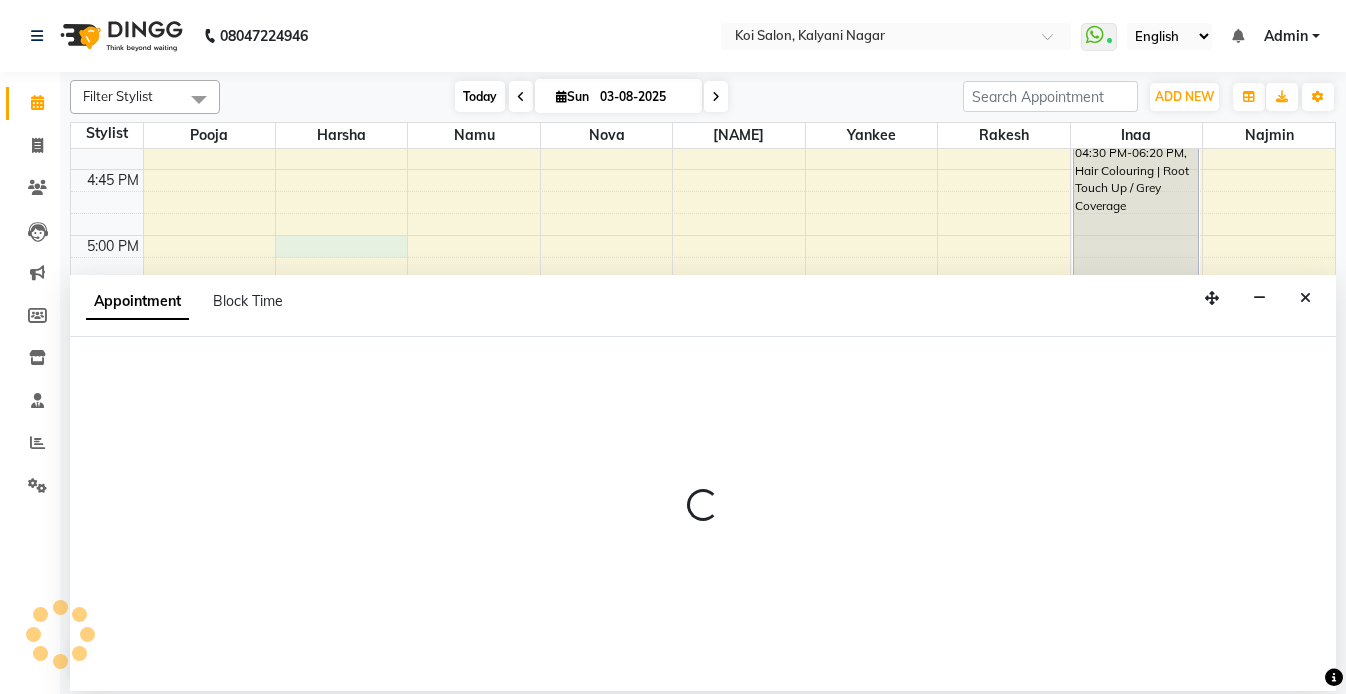 select on "16514" 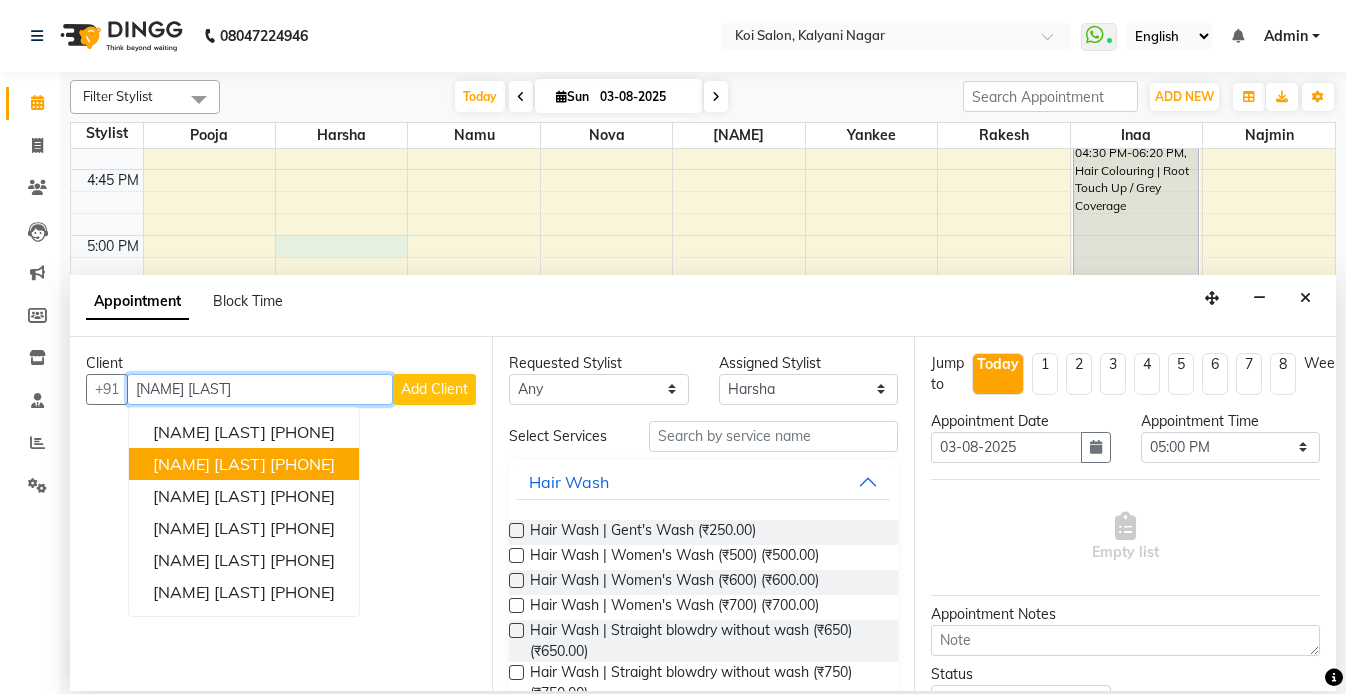 click on "[NAME] [LAST]" at bounding box center (209, 464) 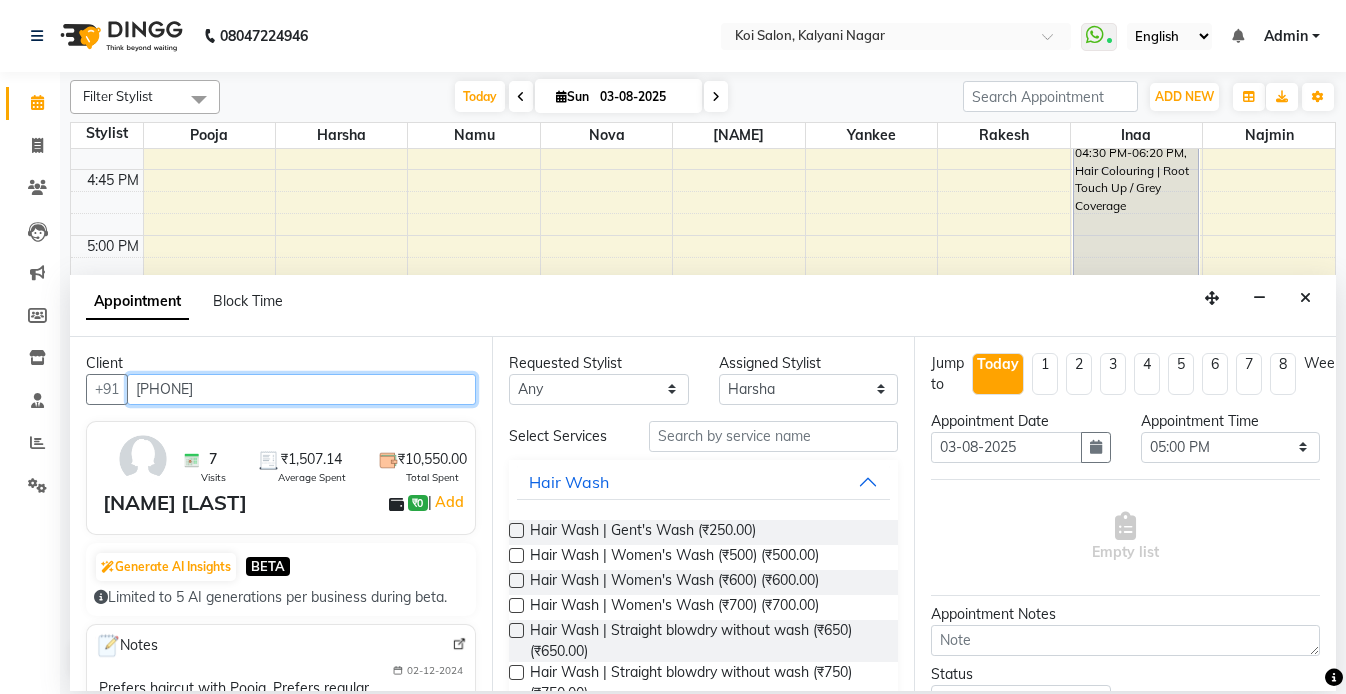 type on "[PHONE]" 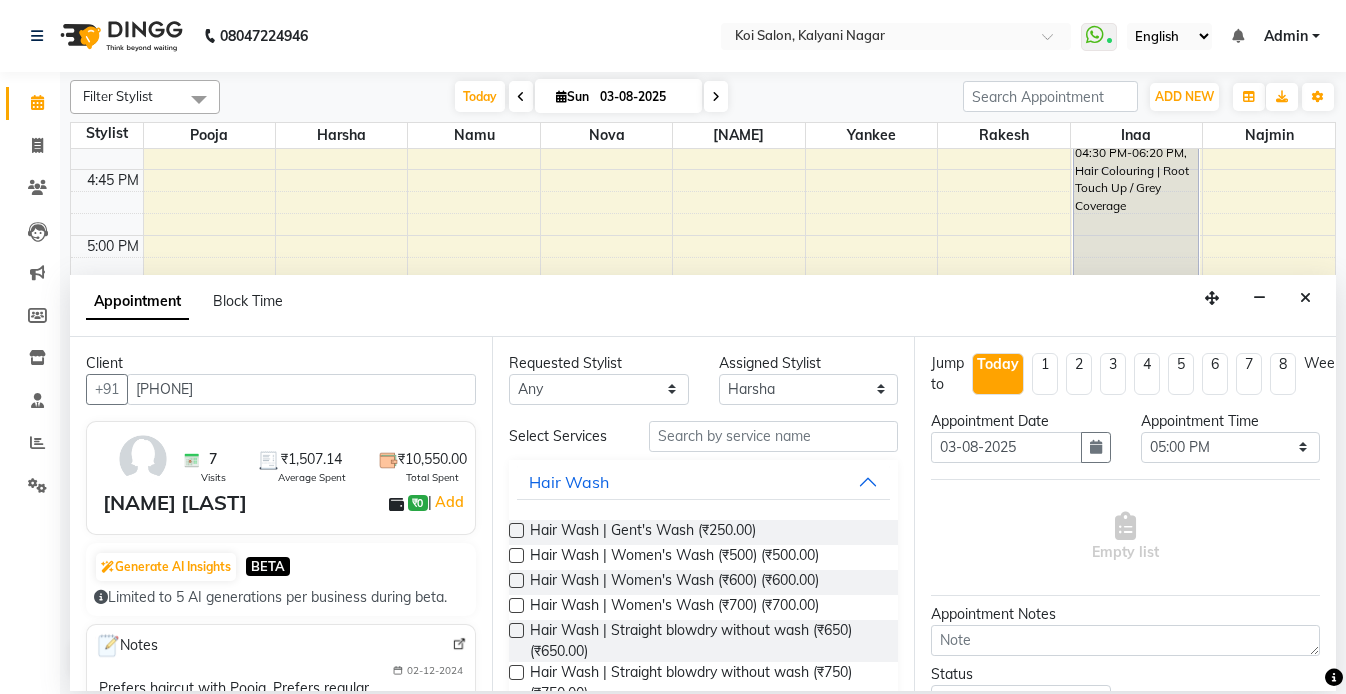 click on "Requested Stylist Any [NAME] [LAST] [NAME] [LAST] [NAME] [LAST] [NAME] [LAST] [NAME] [LAST] [NAME] [LAST] [NAME] [LAST] [NAME] [LAST] [NAME] [LAST] Assigned Stylist Select [NAME] [LAST] [NAME] [LAST] [NAME] [LAST] [NAME] [LAST] [NAME] [LAST] [NAME] [LAST] [NAME] [LAST] [NAME] [LAST] Select Services Hair Wash Hair Wash | Gent's Wash (₹250.00) Hair Wash | Women's Wash (₹500) (₹500.00) Hair Wash | Women's Wash (₹600) (₹600.00) Hair Wash | Women's Wash (₹700) (₹700.00) Hair Wash | Straight blowdry without wash (₹650) (₹650.00) Hair Wash | Straight blowdry without wash (₹750) (₹750.00) Hair Wash | Straight blowdry without wash (₹850) (₹850.00) Hair Wash | Straight blowdry with wash (₹900) (₹900.00) Hair Wash | Straight blowdry with wash (₹1,000) (₹1,000.00) Hair Wash | Straight blowdry with wash (₹1,100) (₹1,100.00) Hair Wash | Add on | Sulphate Free (₹100.00) Hair Wash | Add on | Oiled Hair (₹100.00) Hair Wash | Add on | Hair Wash x2 (₹100.00) Hair Wash | Blast Dry (₹200.00) Consultation (₹0) Women's Day Package [90 Coupons of Rs.200 each] (₹5,000.00) Hair Styling Haircut" at bounding box center (703, 514) 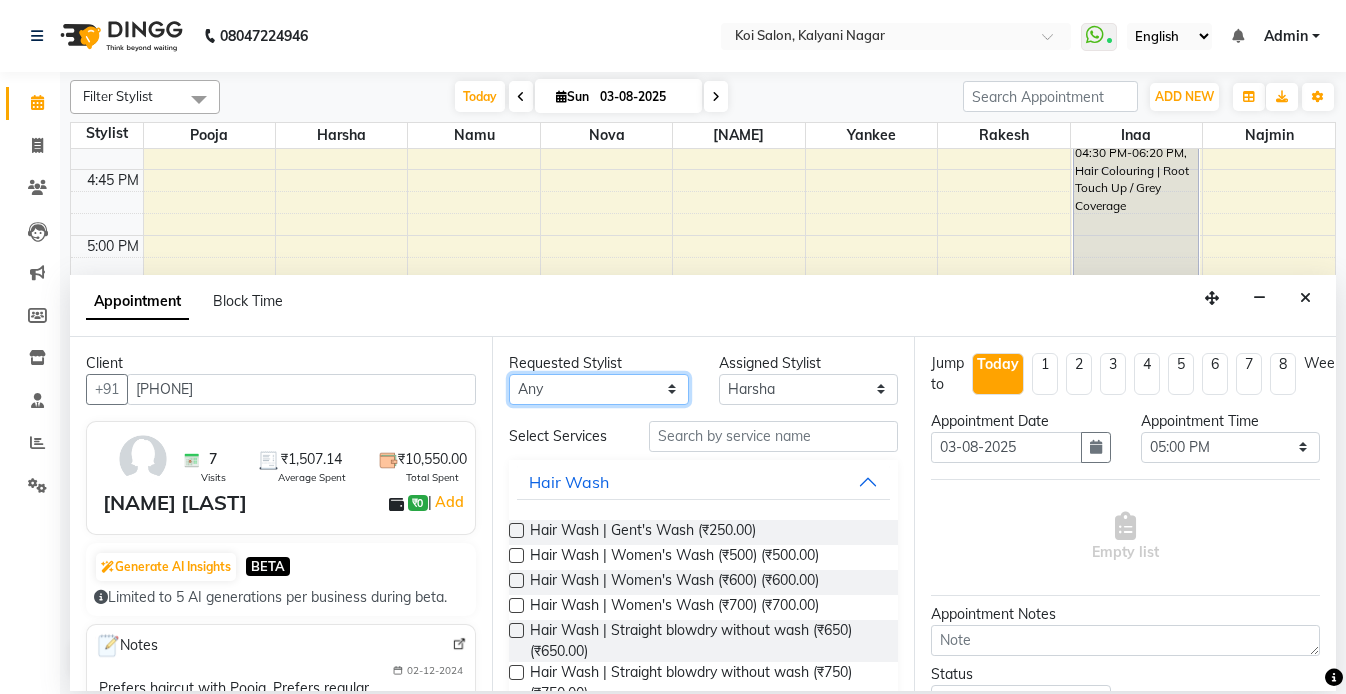 click on "Any [NAME] [NAME] [NAME] [NAME] [NAME] [NAME] [NAME] [NAME]" at bounding box center [599, 389] 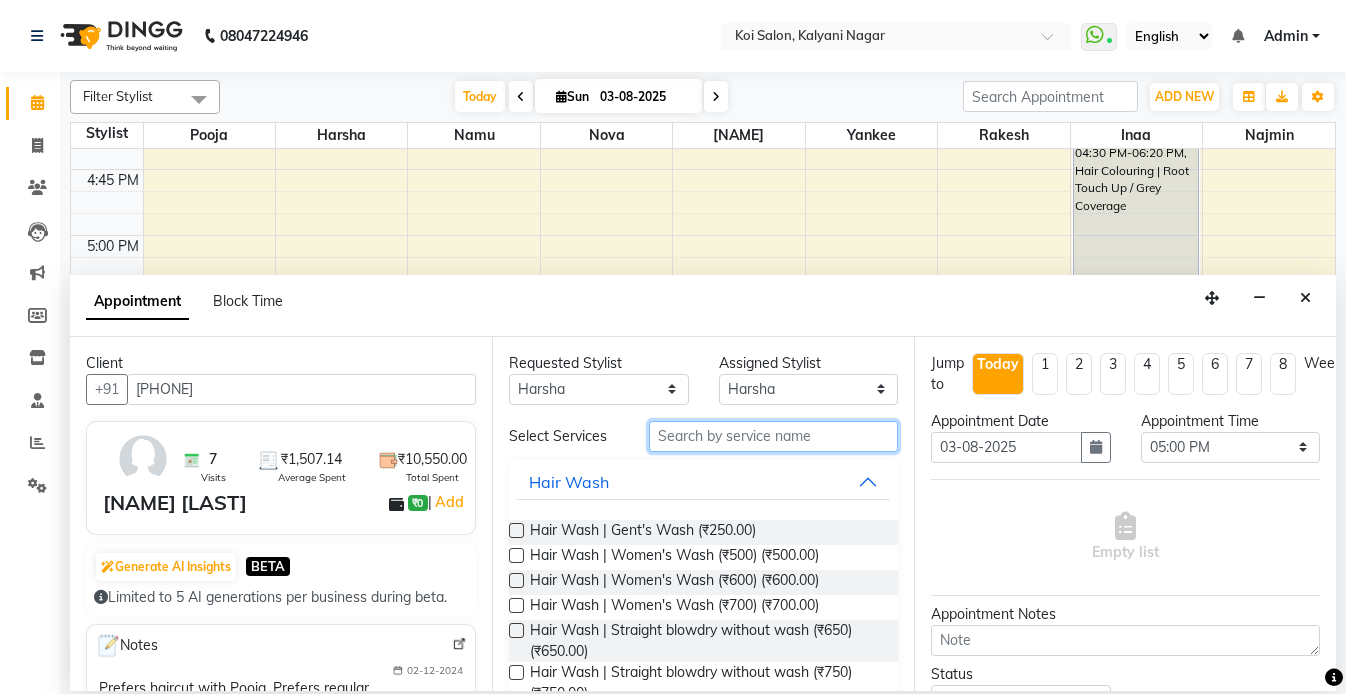 click at bounding box center (773, 436) 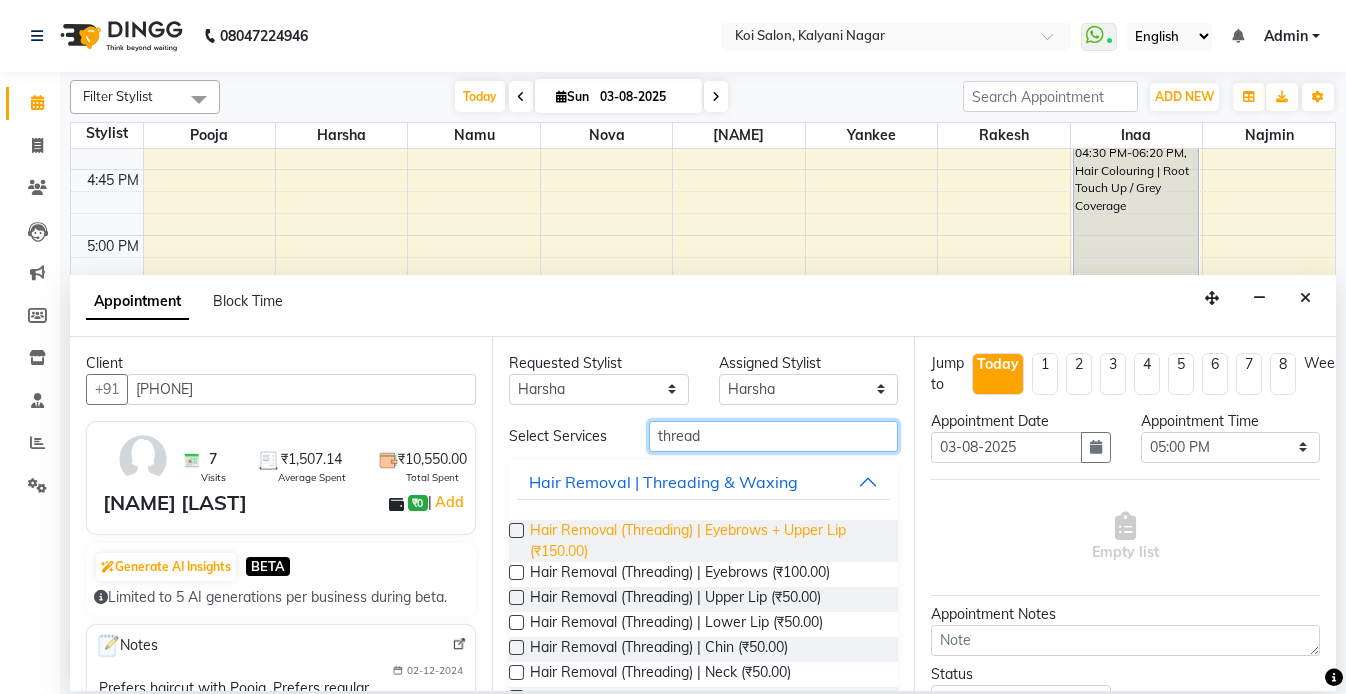 type on "thread" 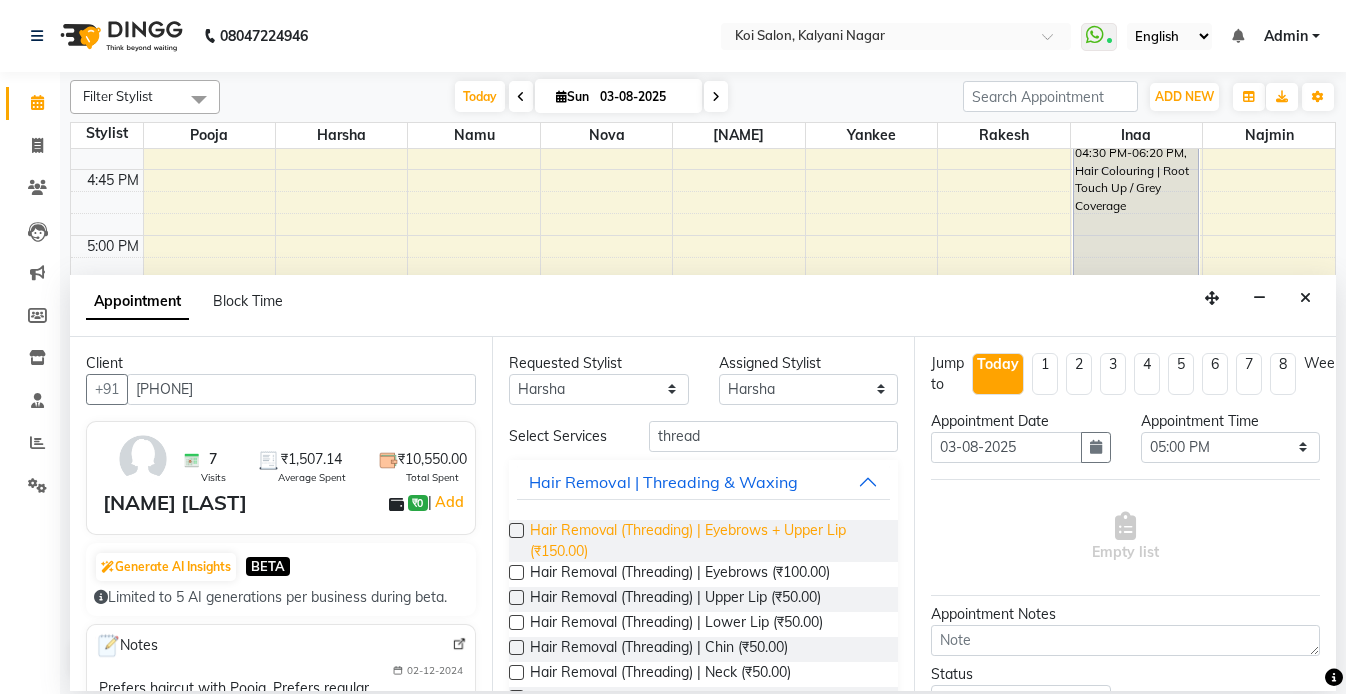 click on "Hair Removal (Threading) | Eyebrows + Upper Lip (₹150.00)" at bounding box center [706, 541] 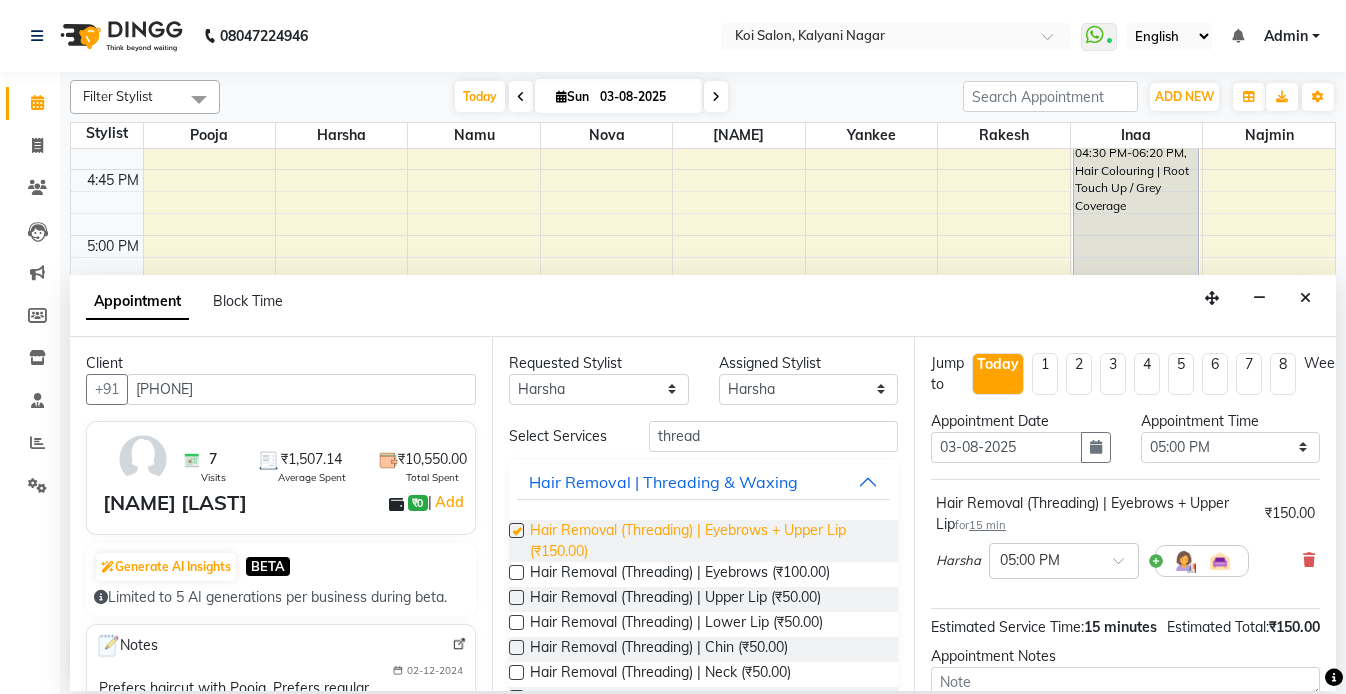 checkbox on "false" 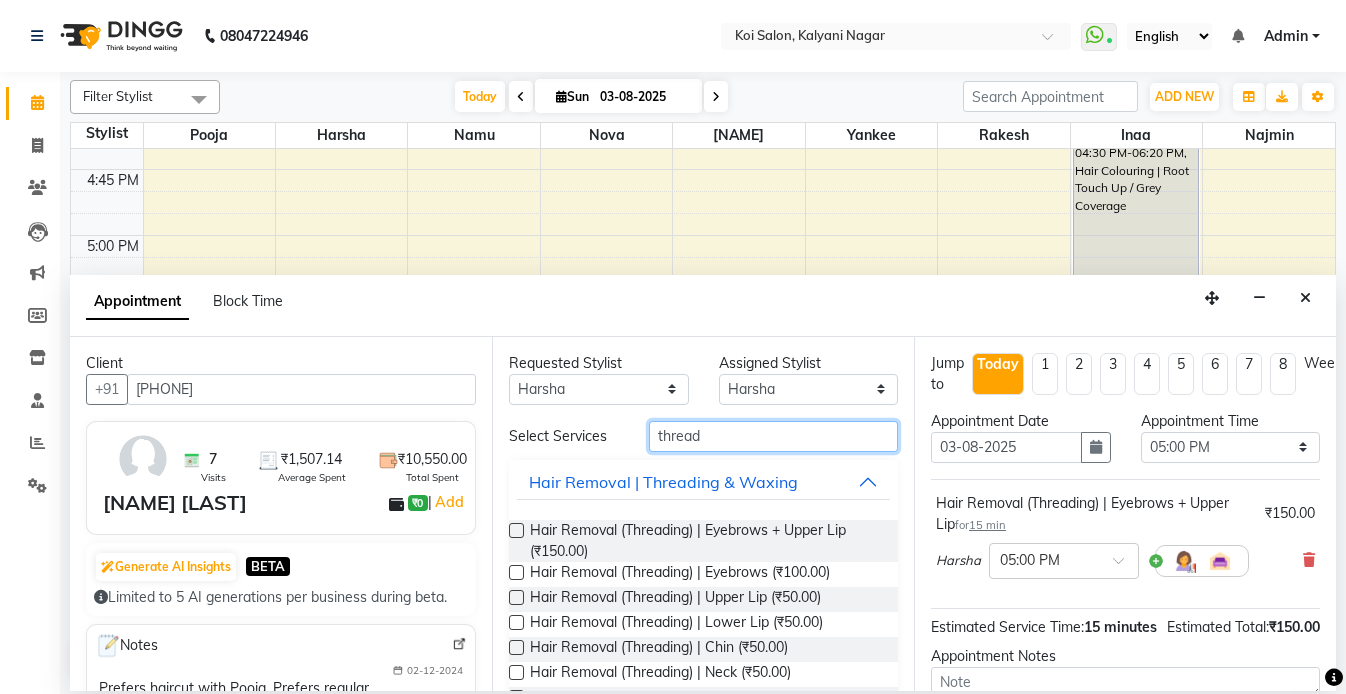 drag, startPoint x: 766, startPoint y: 445, endPoint x: 498, endPoint y: 426, distance: 268.67267 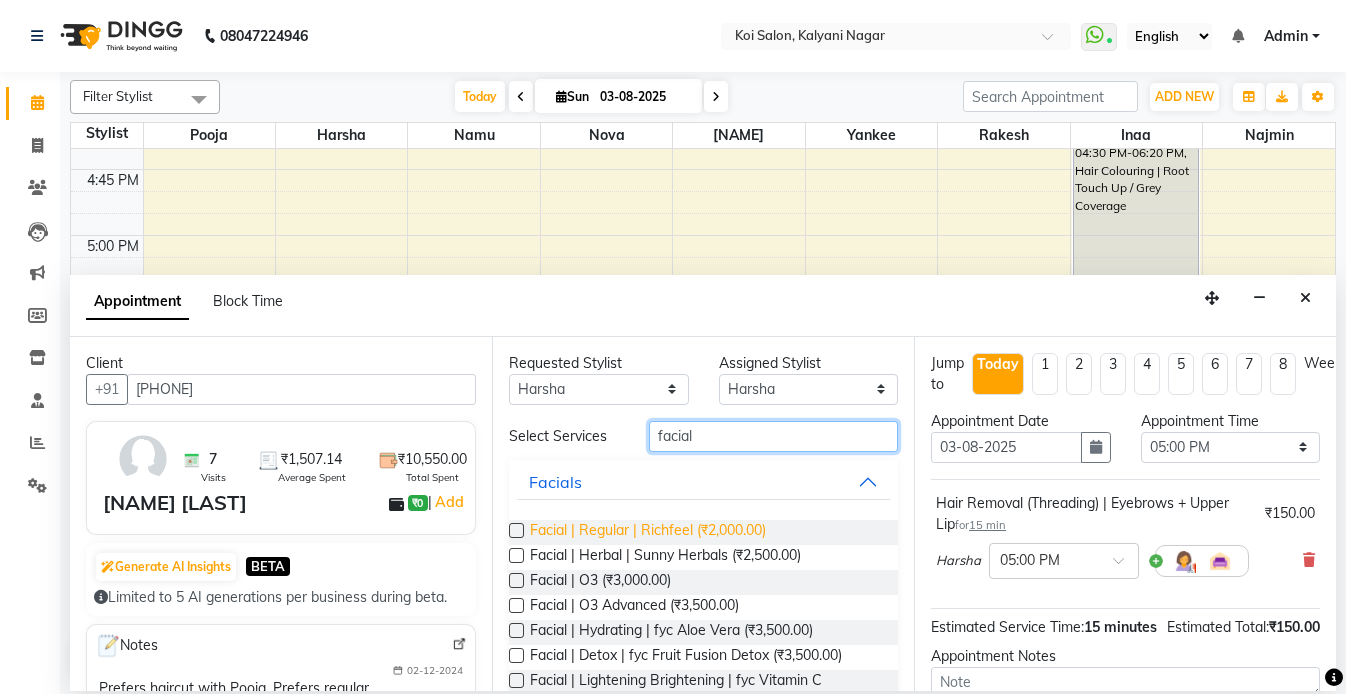 type on "facial" 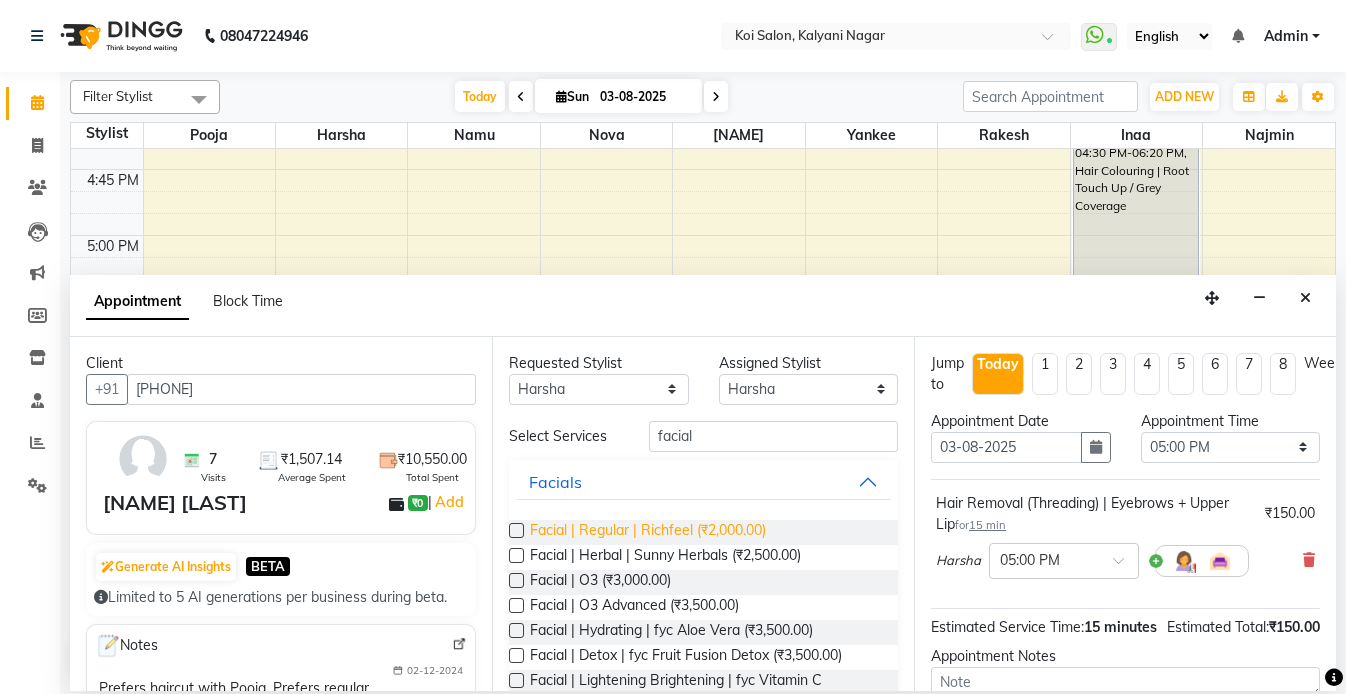 click on "Facial | Regular | Richfeel (₹2,000.00)" at bounding box center (648, 532) 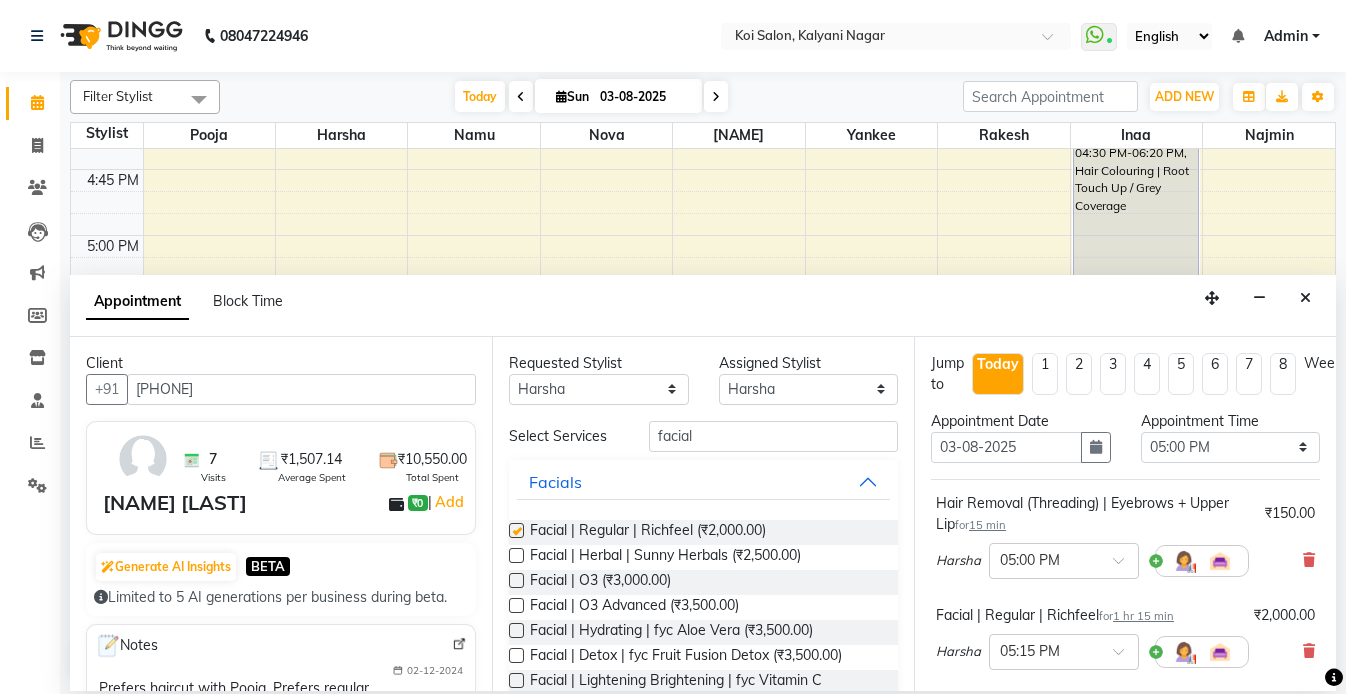 checkbox on "false" 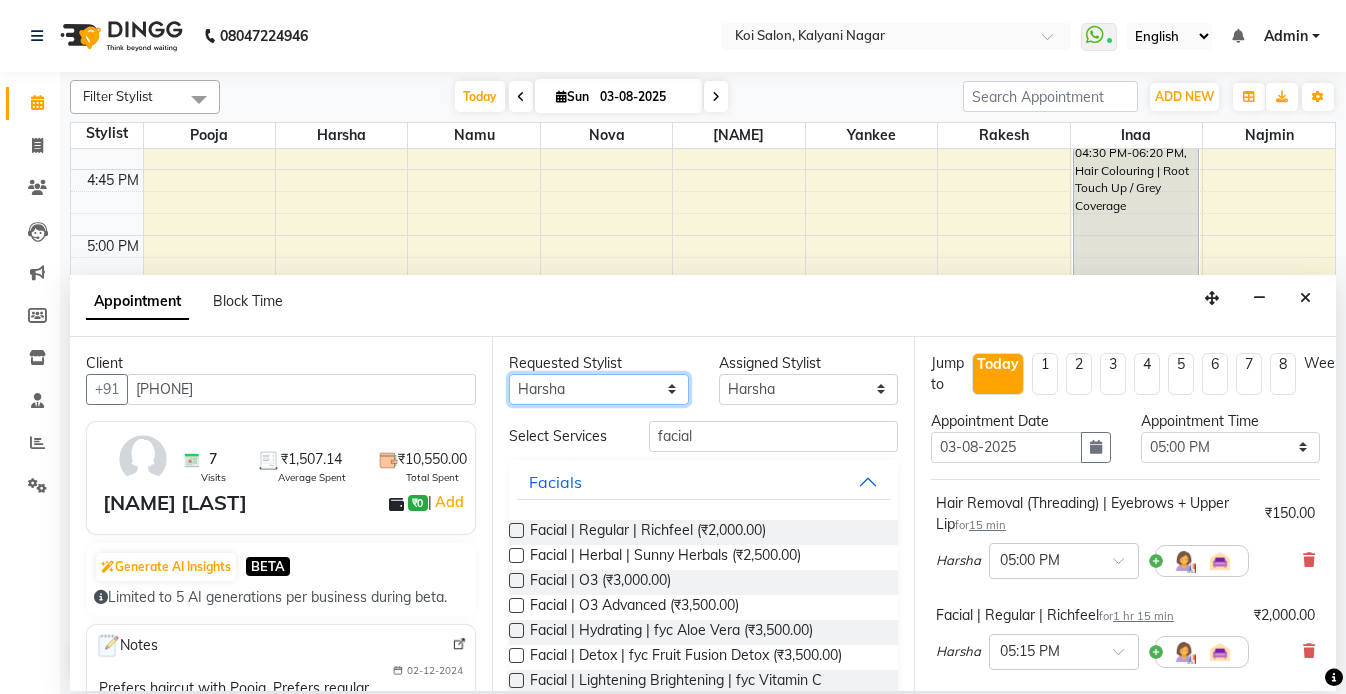 click on "Any [NAME] [NAME] [NAME] [NAME] [NAME] [NAME] [NAME] [NAME]" at bounding box center (599, 389) 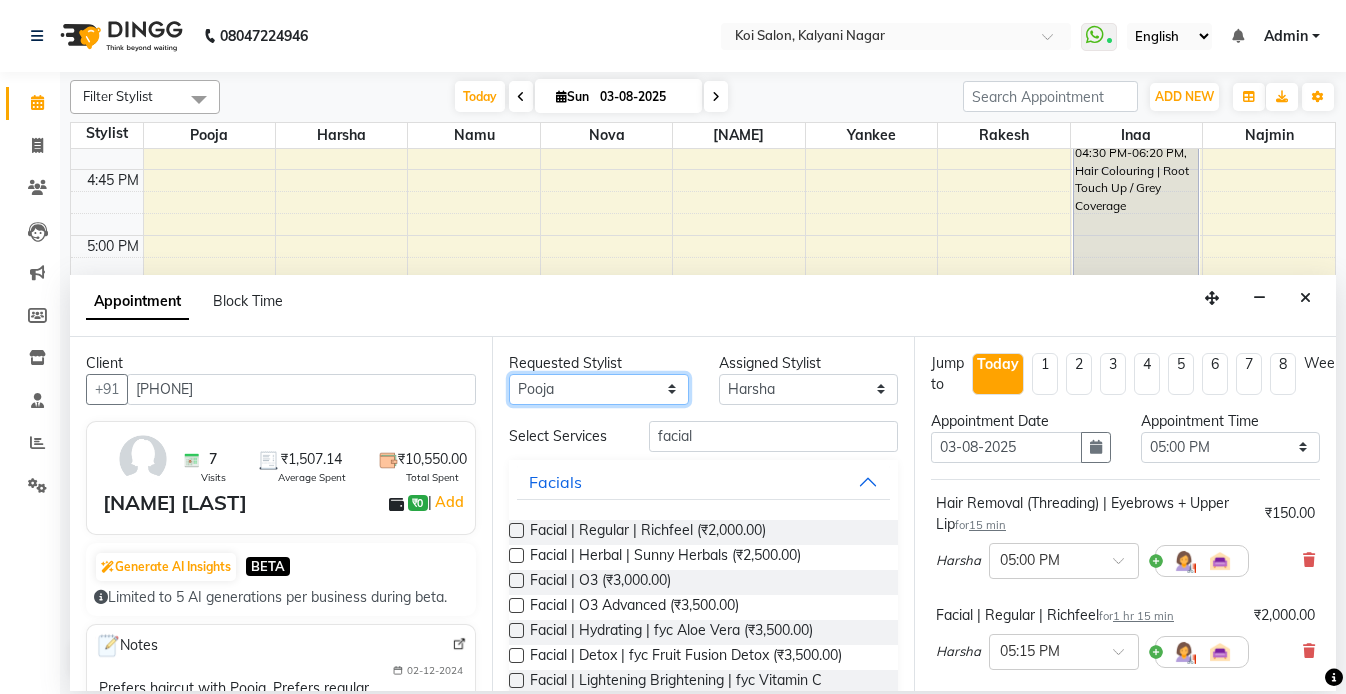 select on "16513" 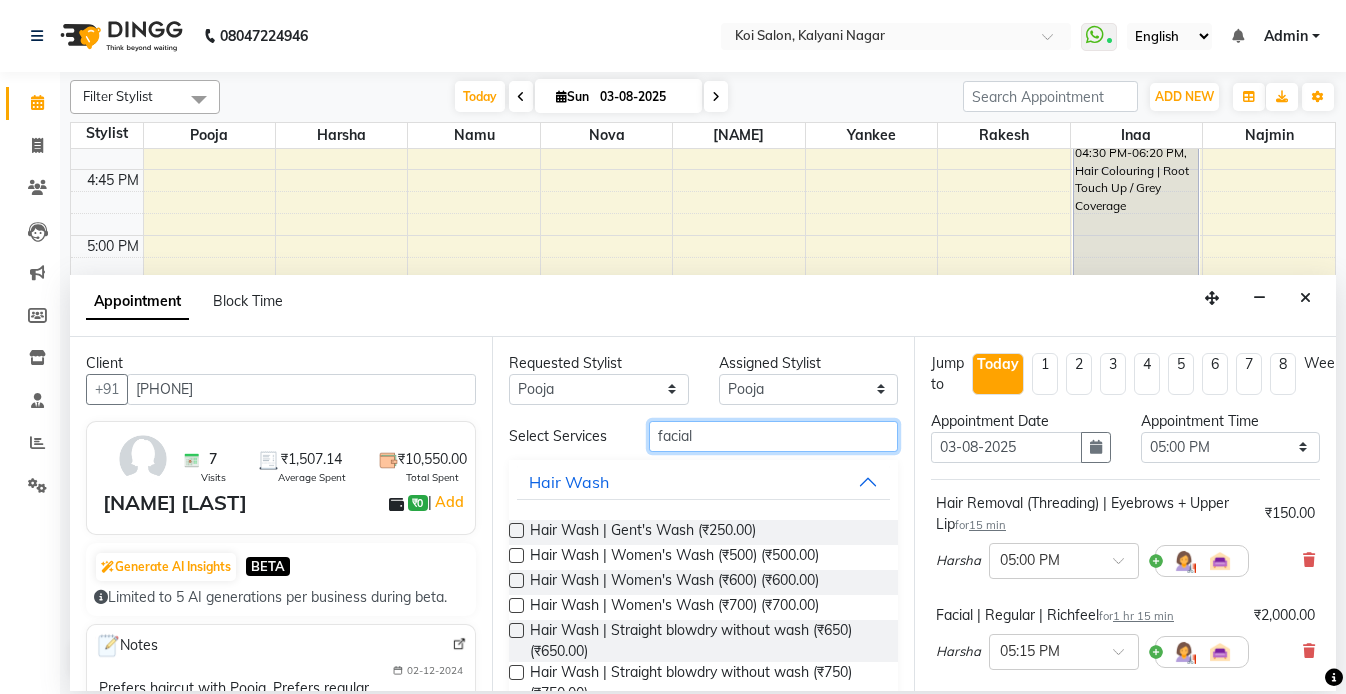 click on "facial" at bounding box center (773, 436) 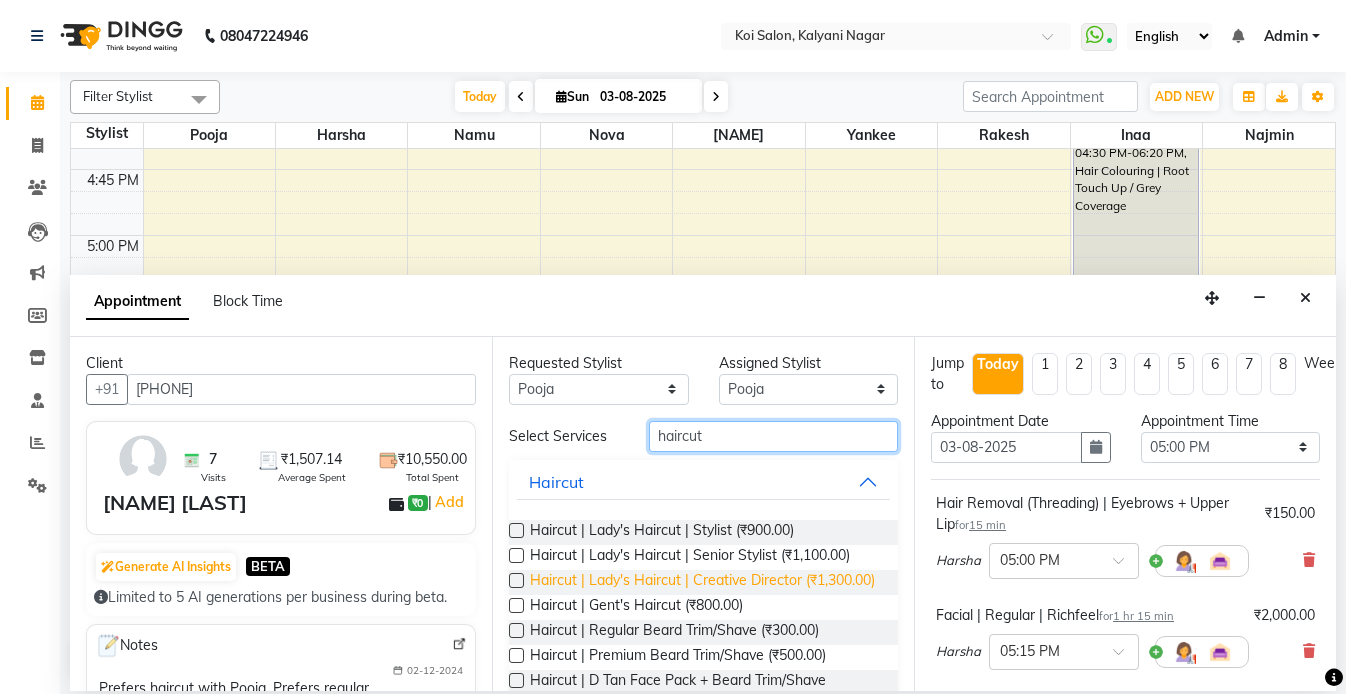 type on "haircut" 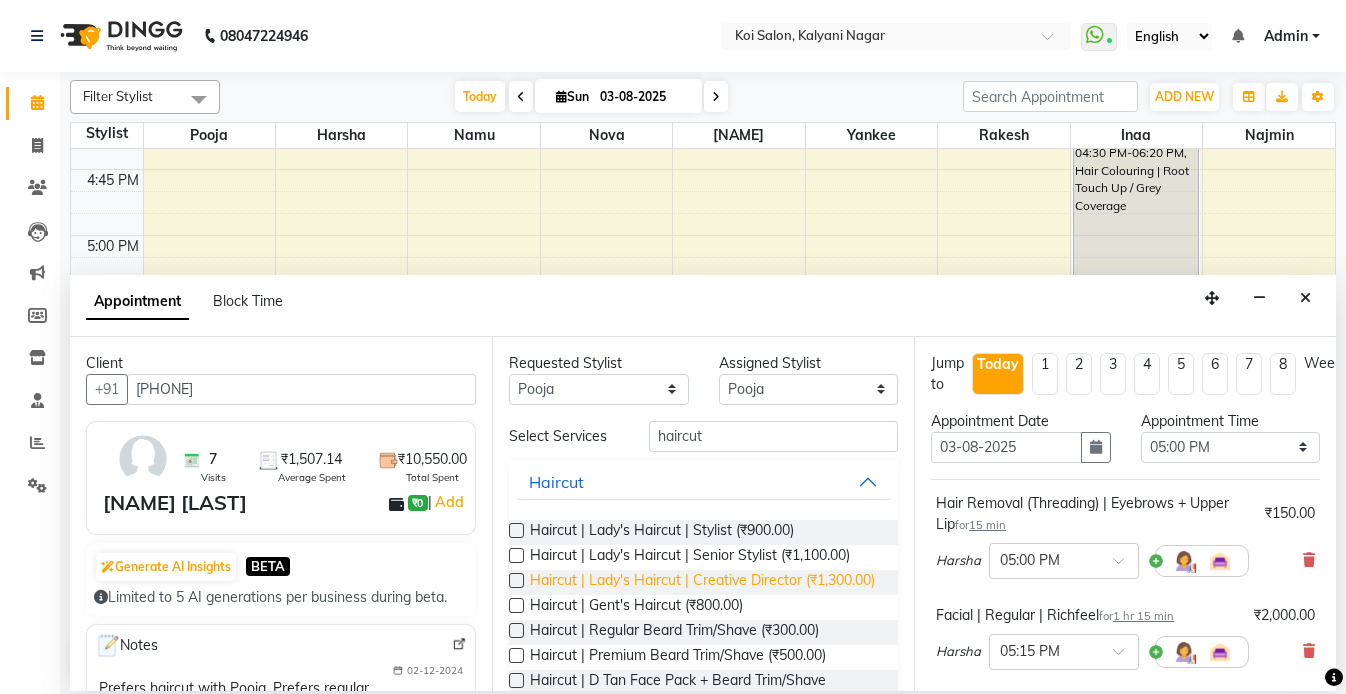 click on "Haircut | Lady's Haircut | Creative Director (₹1,300.00)" at bounding box center (702, 582) 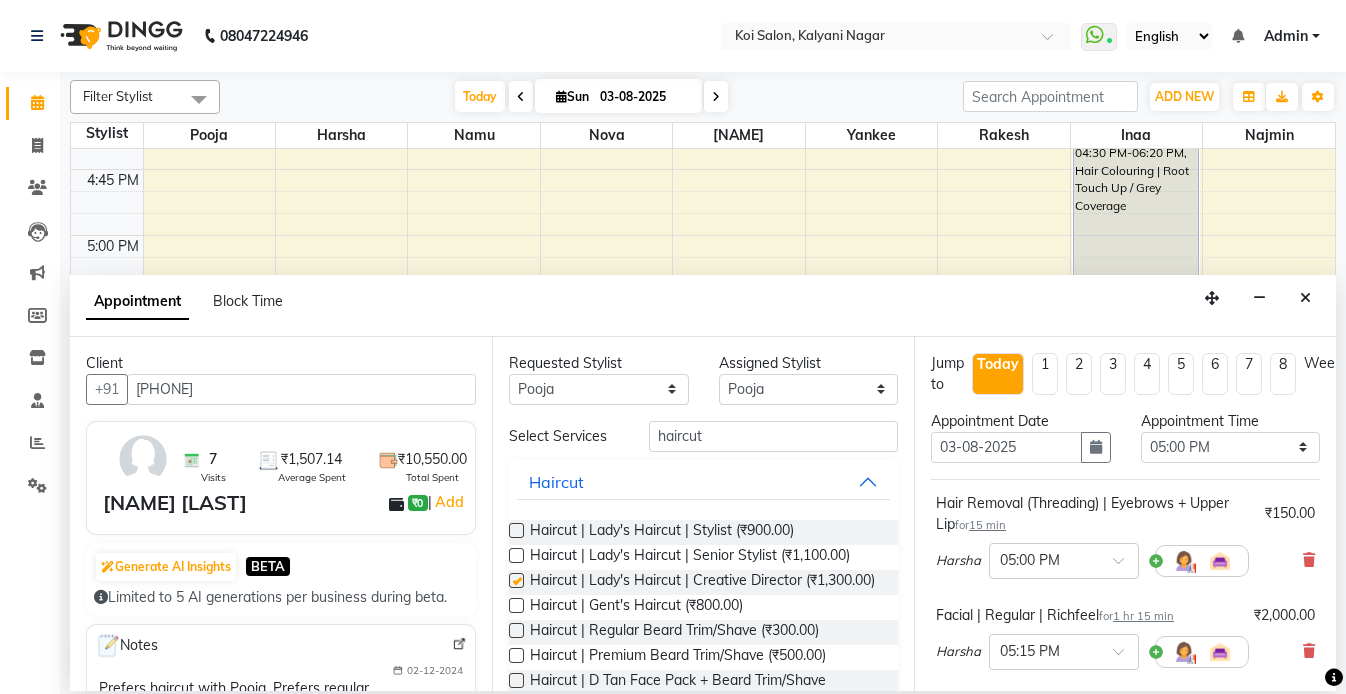 checkbox on "false" 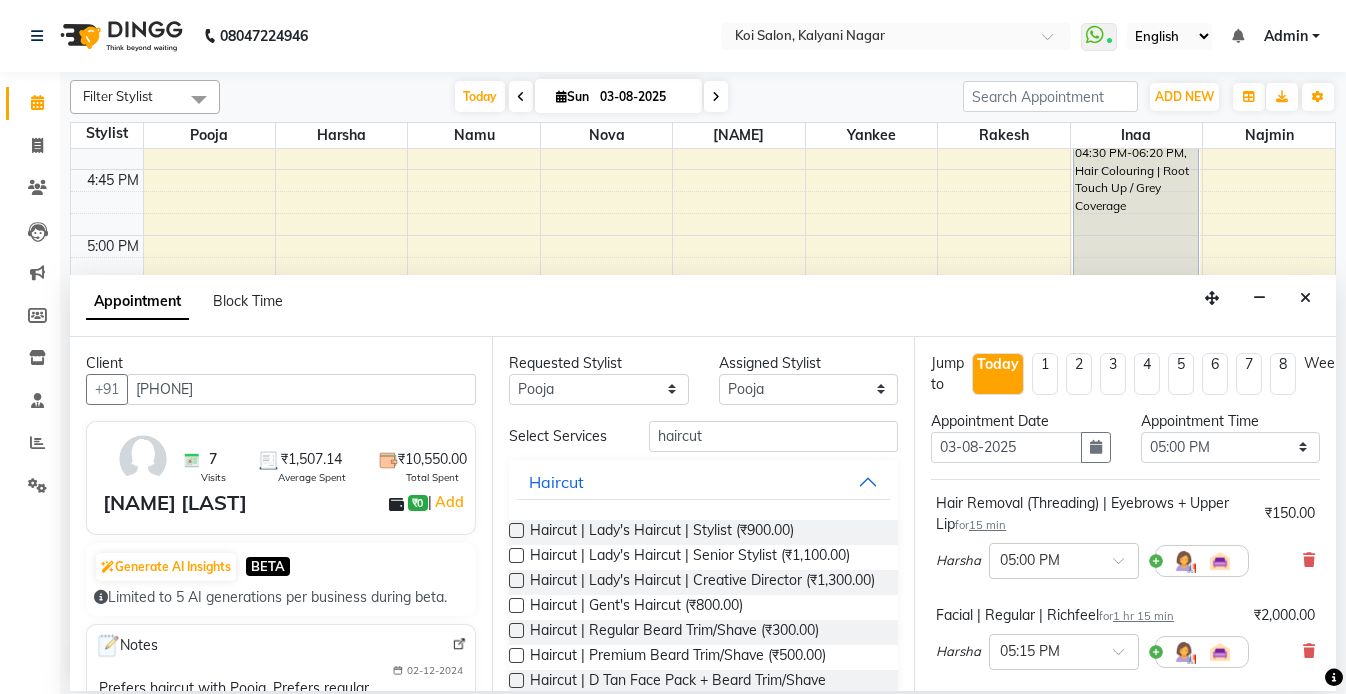 scroll, scrollTop: 416, scrollLeft: 0, axis: vertical 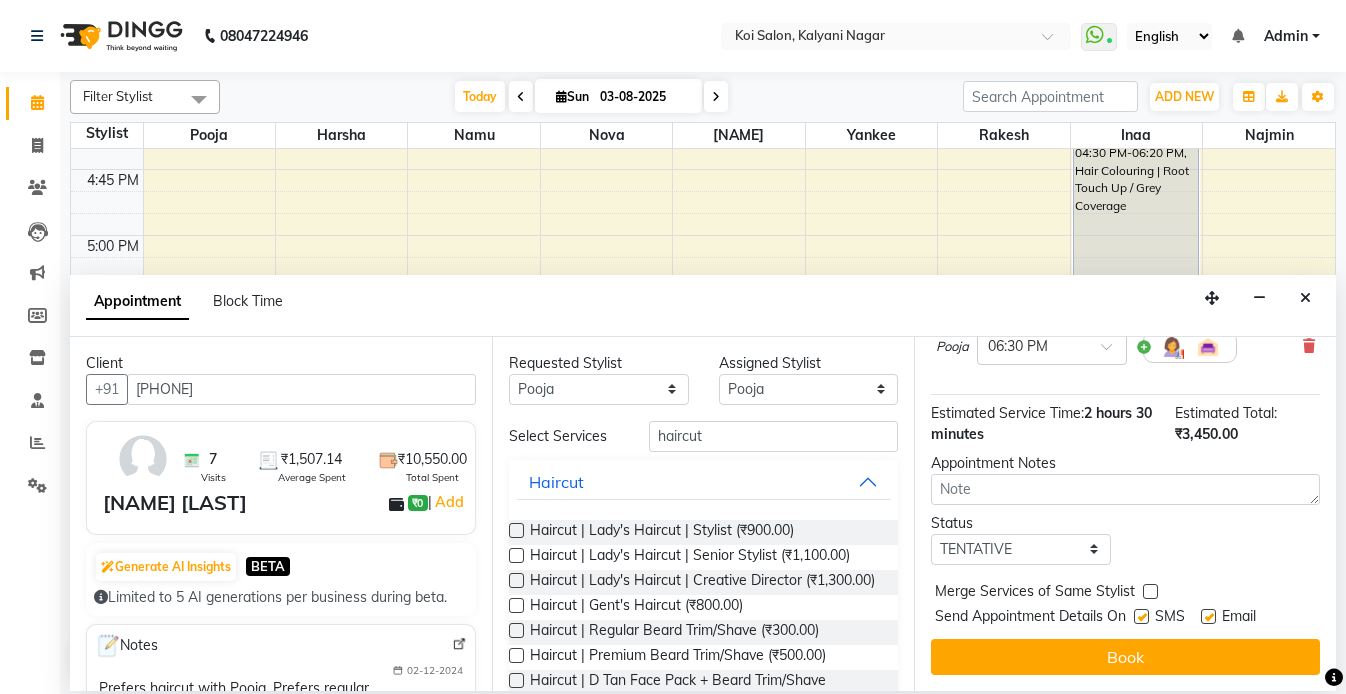 click at bounding box center (1141, 616) 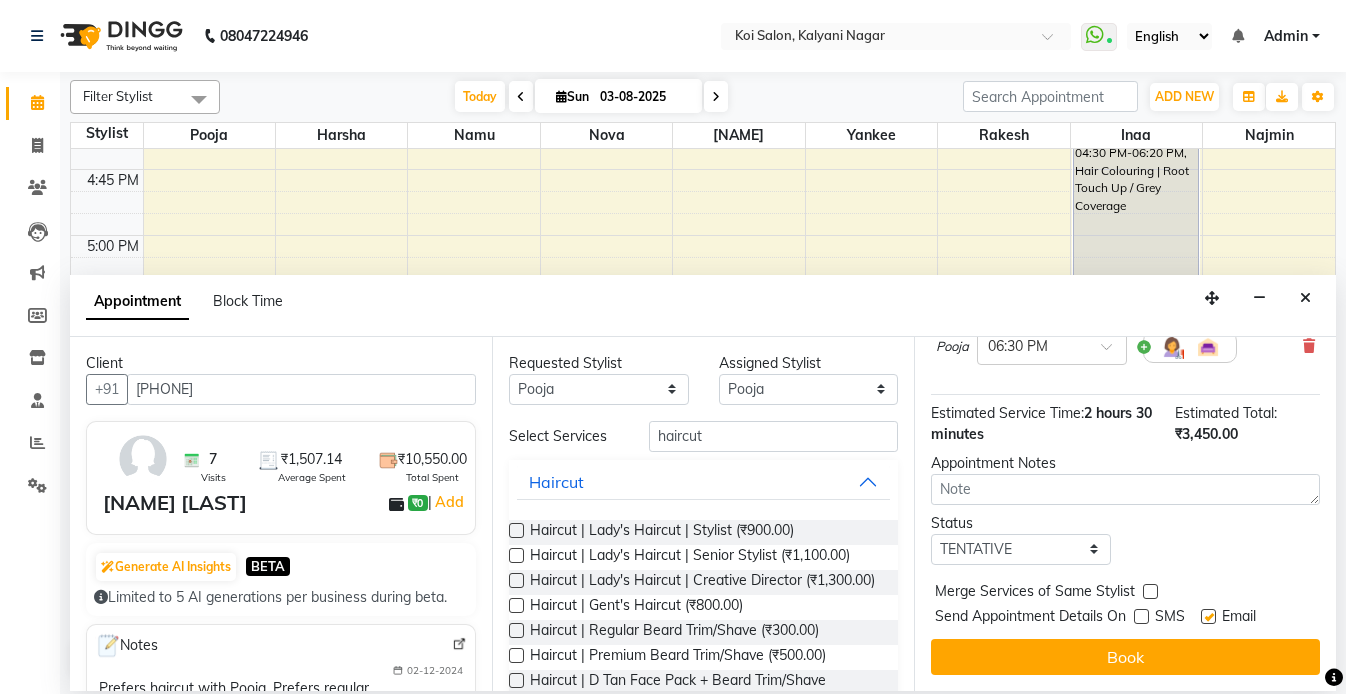 click at bounding box center [1208, 616] 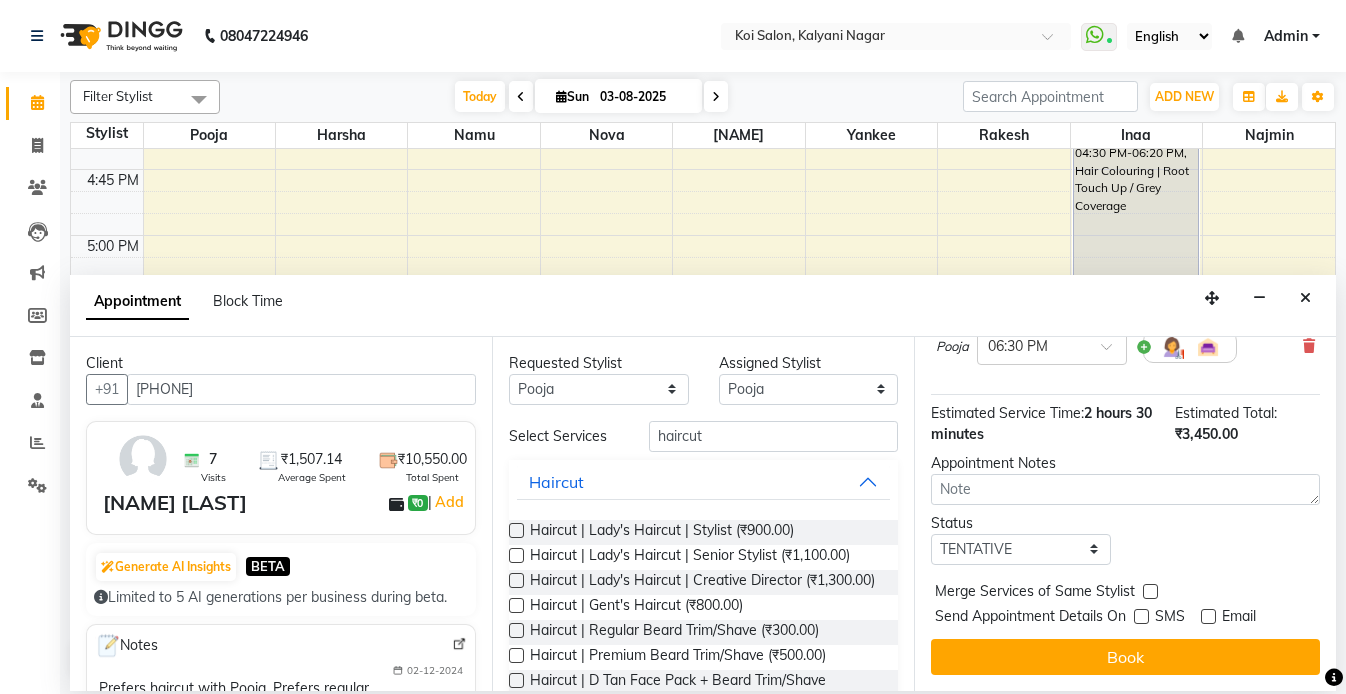 click on "Book" at bounding box center (1125, 657) 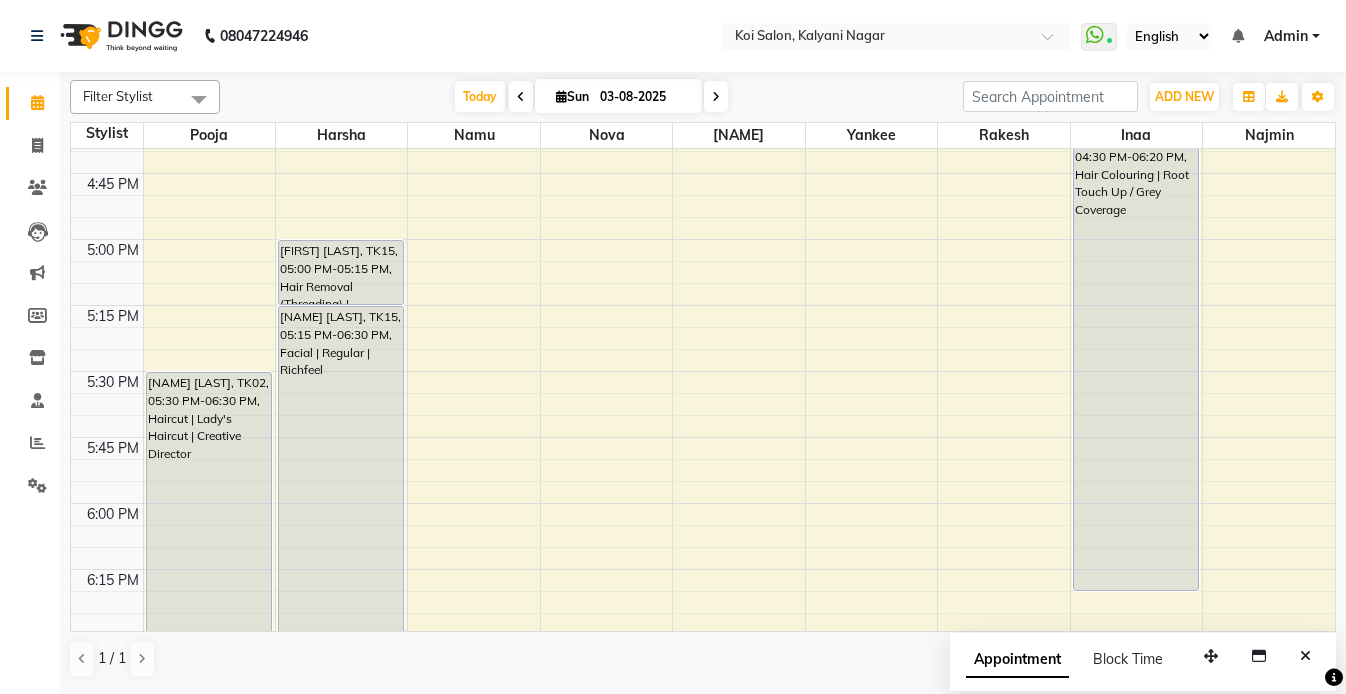 scroll, scrollTop: 2314, scrollLeft: 0, axis: vertical 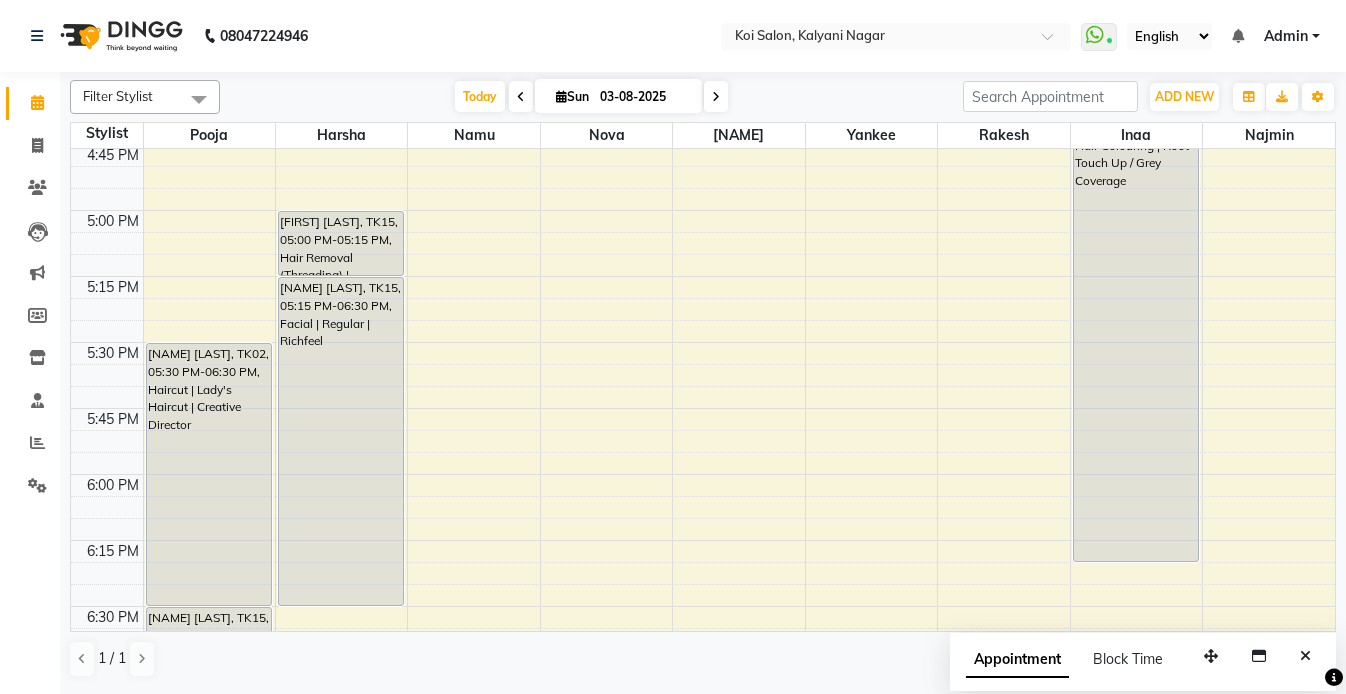 click on "8:00 AM 8:15 AM 8:30 AM 8:45 AM 9:00 AM 9:15 AM 9:30 AM 9:45 AM 10:00 AM 10:15 AM 10:30 AM 10:45 AM 11:00 AM 11:15 AM 11:30 AM 11:45 AM 12:00 PM 12:15 PM 12:30 PM 12:45 PM 1:00 PM 1:15 PM 1:30 PM 1:45 PM 2:00 PM 2:15 PM 2:30 PM 2:45 PM 3:00 PM 3:15 PM 3:30 PM 3:45 PM 4:00 PM 4:15 PM 4:30 PM 4:45 PM 5:00 PM 5:15 PM 5:30 PM 5:45 PM 6:00 PM 6:15 PM 6:30 PM 6:45 PM 7:00 PM 7:15 PM 7:30 PM 7:45 PM 8:00 PM 8:15 PM 8:30 PM 8:45 PM    [NAME] [LAST], TK02, 05:30 PM-06:30 PM, Haircut | Lady's Haircut | Creative Director    [NAME] [LAST], TK15, 06:30 PM-07:30 PM, Haircut | Lady's Haircut | Creative Director  Blocked     [NAME] [LAST], TK15, 05:00 PM-05:15 PM, Hair Removal (Threading) | Eyebrows + Upper Lip    [NAME] [LAST], TK15, 05:15 PM-06:30 PM, Facial | Regular | Richfeel    [NAME] [LAST], TK09, 03:05 PM-03:50 PM, Hair Styling | Ironing    [NAME] [LAST], TK09, 03:05 PM-03:20 PM, Add On | Hair Wash    [NAME] [LAST], TK09, 03:05 PM-03:20 PM, Hair Wash | Add on | Sulphate Free" at bounding box center [703, -450] 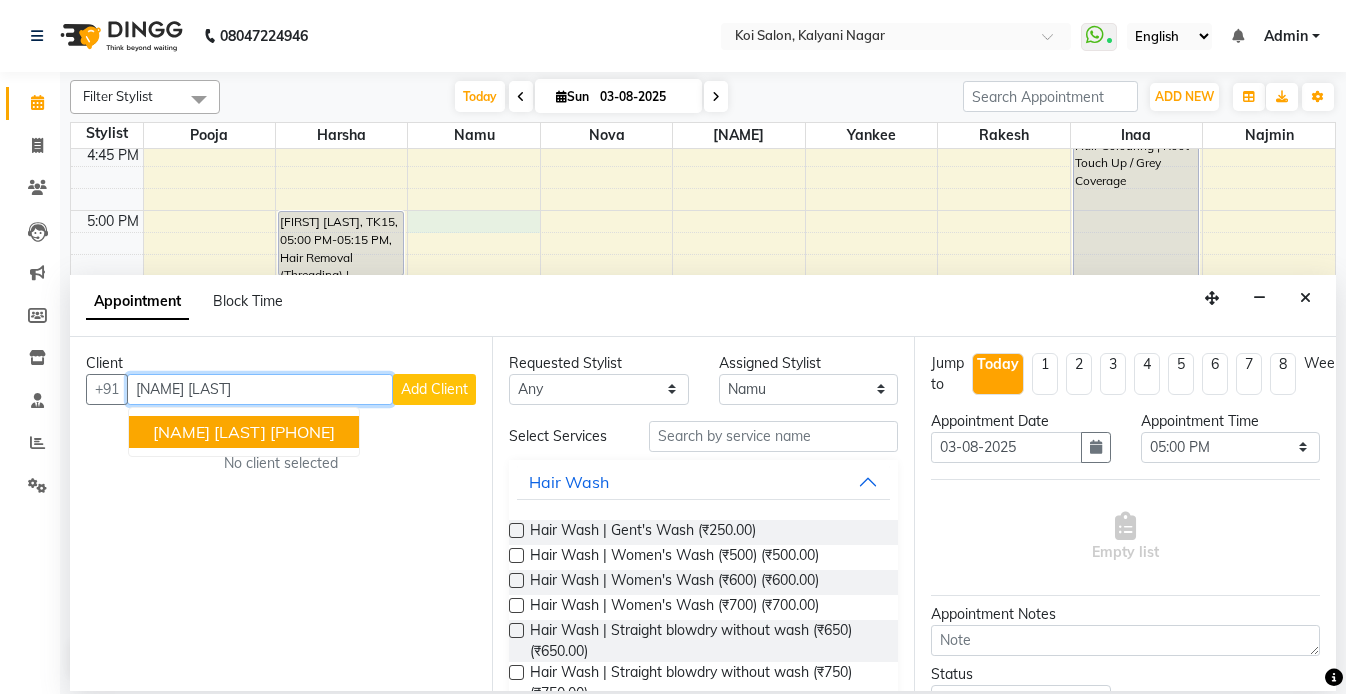 click on "[NAME] [LAST]" at bounding box center (209, 432) 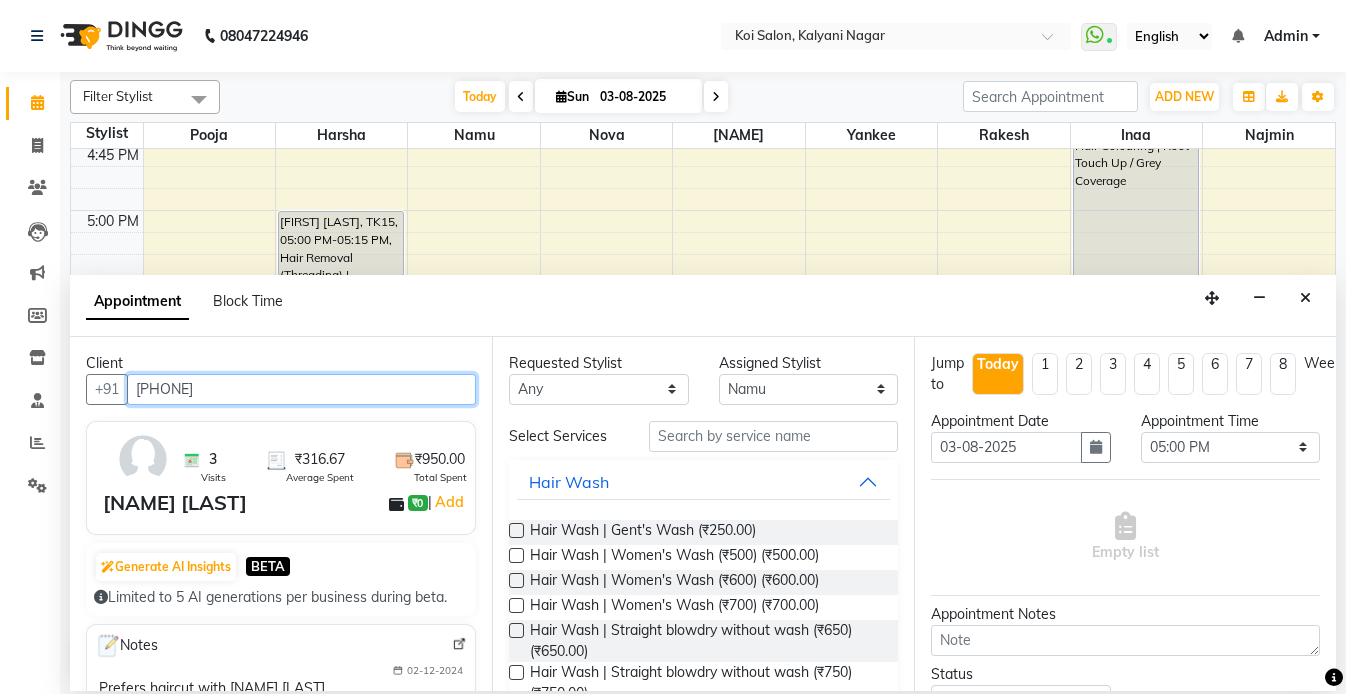 type on "[PHONE]" 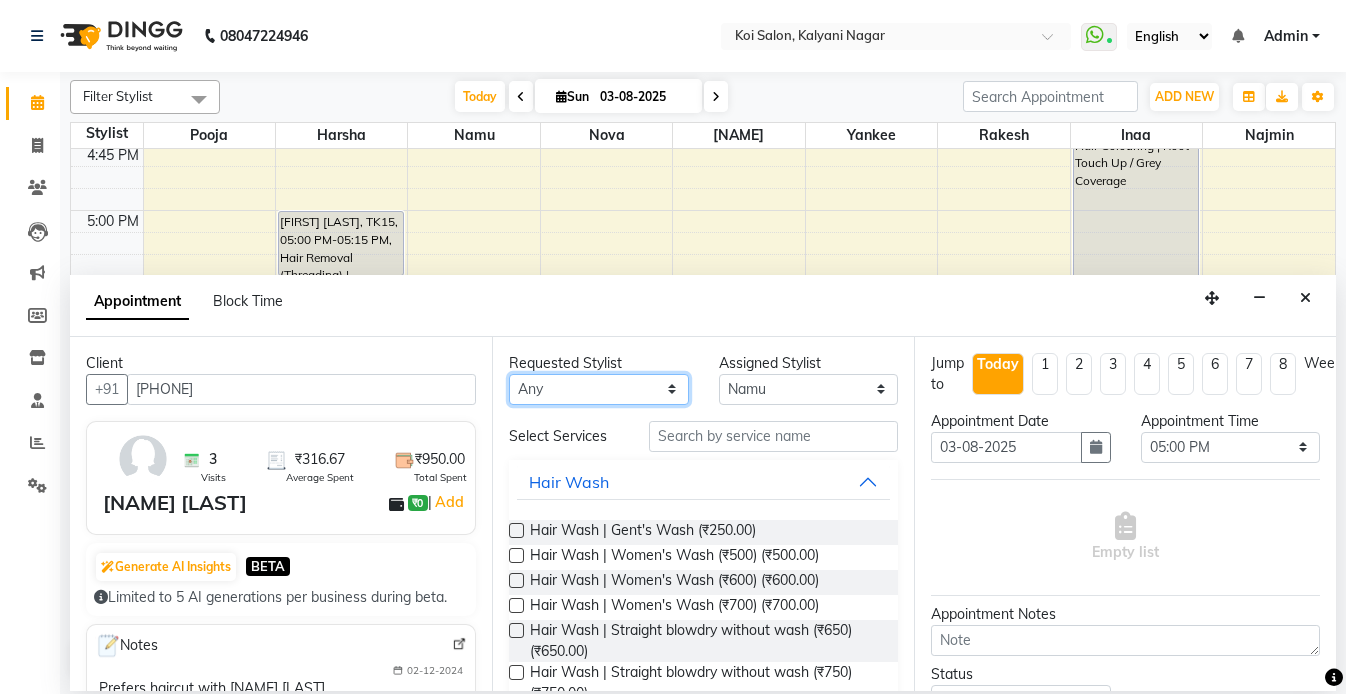 click on "Any [NAME] [NAME] [NAME] [NAME] [NAME] [NAME] [NAME] [NAME]" at bounding box center (599, 389) 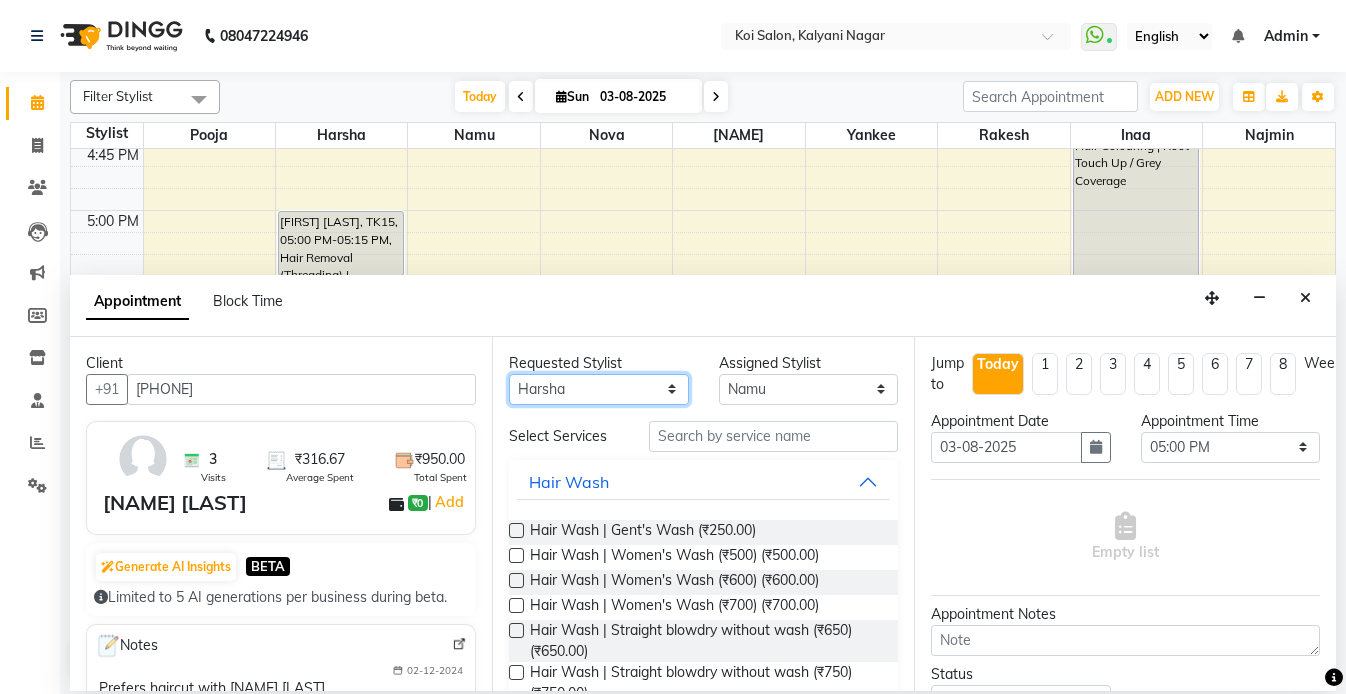select on "16514" 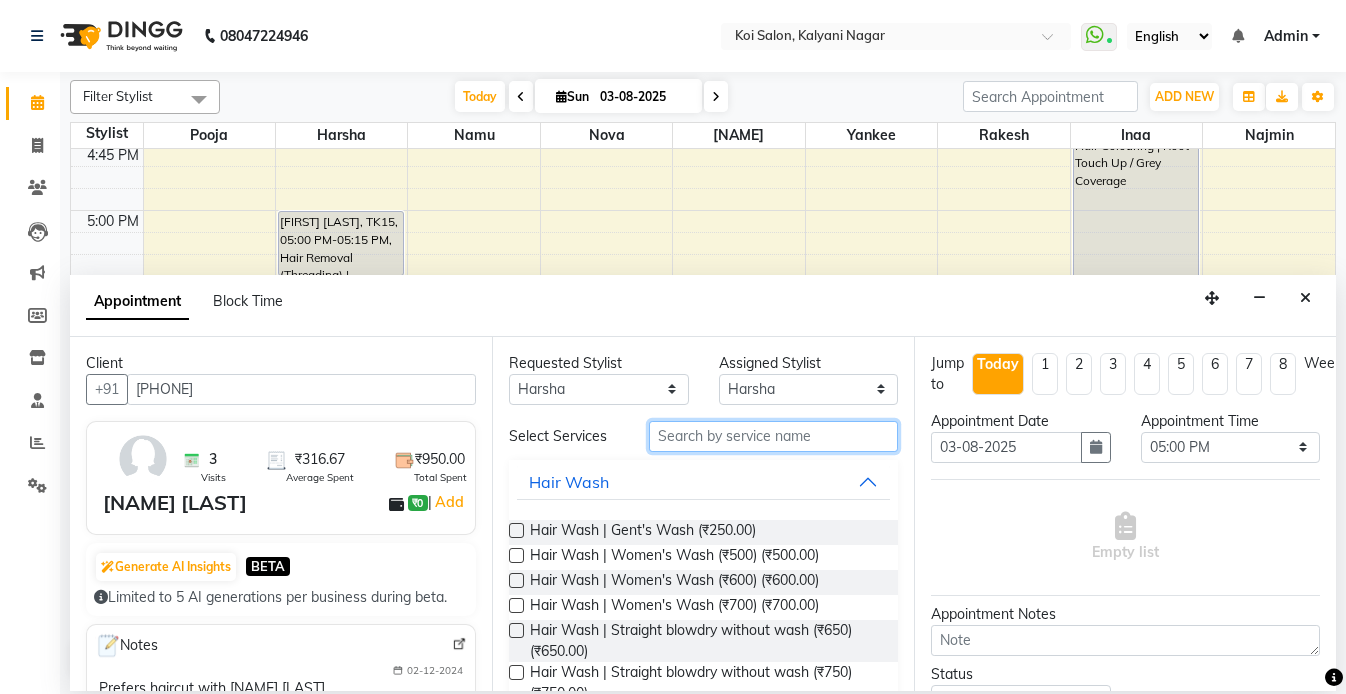 click at bounding box center (773, 436) 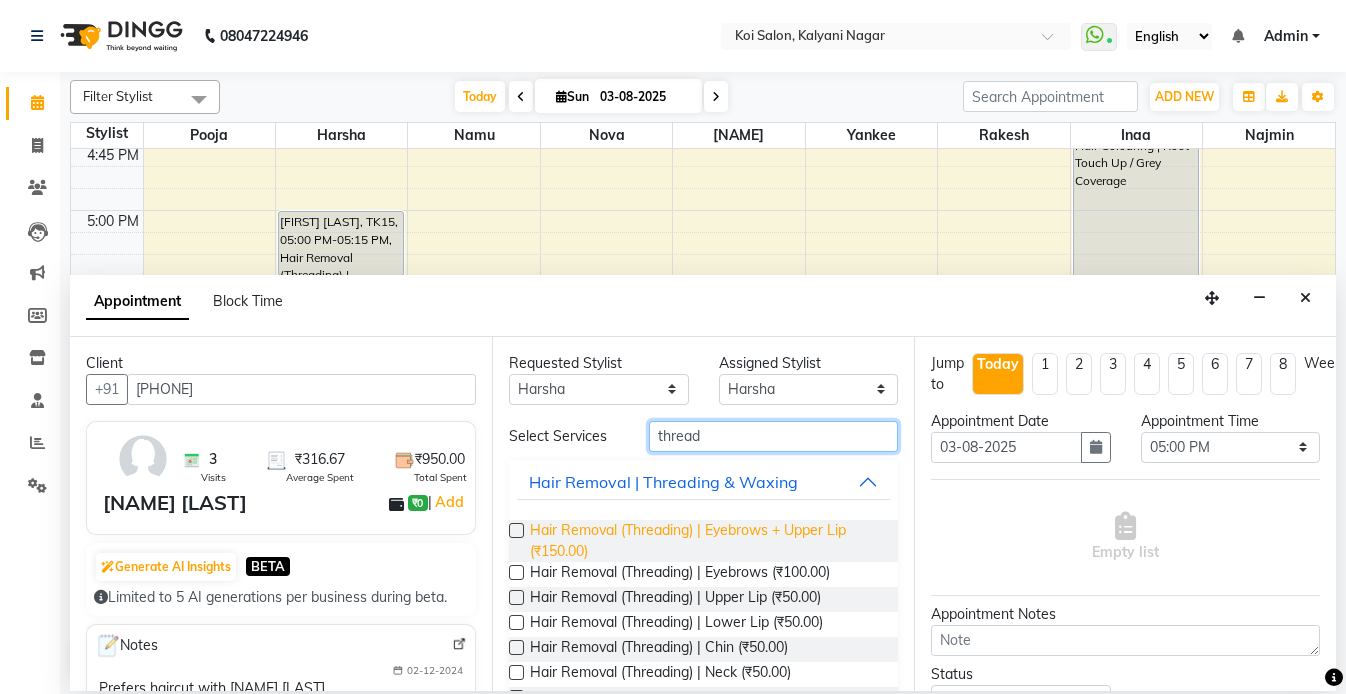 type on "thread" 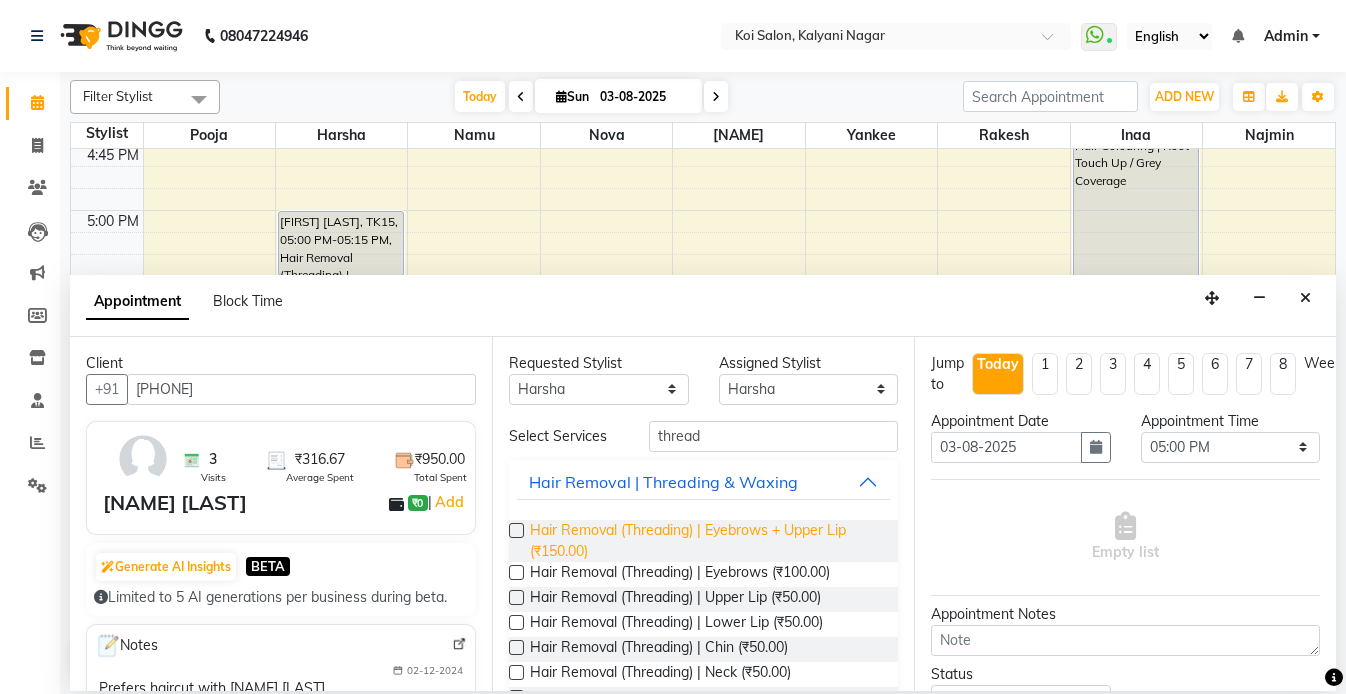 click on "Hair Removal (Threading) | Eyebrows + Upper Lip (₹150.00)" at bounding box center (706, 541) 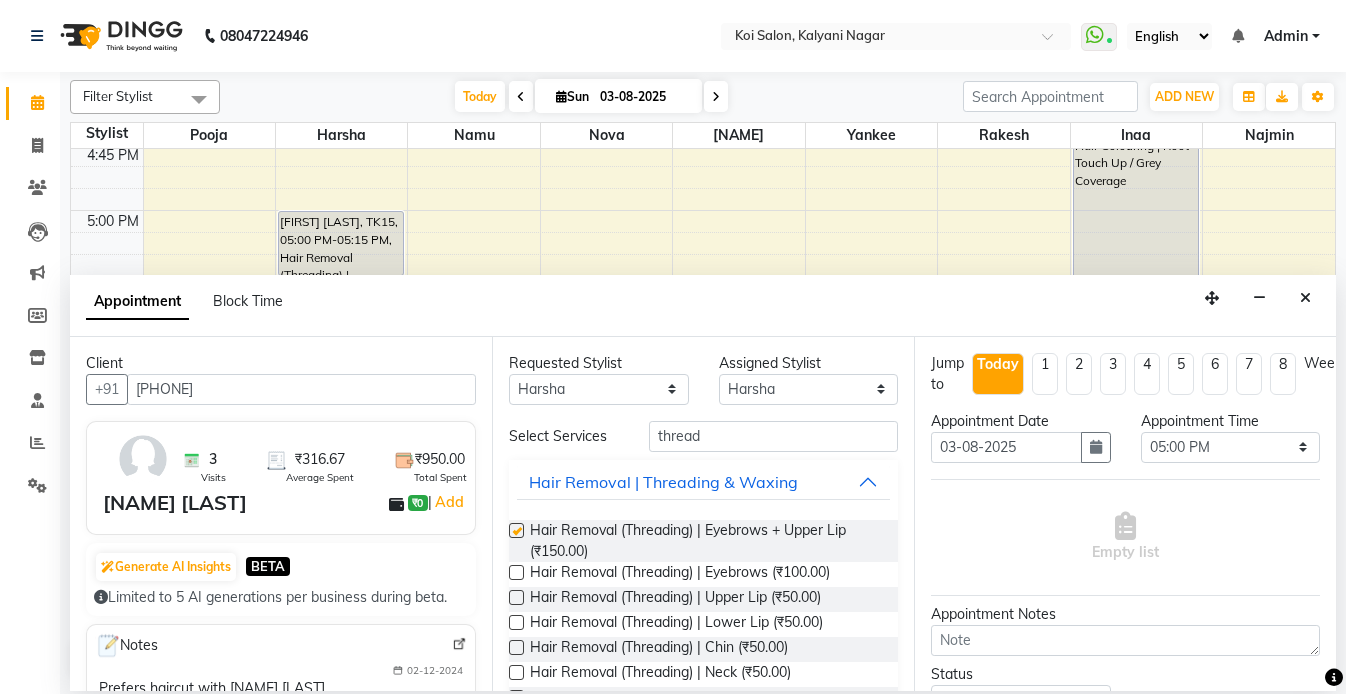 checkbox on "false" 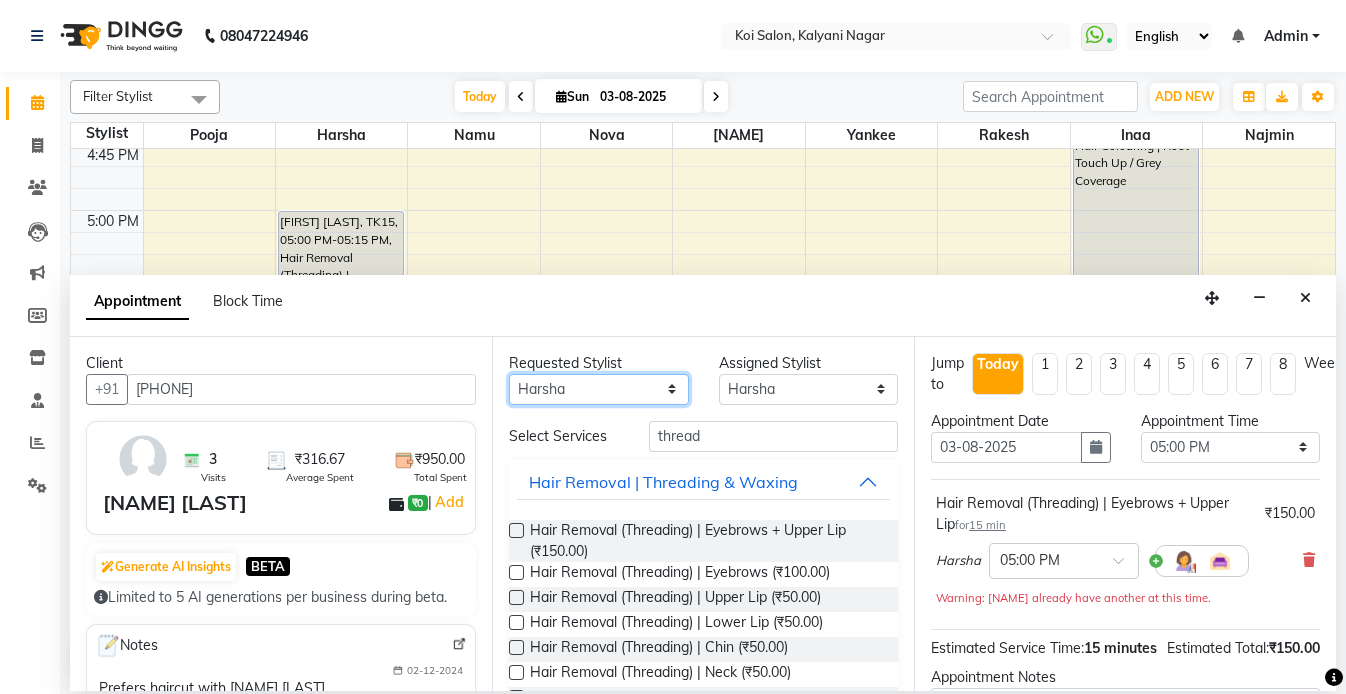 click on "Any [NAME] [NAME] [NAME] [NAME] [NAME] [NAME] [NAME] [NAME]" at bounding box center (599, 389) 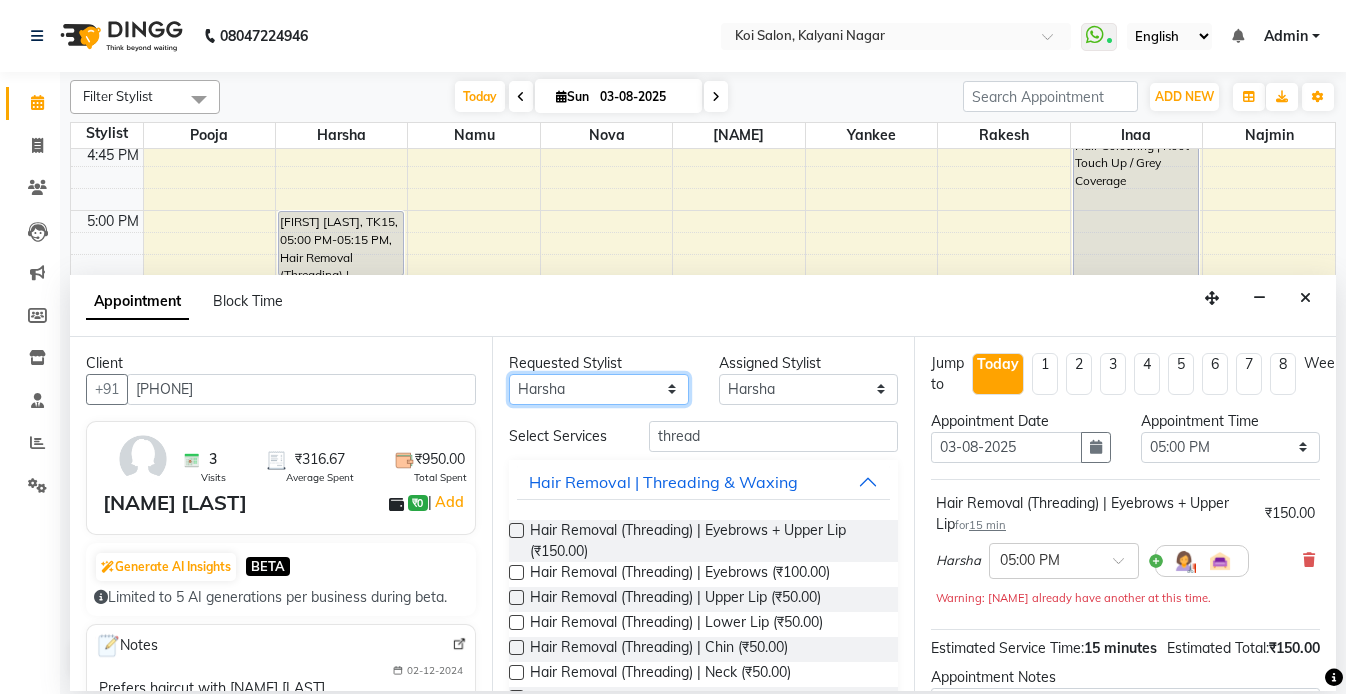select on "16513" 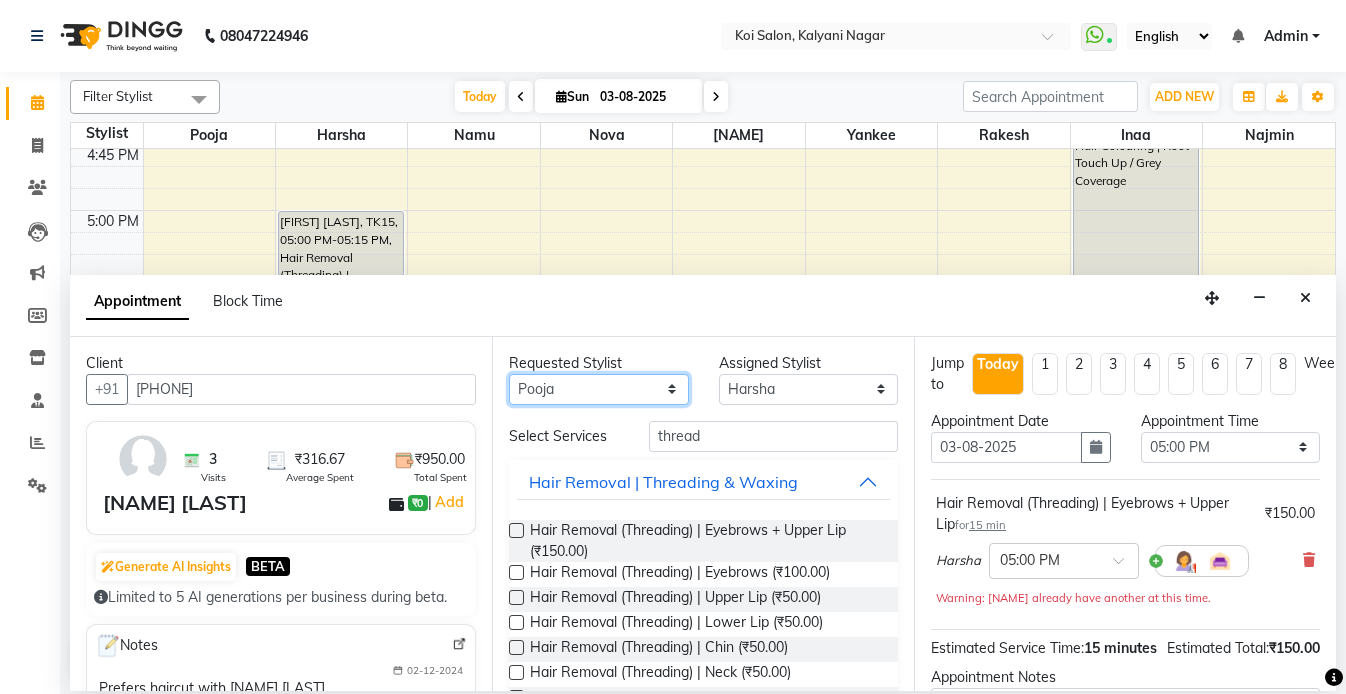 select on "16513" 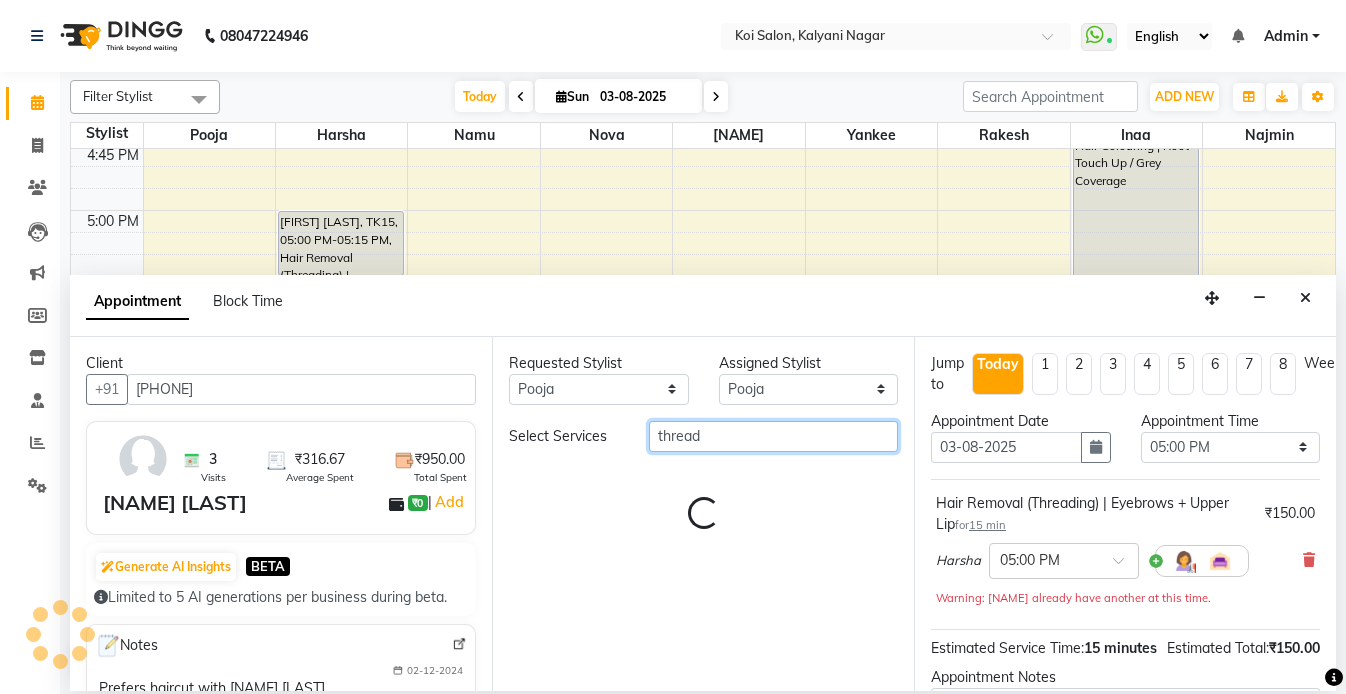 click on "thread" at bounding box center [773, 436] 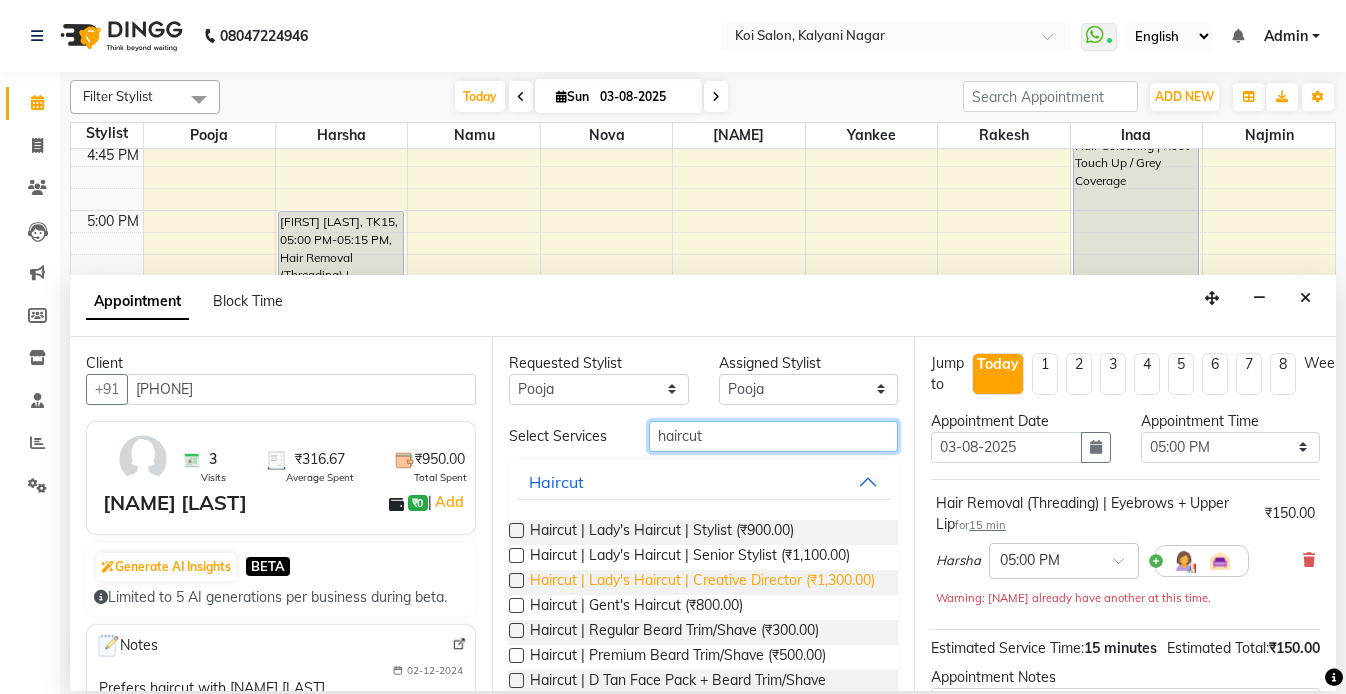 type on "haircut" 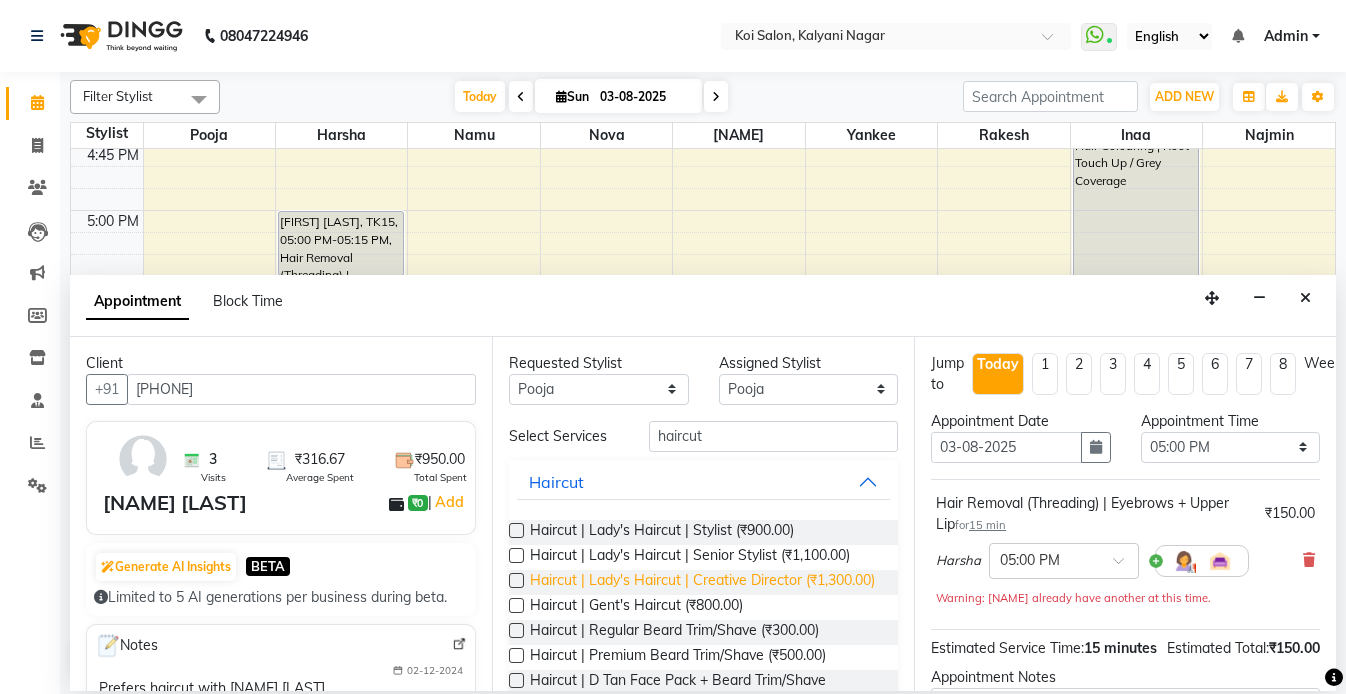 click on "Haircut | Lady's Haircut | Creative Director (₹1,300.00)" at bounding box center [702, 582] 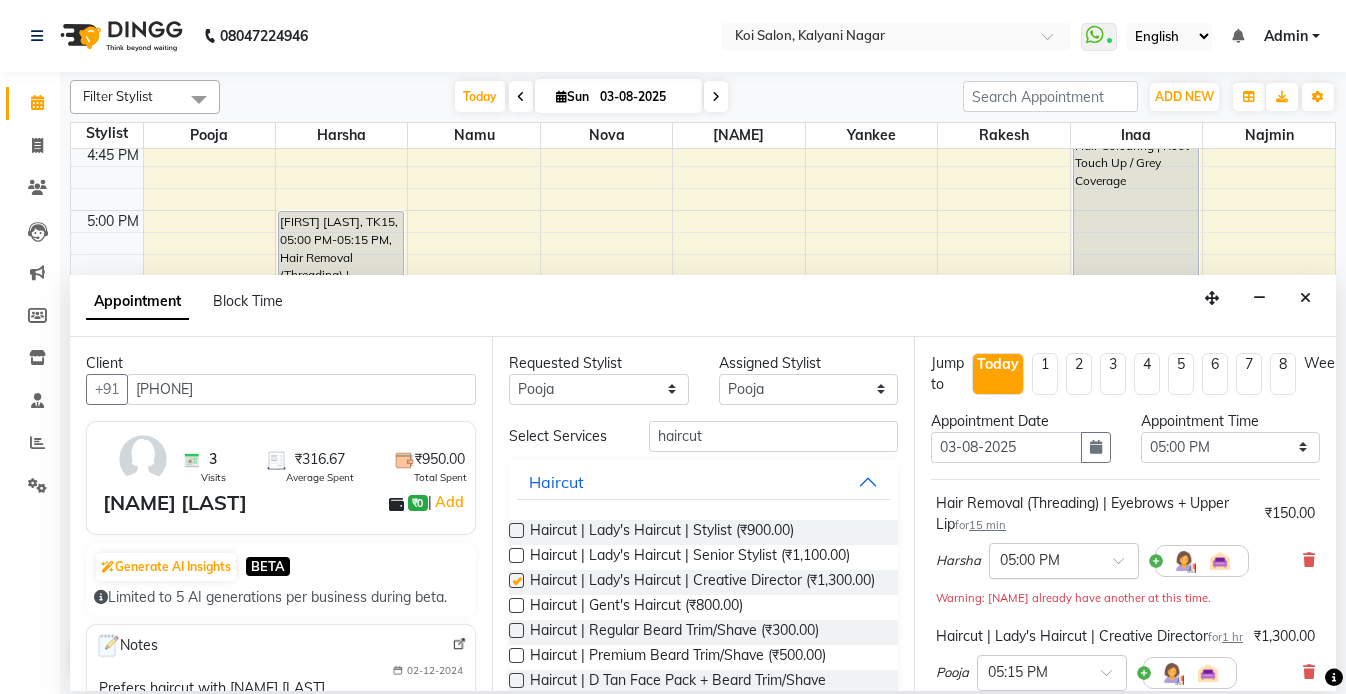 checkbox on "false" 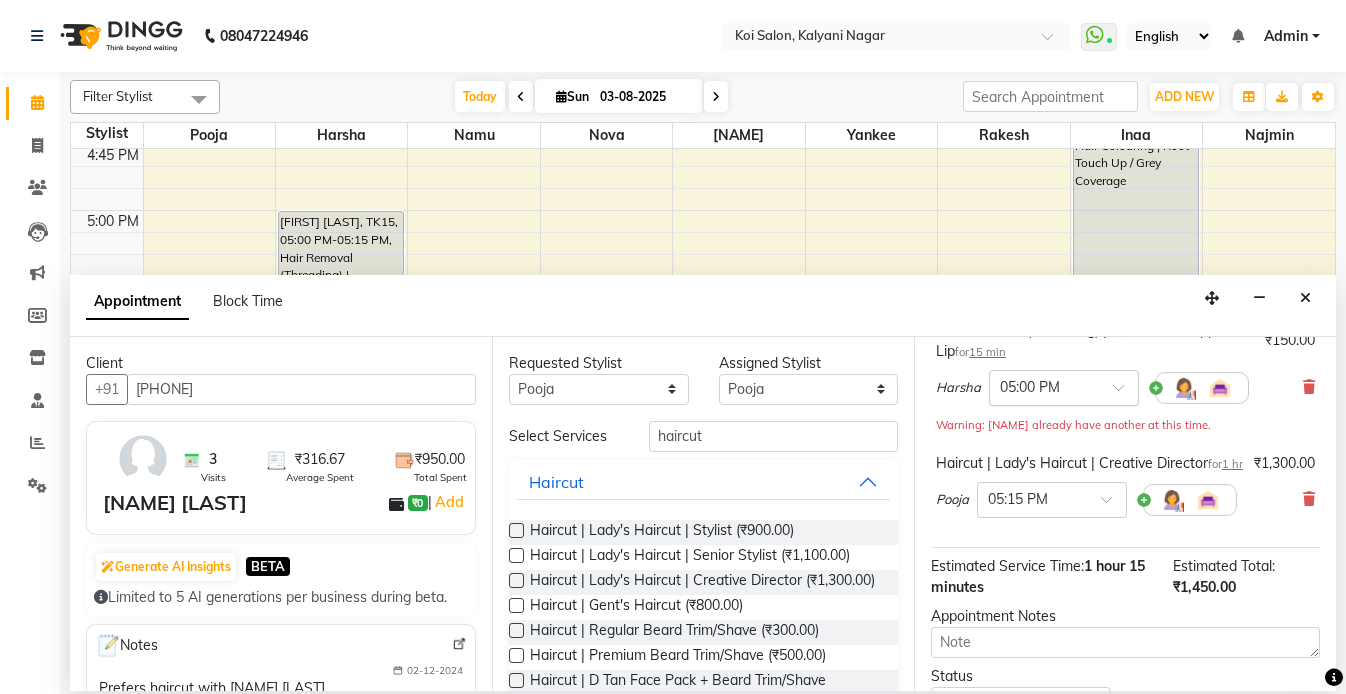 scroll, scrollTop: 346, scrollLeft: 0, axis: vertical 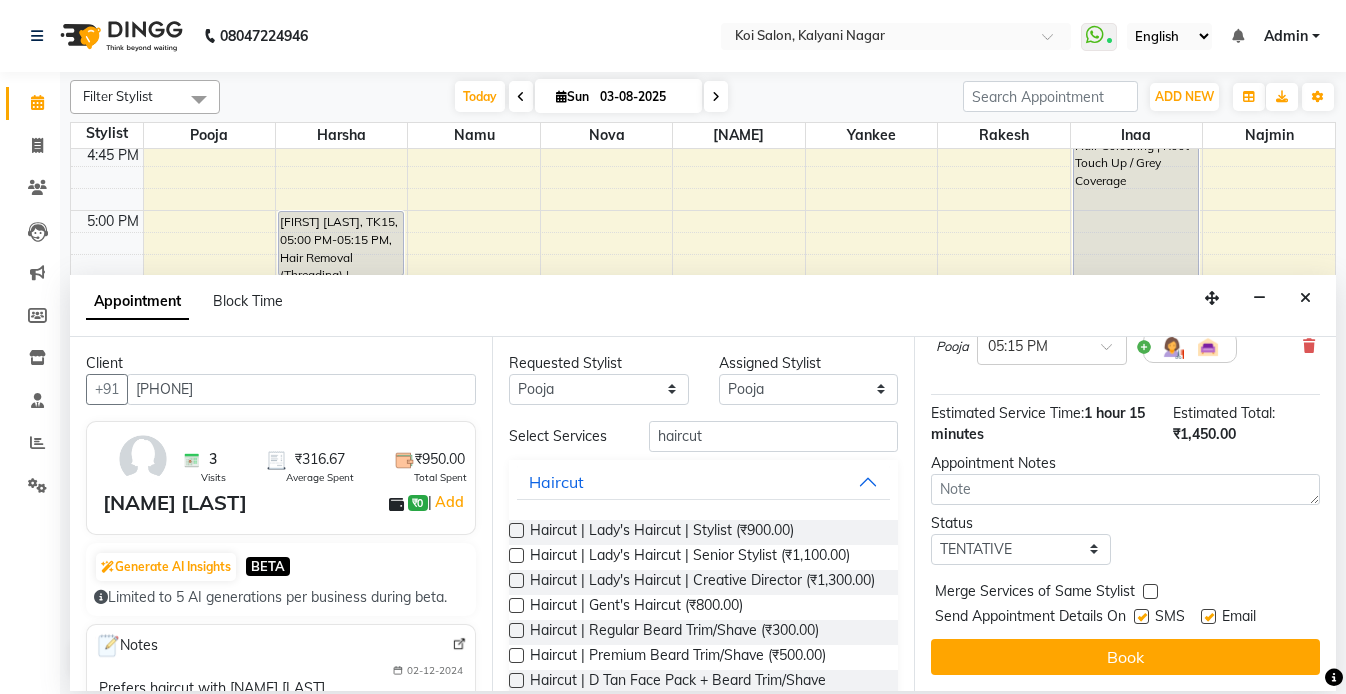 click at bounding box center (1141, 616) 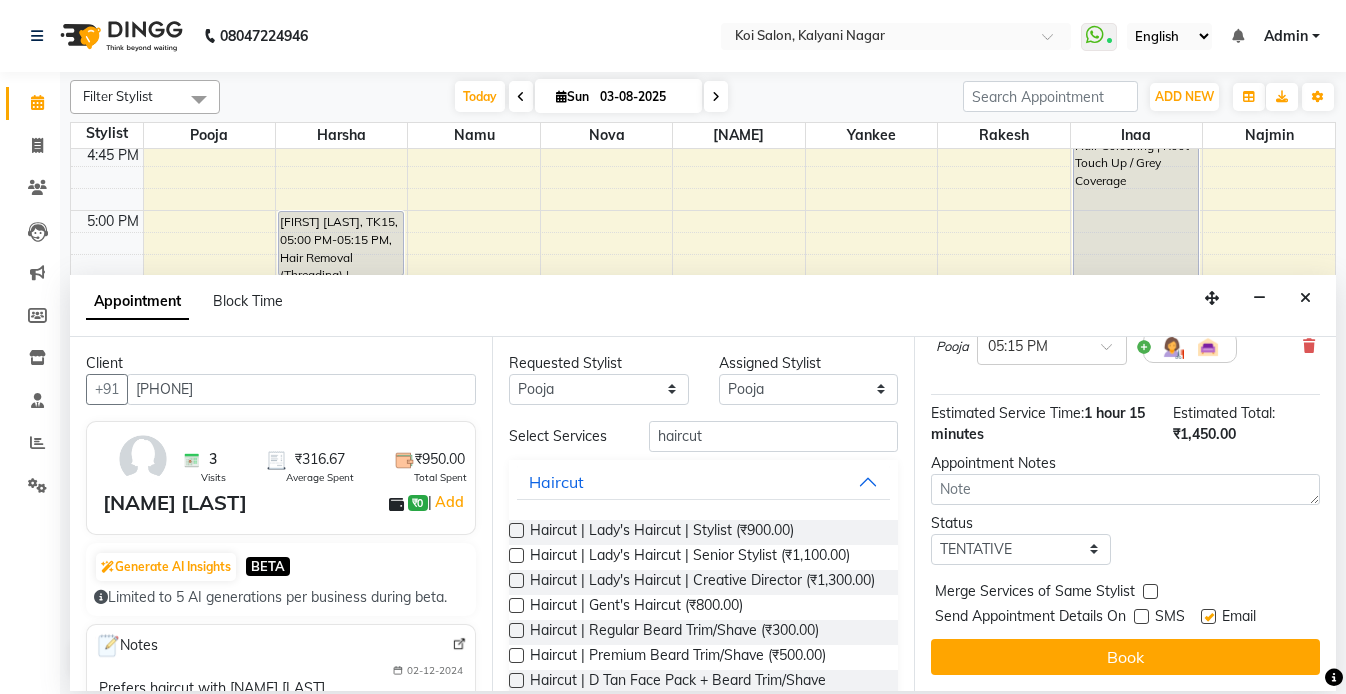 click at bounding box center [1208, 616] 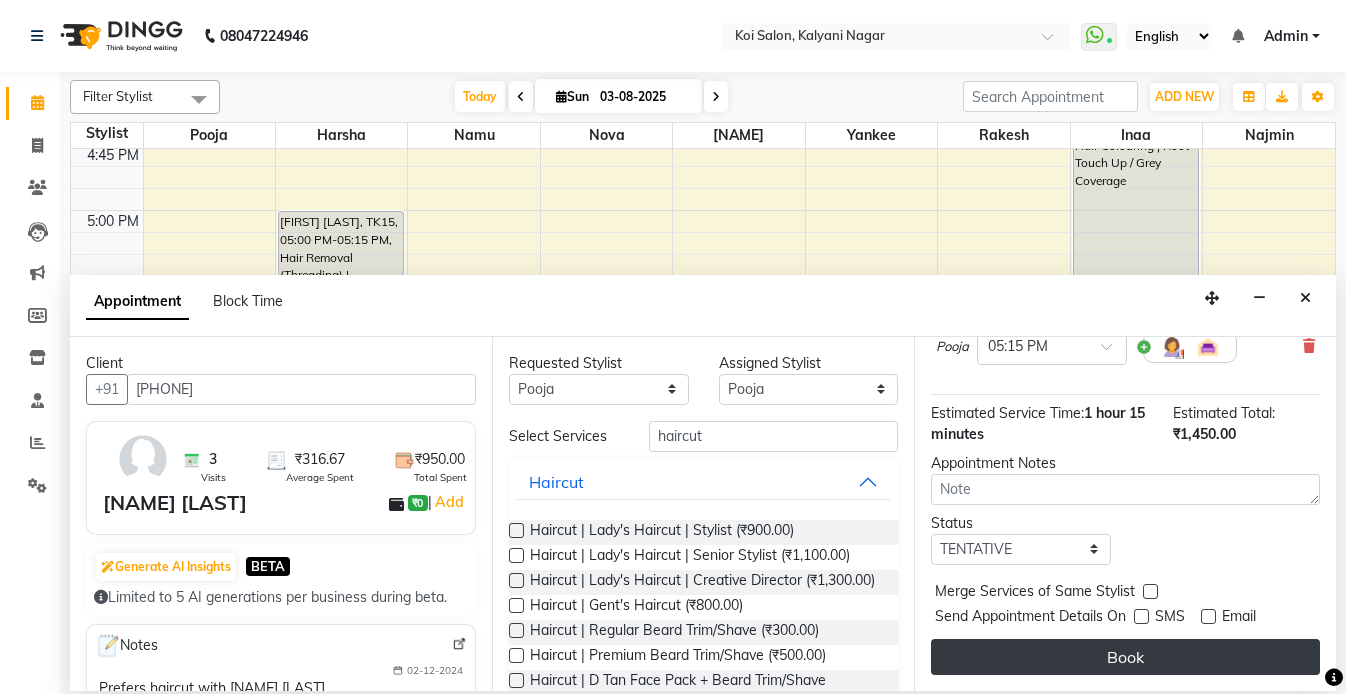 click on "Book" at bounding box center [1125, 657] 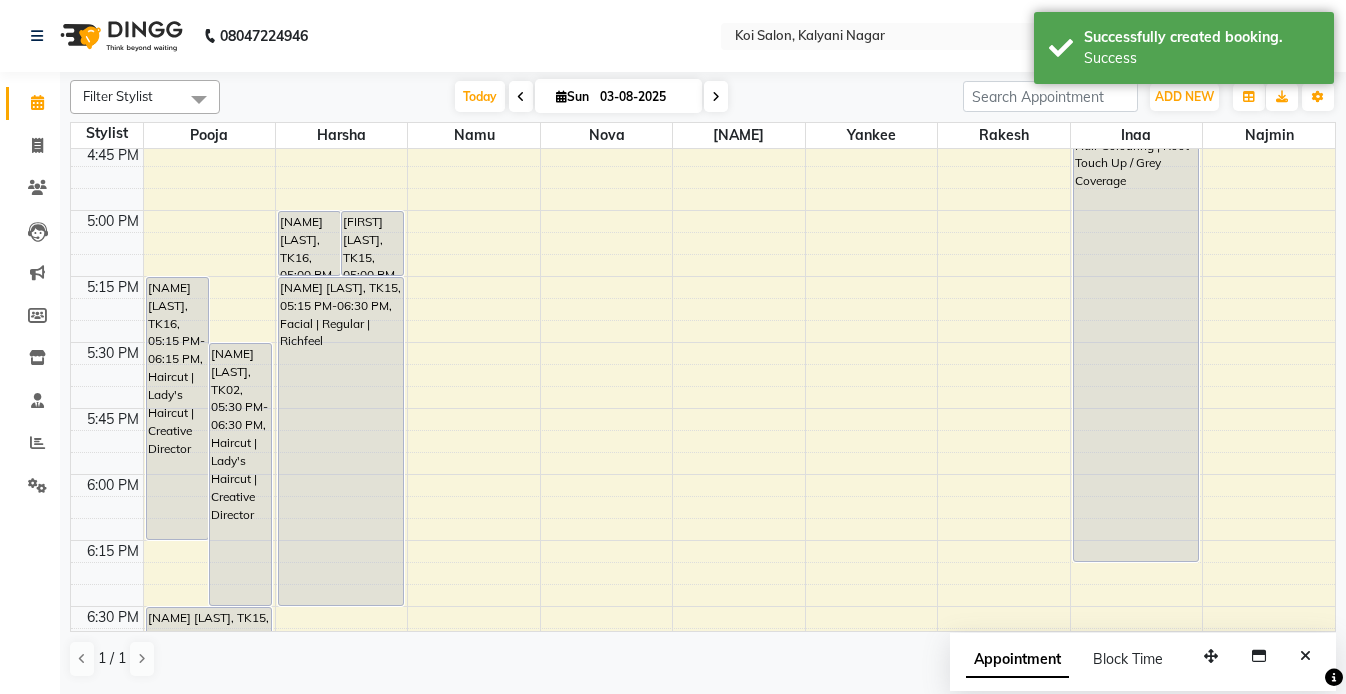 scroll, scrollTop: 2333, scrollLeft: 0, axis: vertical 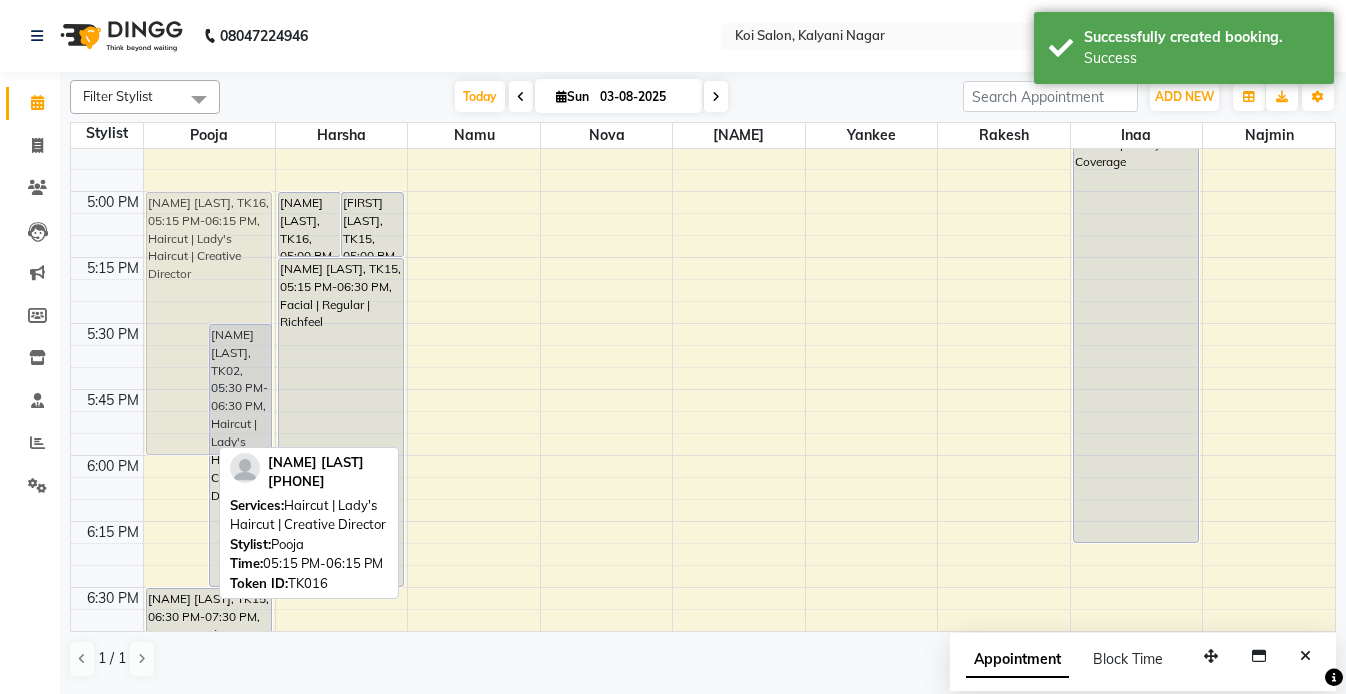 drag, startPoint x: 187, startPoint y: 283, endPoint x: 197, endPoint y: 218, distance: 65.76473 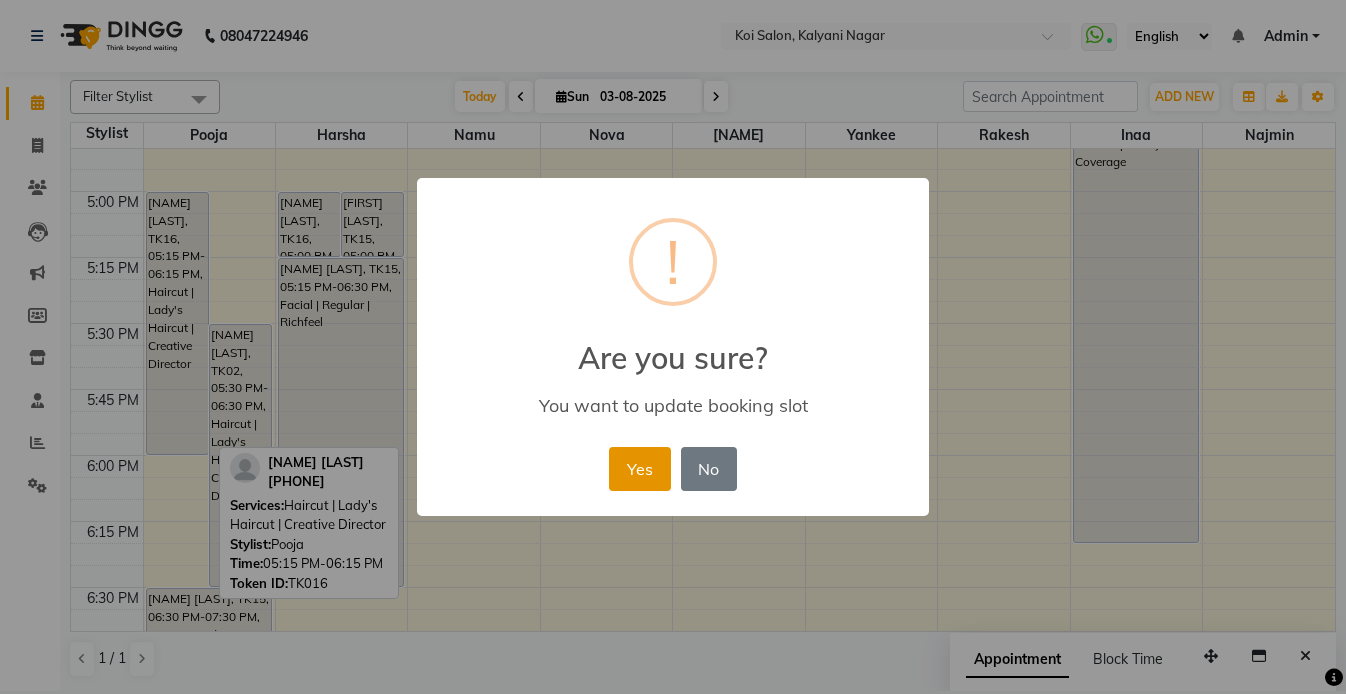 click on "Yes" at bounding box center (639, 469) 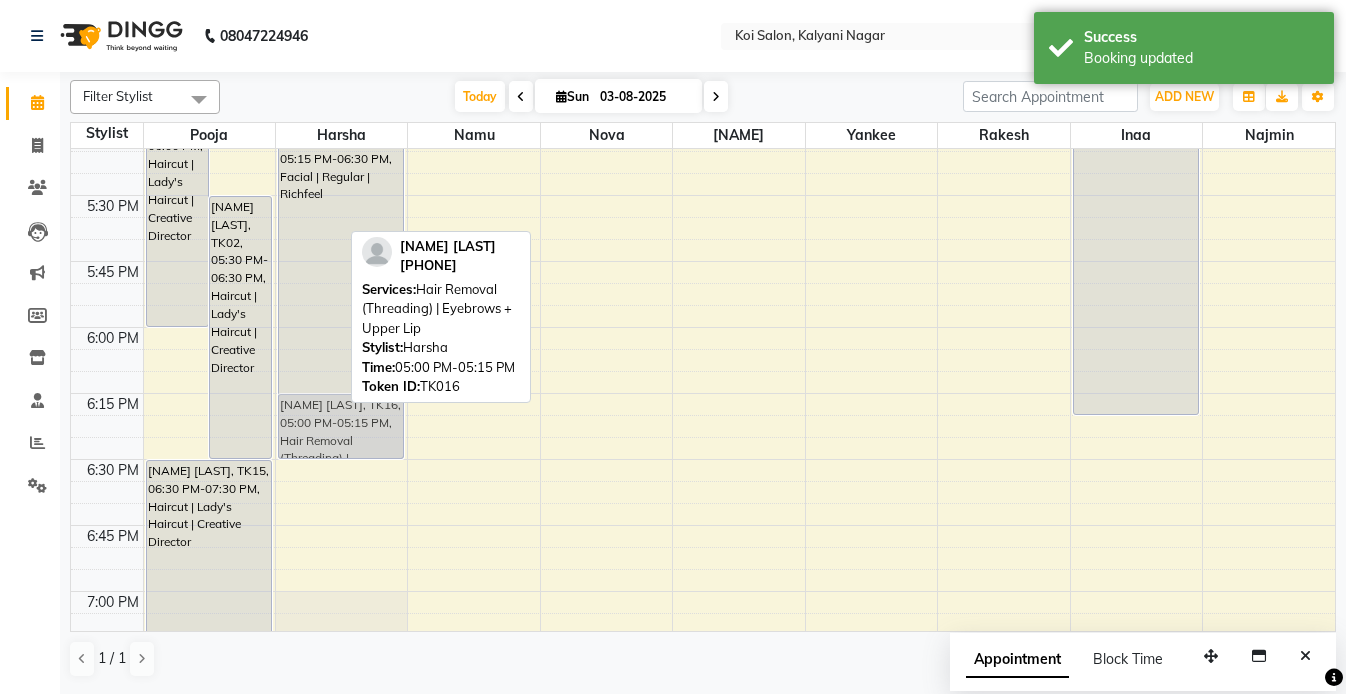 scroll, scrollTop: 2482, scrollLeft: 0, axis: vertical 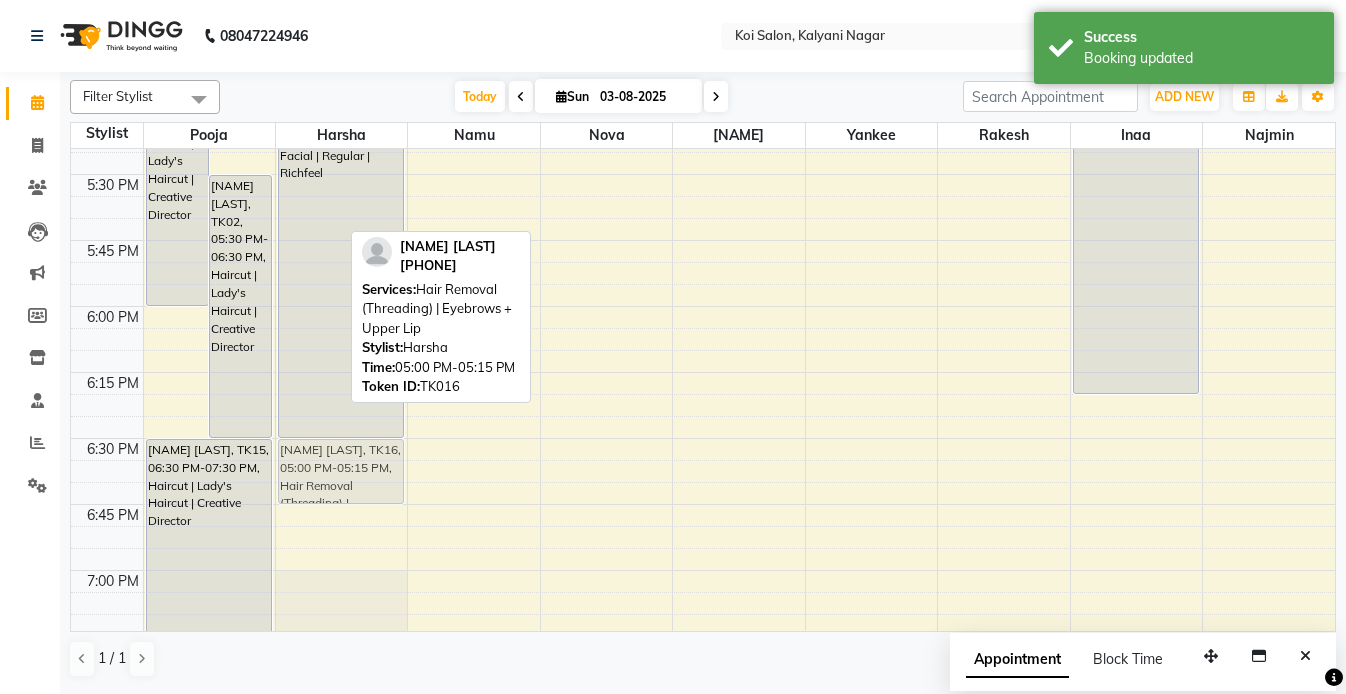 drag, startPoint x: 313, startPoint y: 207, endPoint x: 323, endPoint y: 474, distance: 267.1872 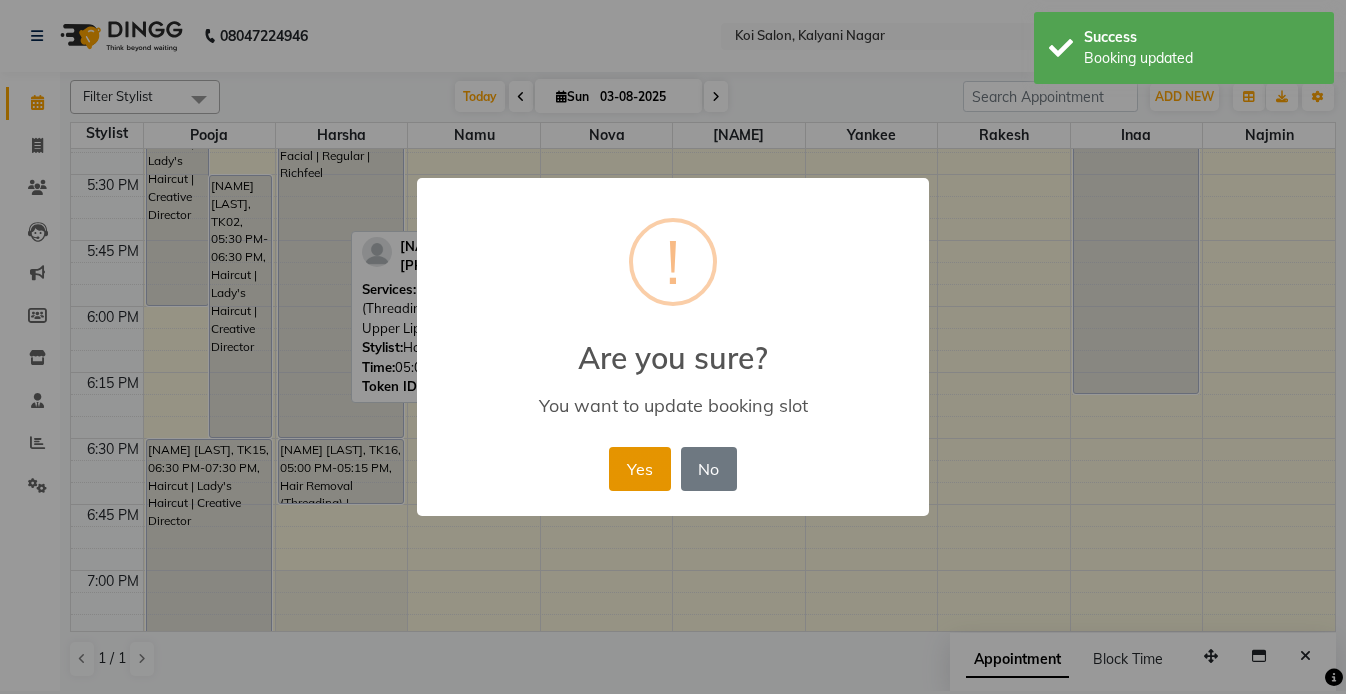 click on "Yes" at bounding box center [639, 469] 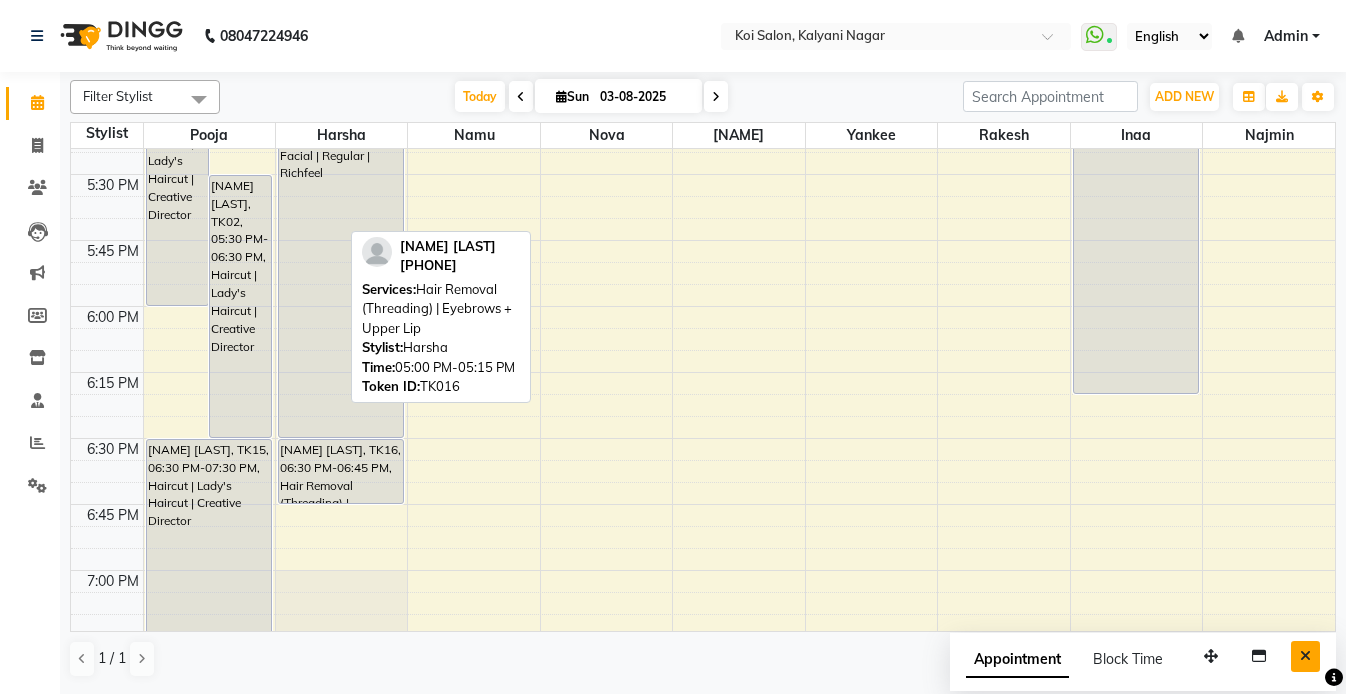 click at bounding box center [1305, 656] 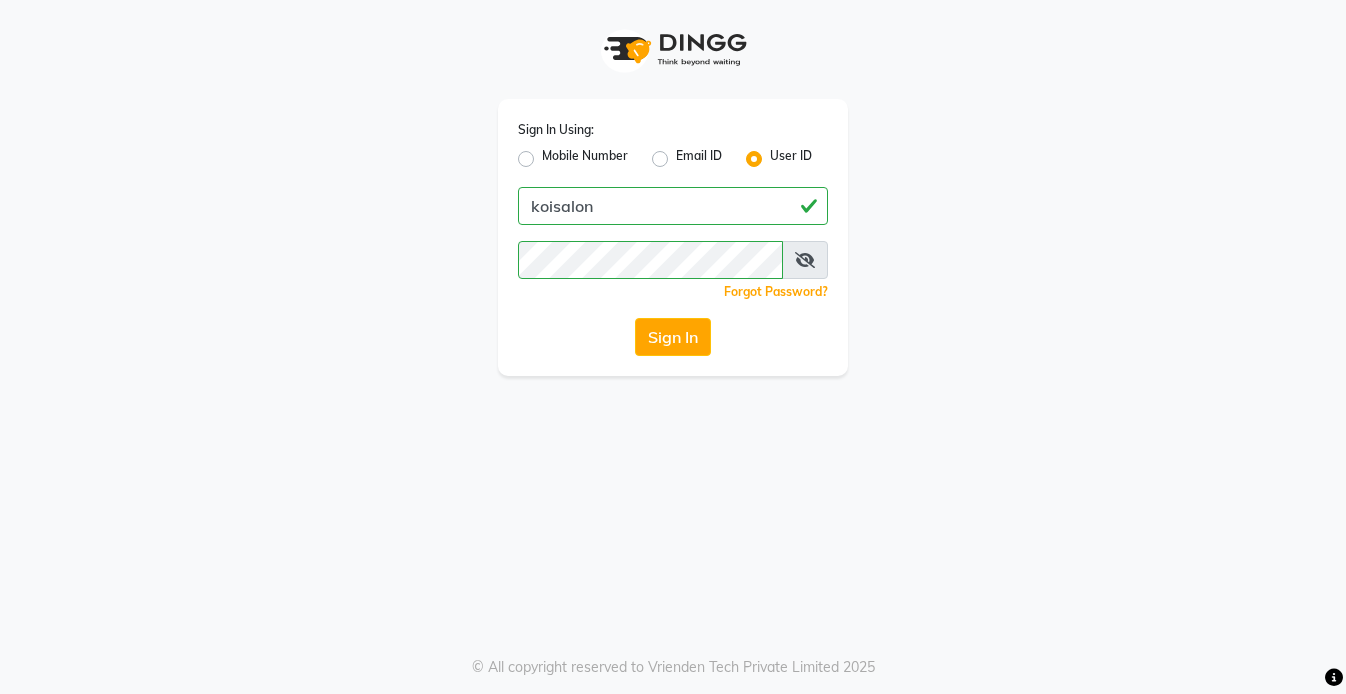 scroll, scrollTop: 0, scrollLeft: 0, axis: both 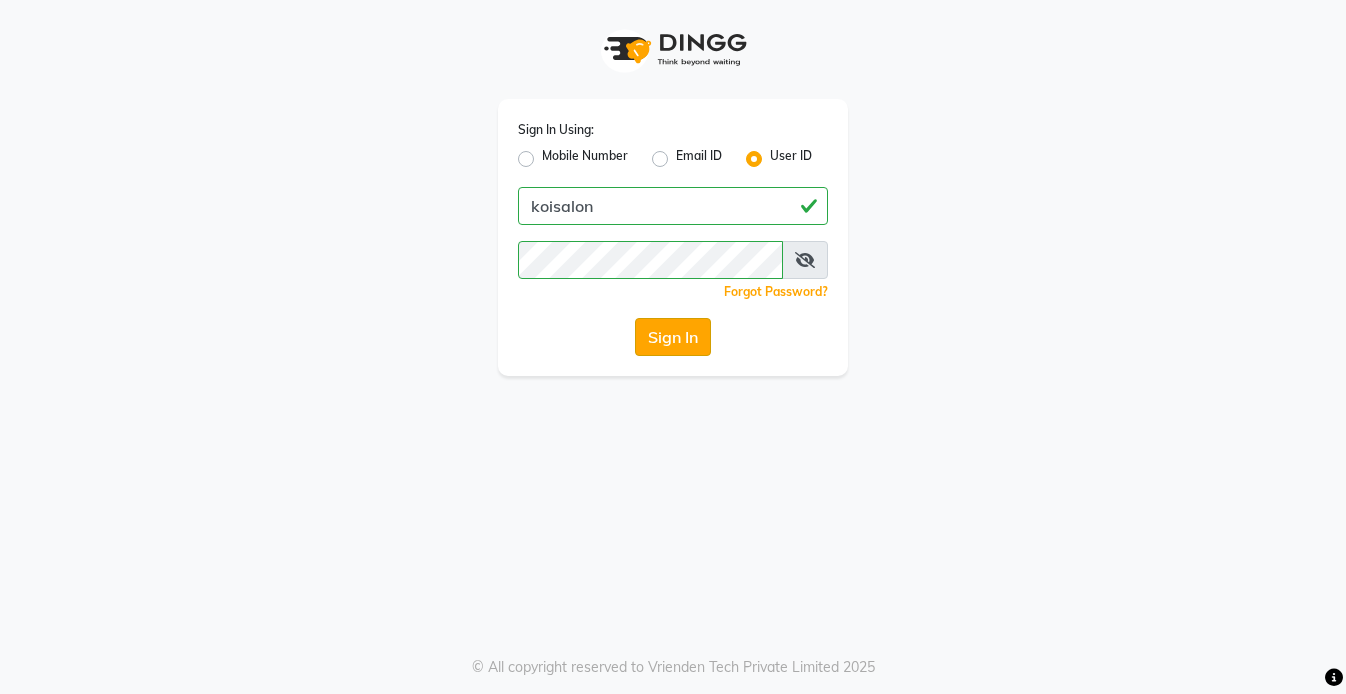 click on "Sign In" 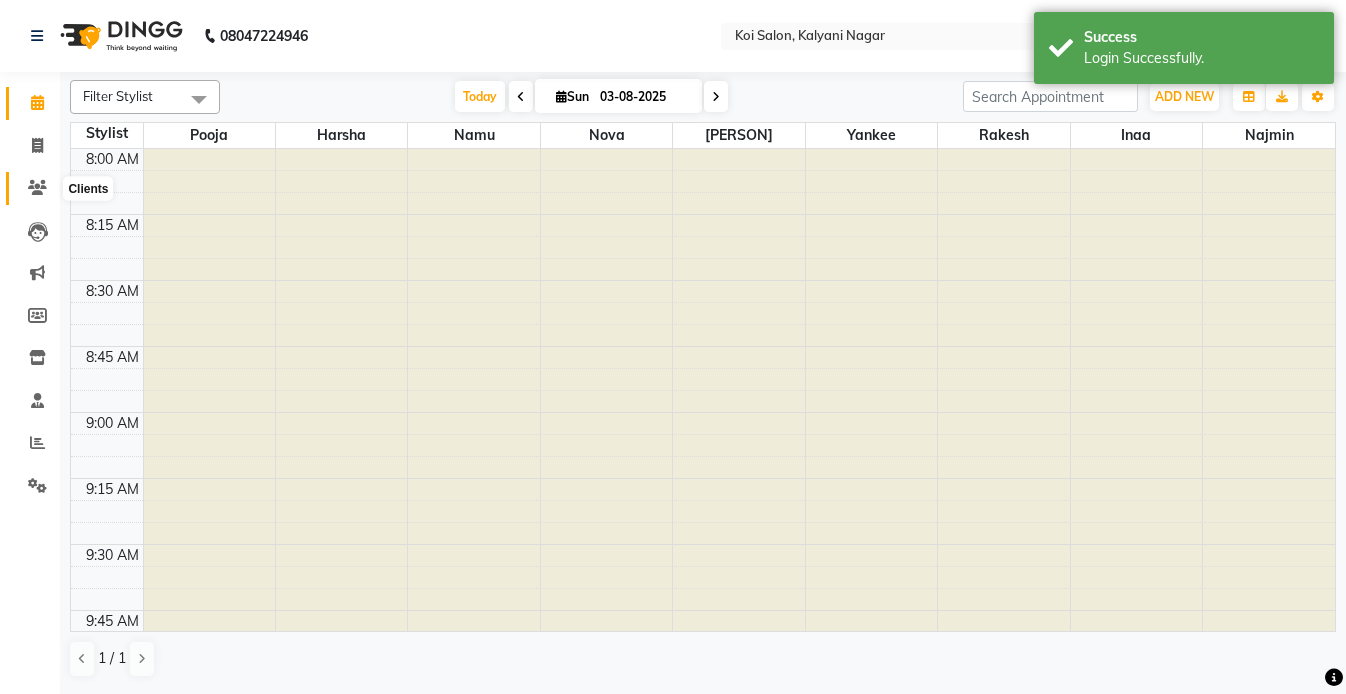 click 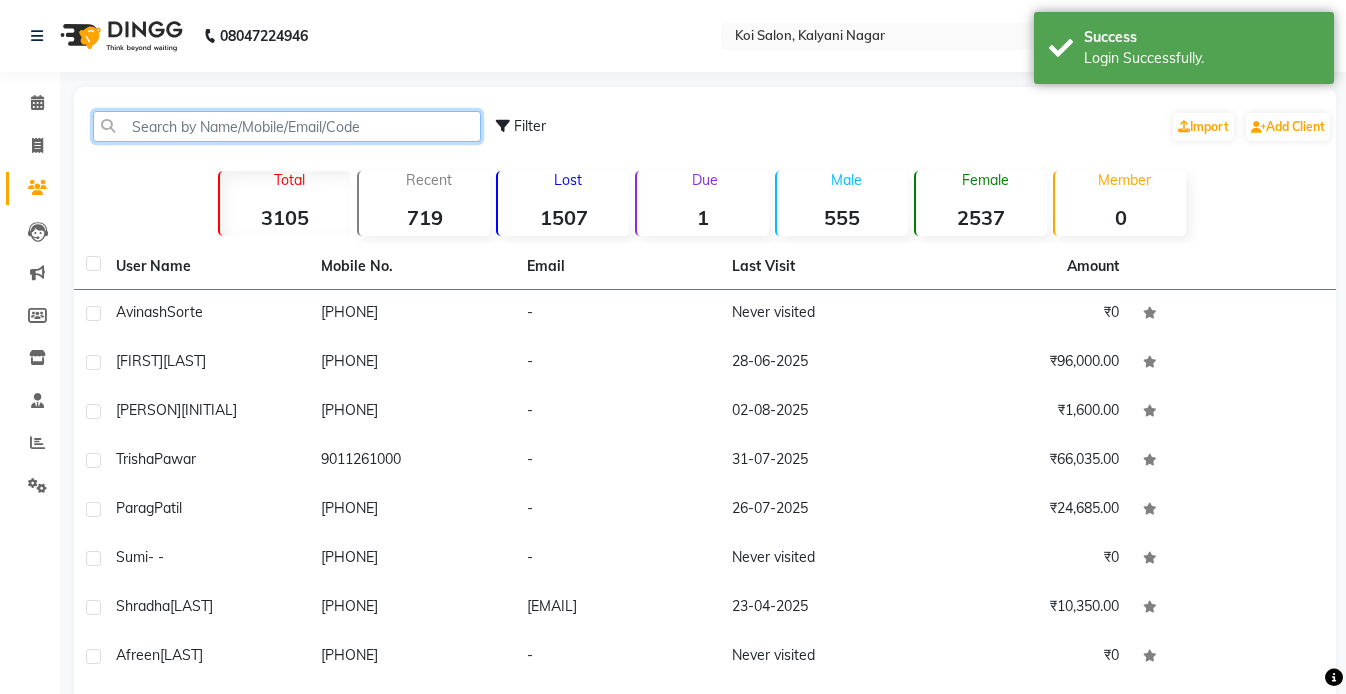 click 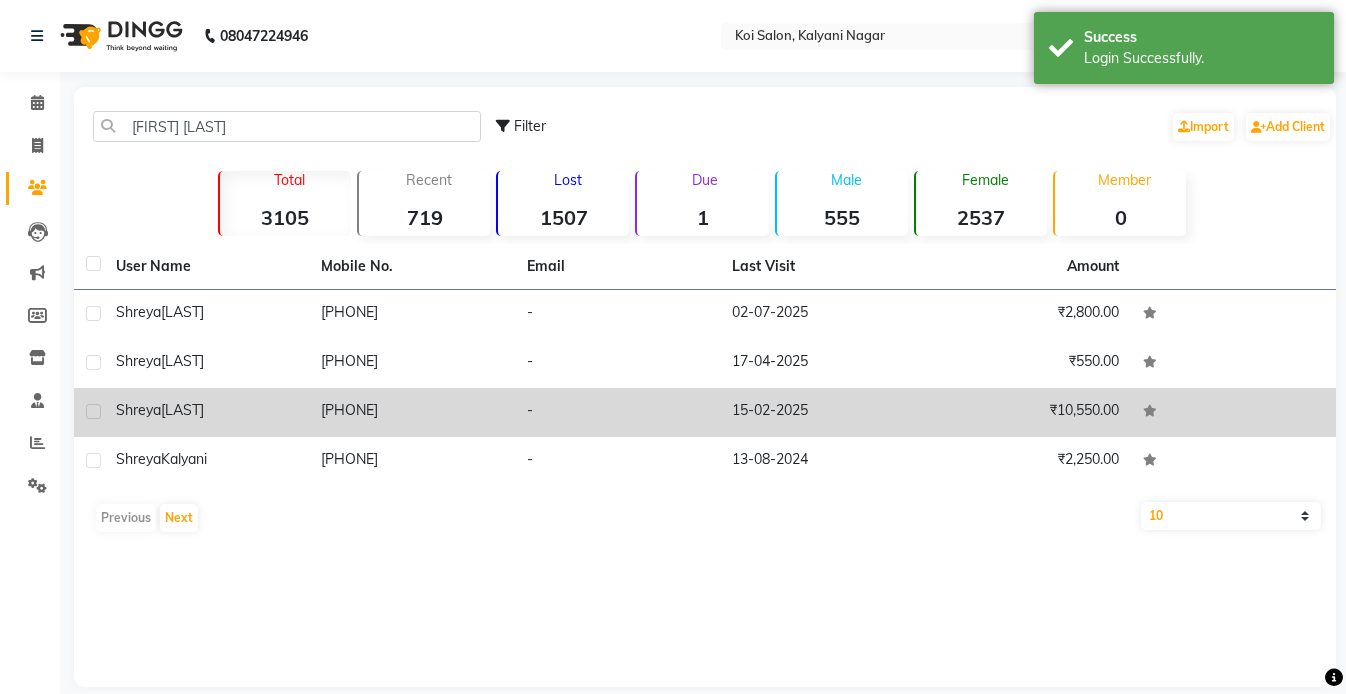 click on "Kanabar" 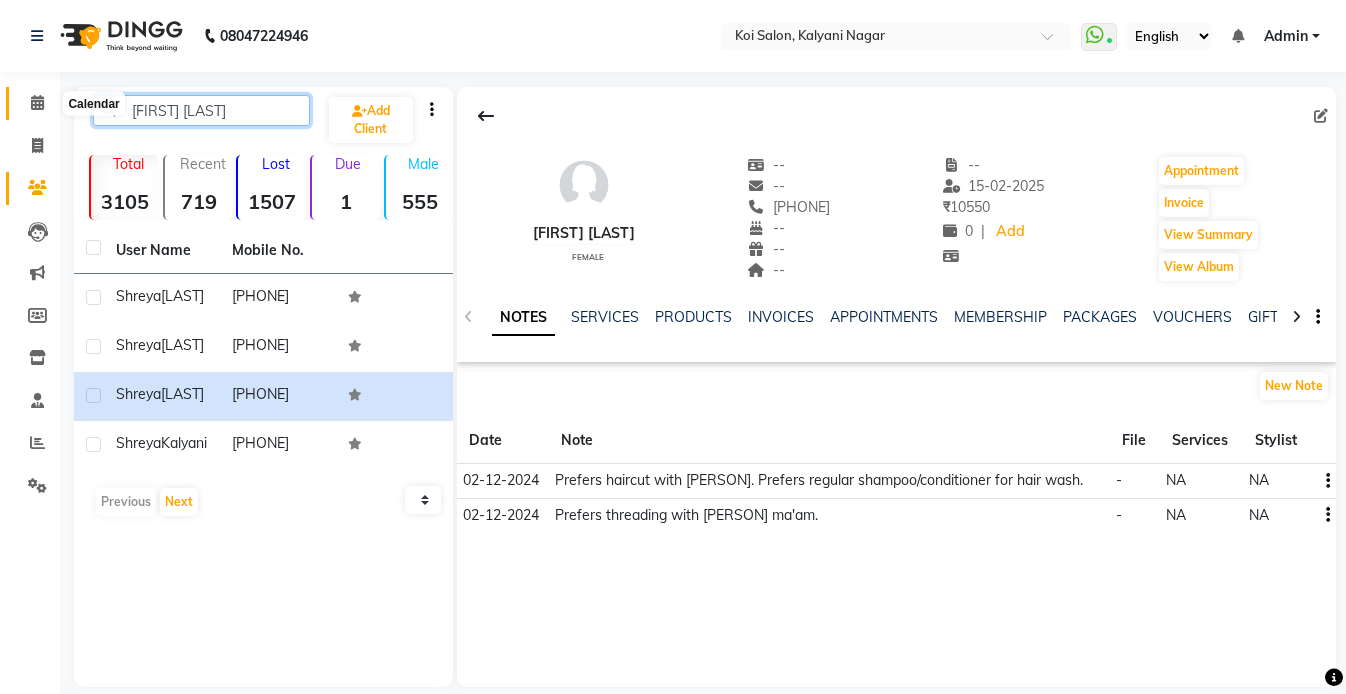 drag, startPoint x: 243, startPoint y: 110, endPoint x: 9, endPoint y: 108, distance: 234.00854 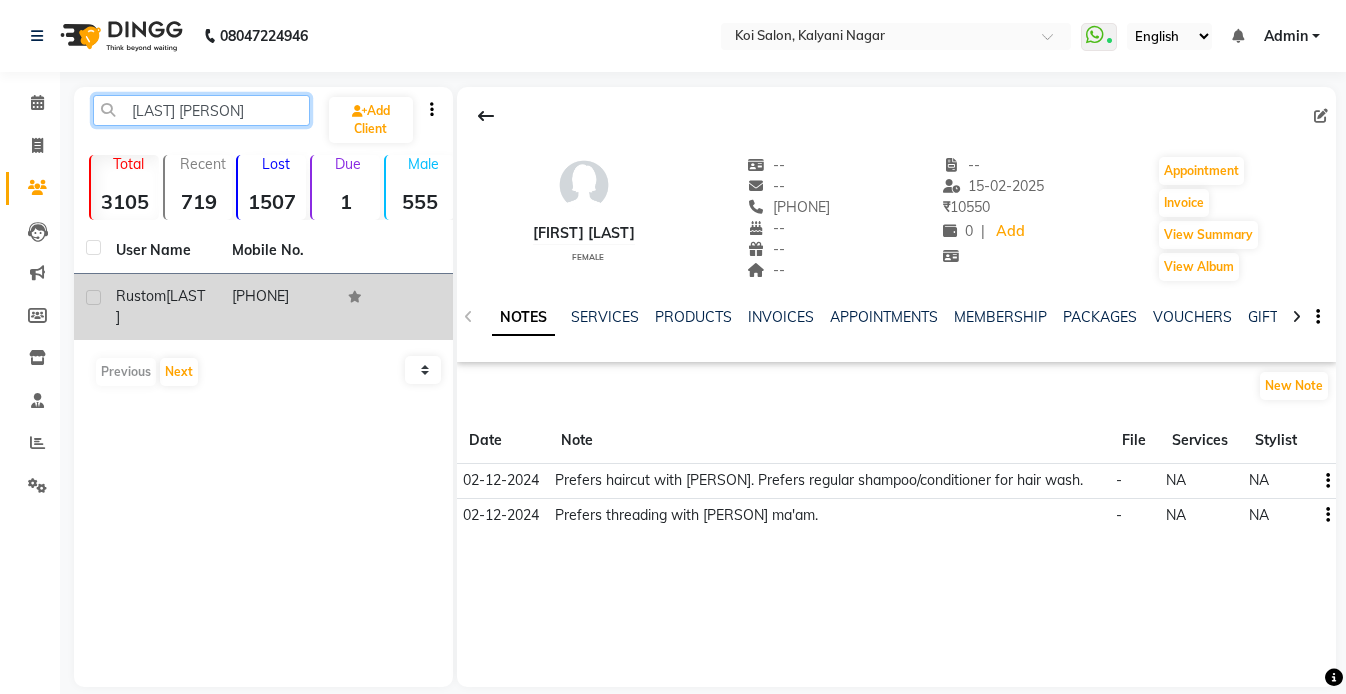 type on "rustom c" 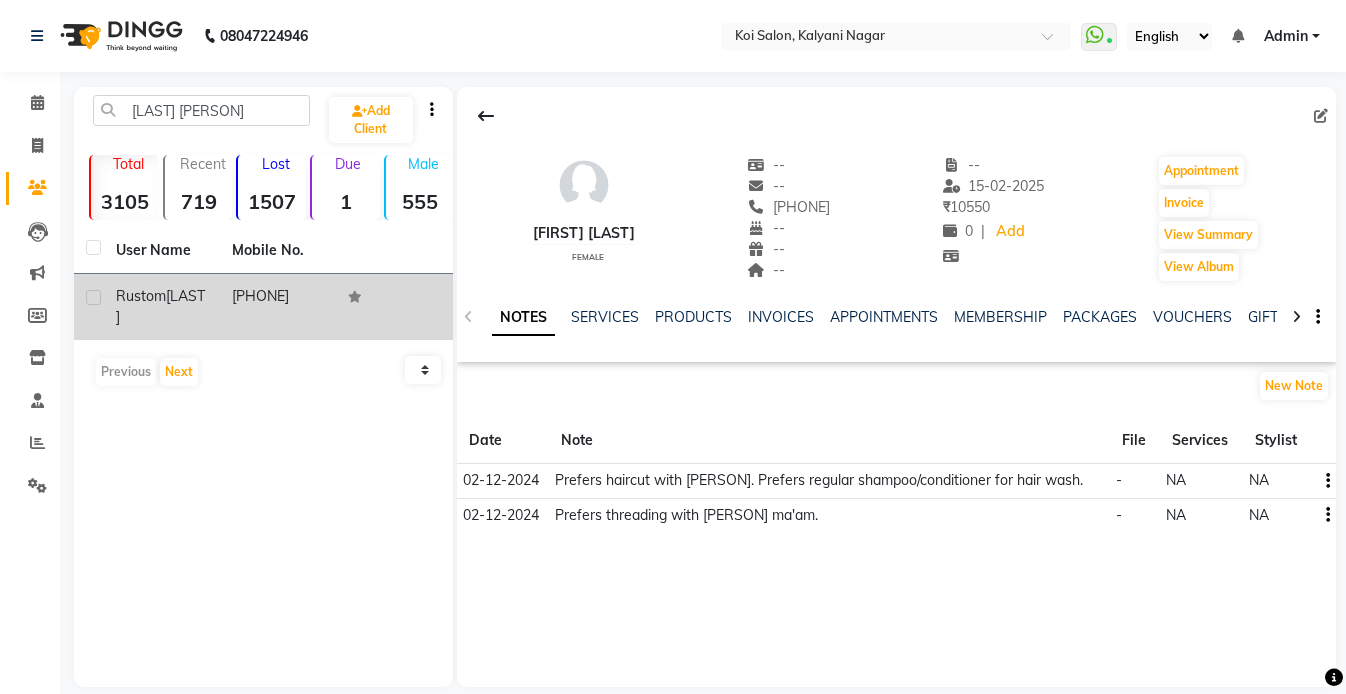 click on "Contractor" 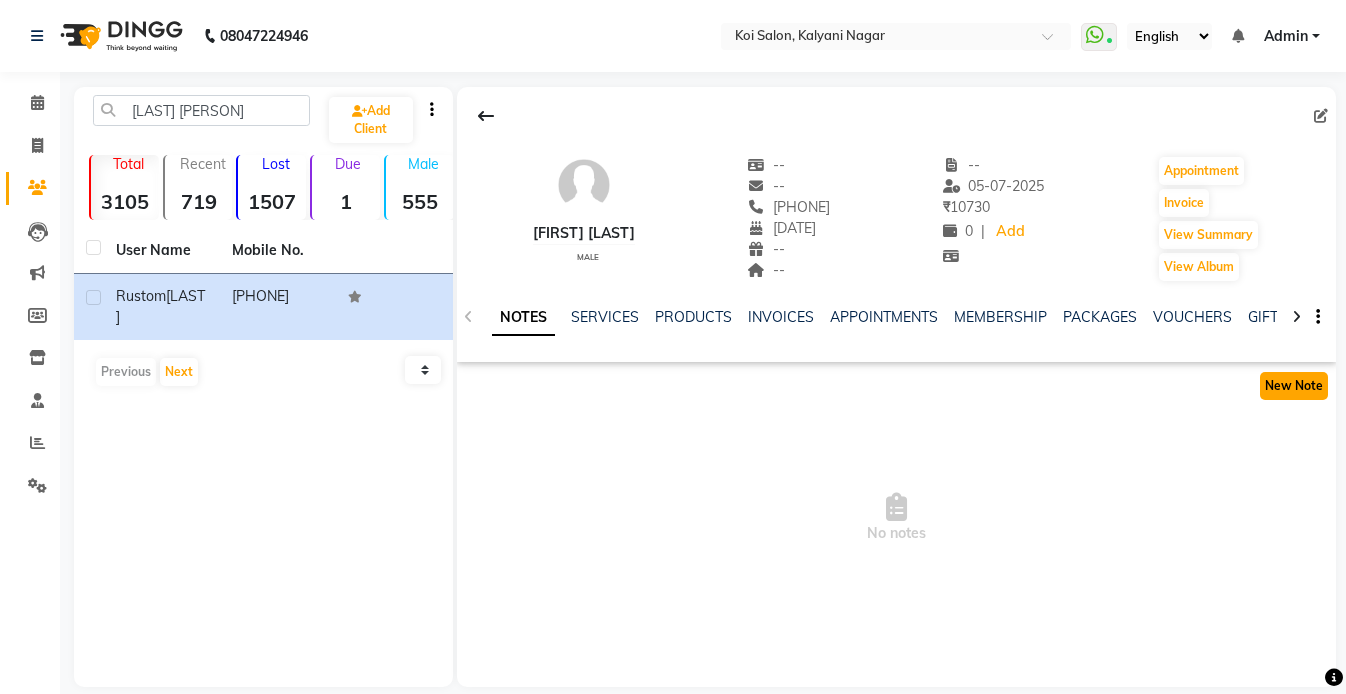 click on "New Note" 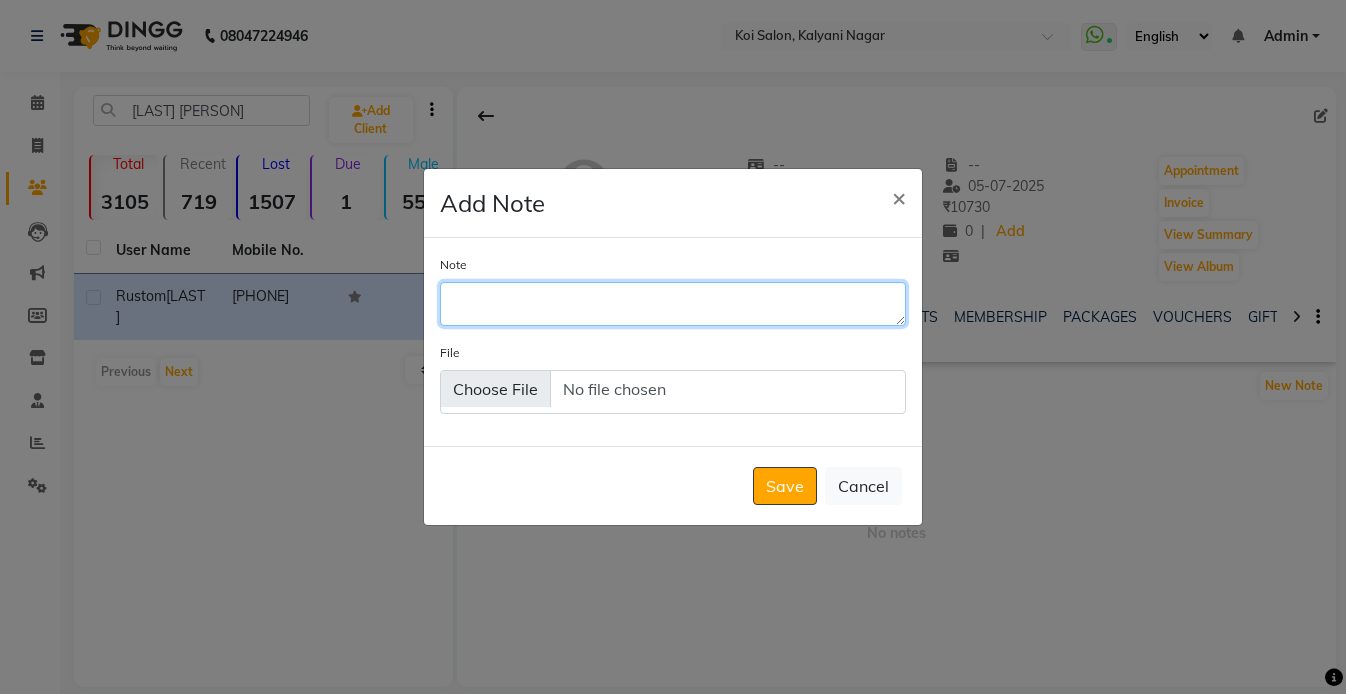 click on "Note" at bounding box center [673, 304] 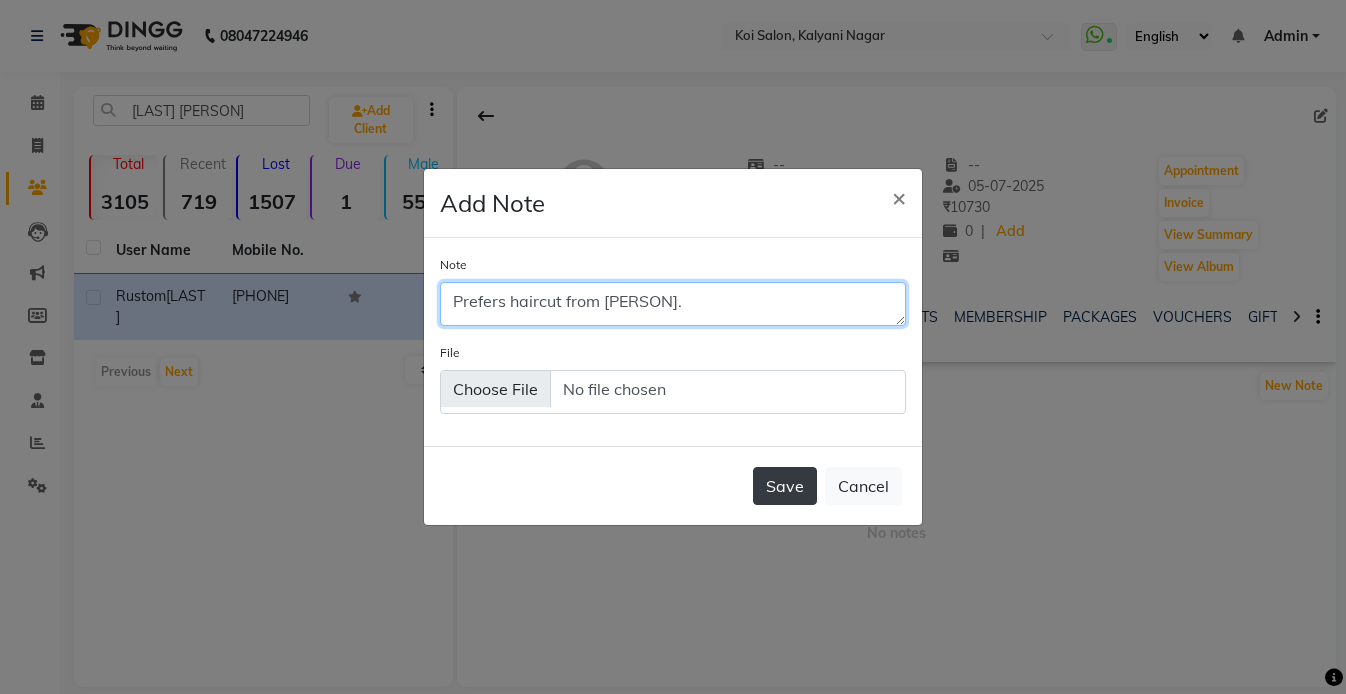 type on "Prefers haircut from Shanky." 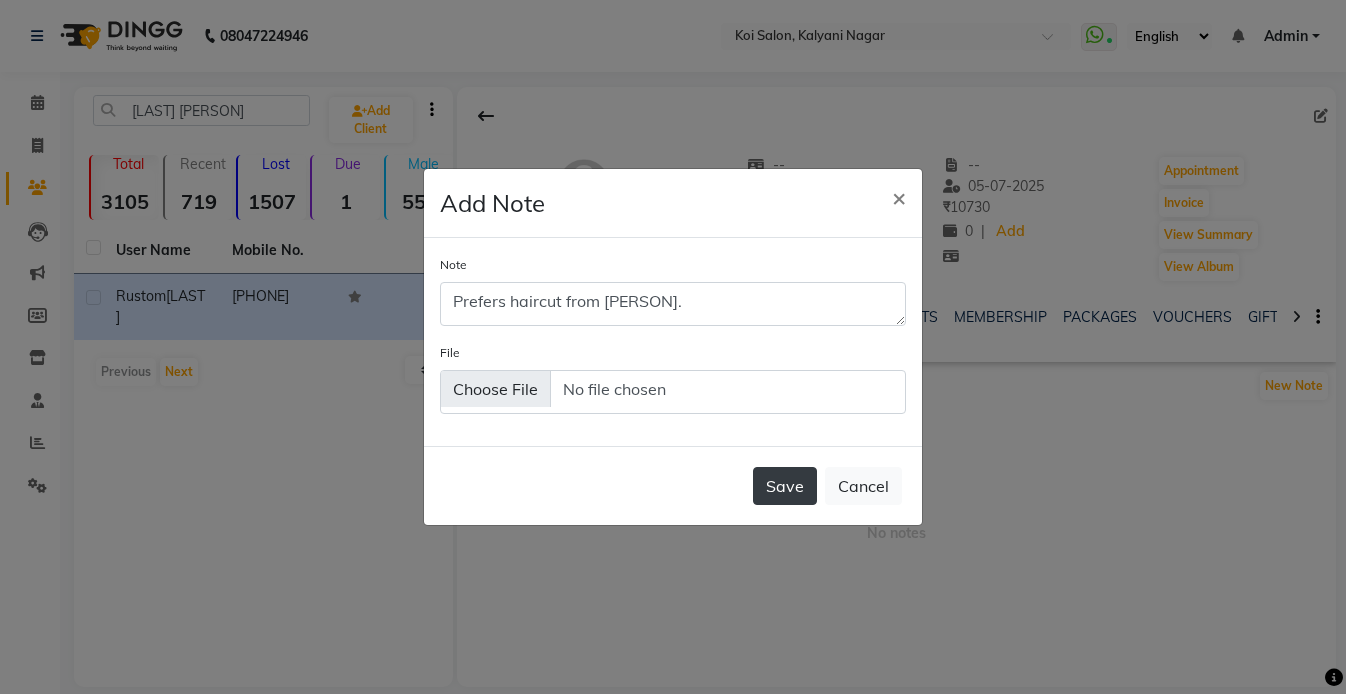 click on "Save" 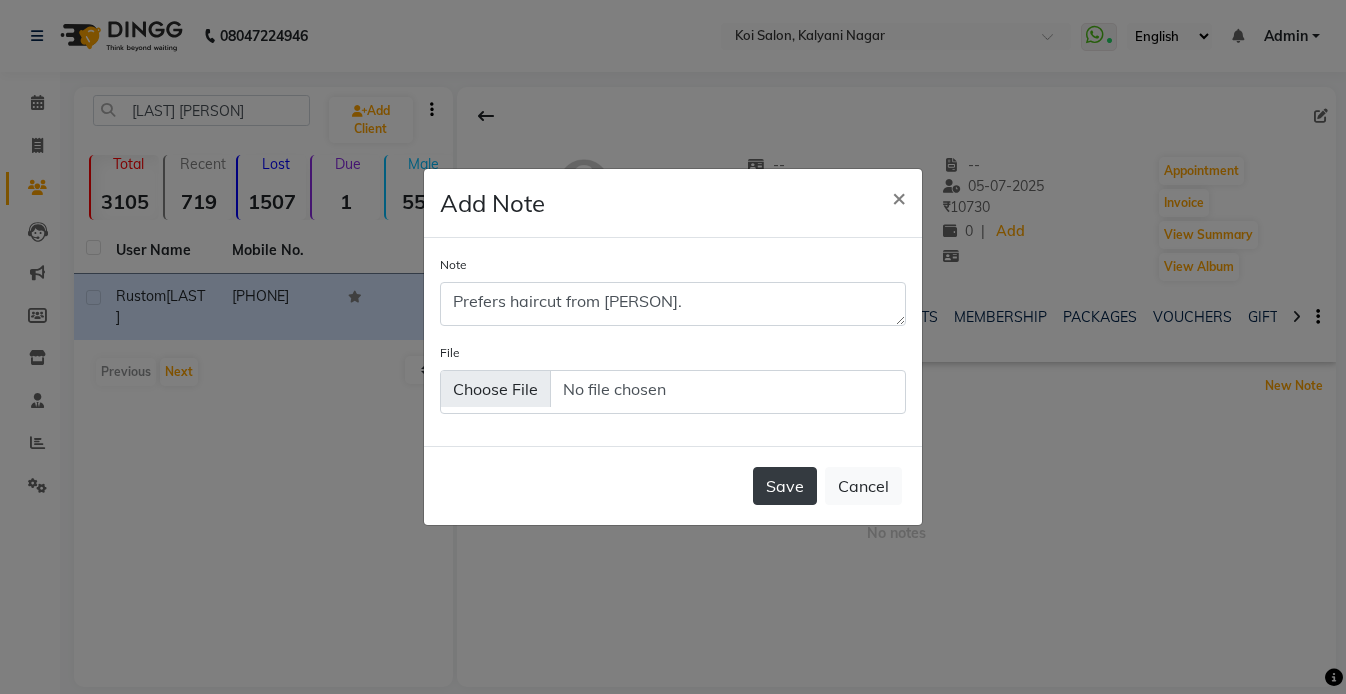 type 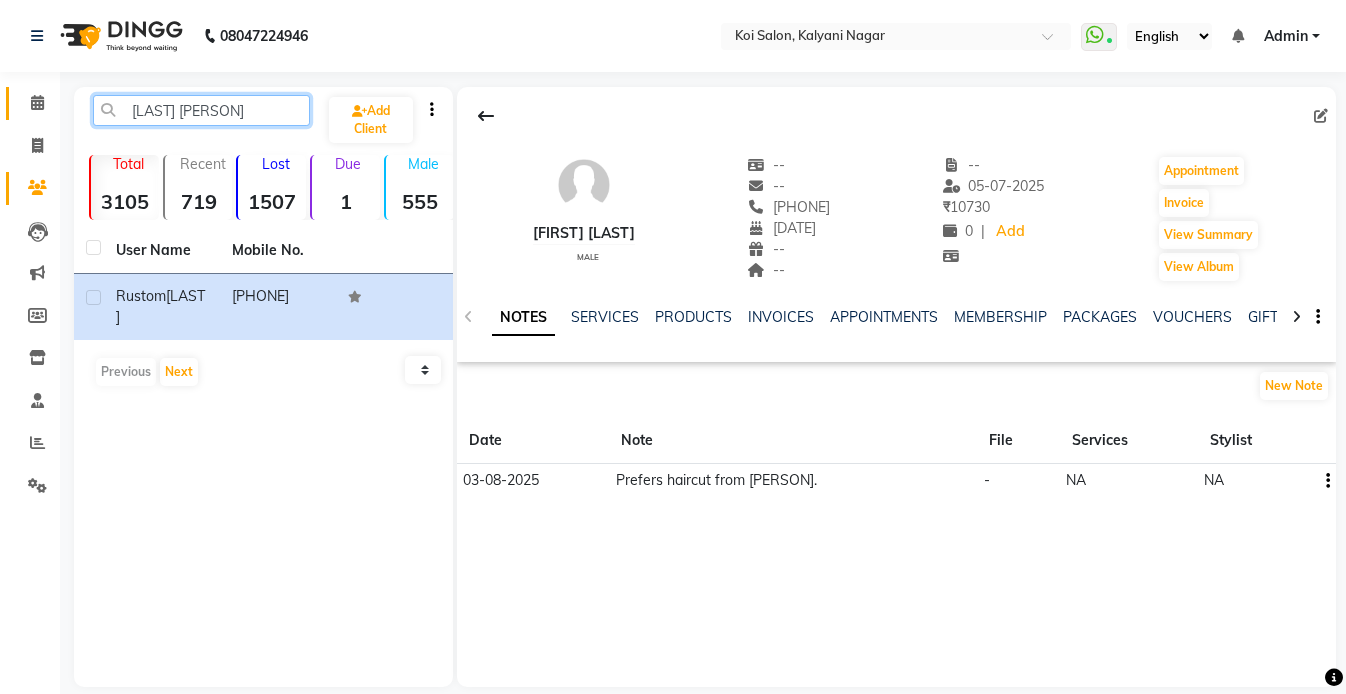 drag, startPoint x: 208, startPoint y: 110, endPoint x: 46, endPoint y: 114, distance: 162.04938 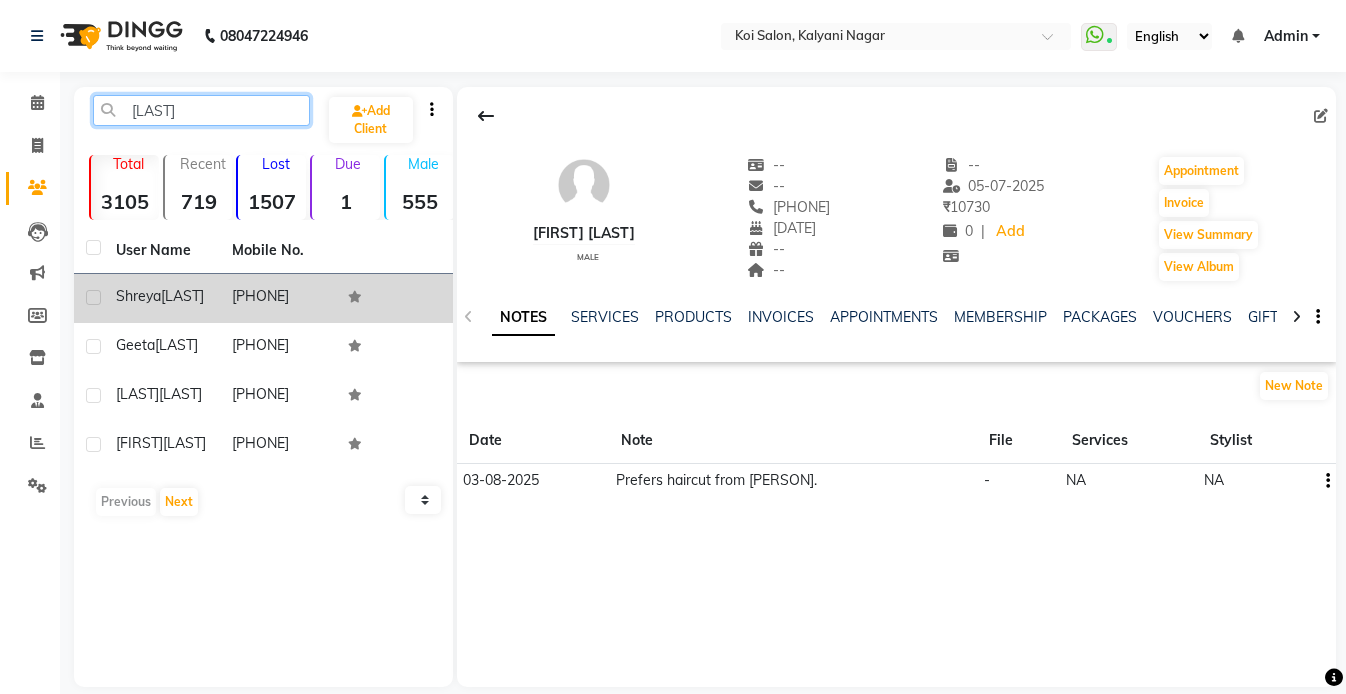 type on "kanabar" 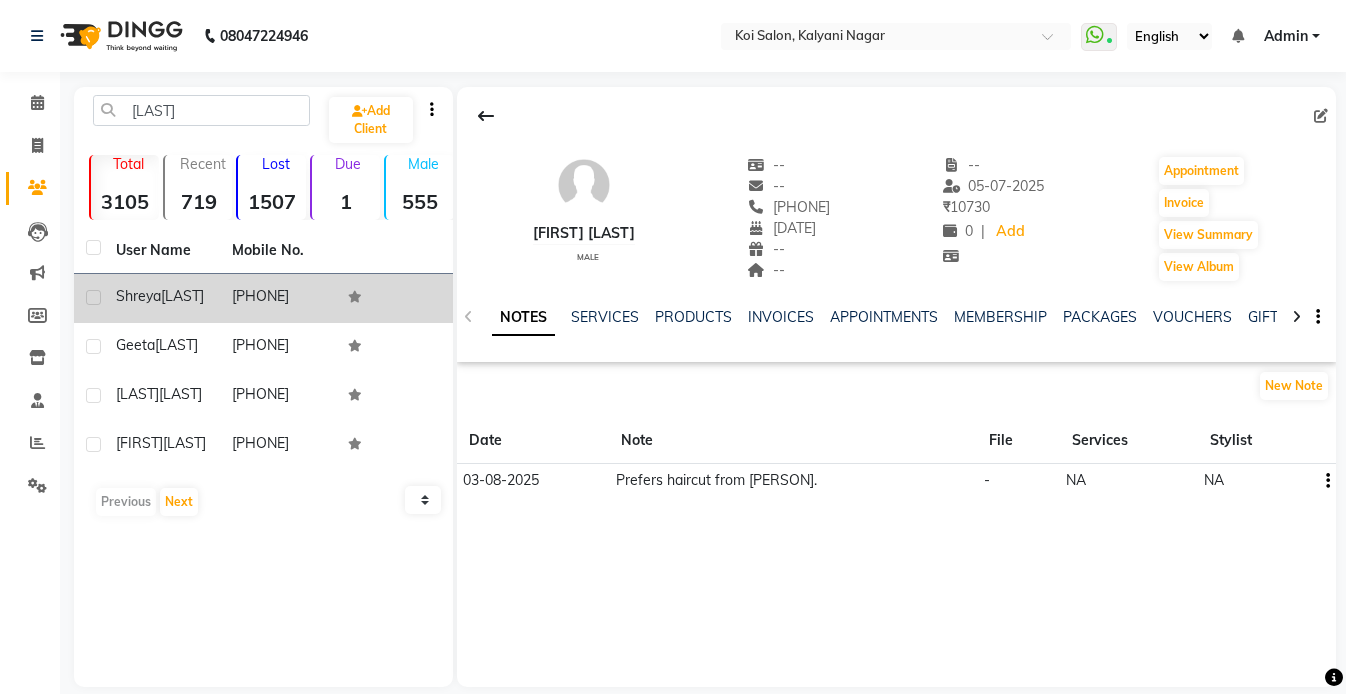 click on "Shreya  Kanabar" 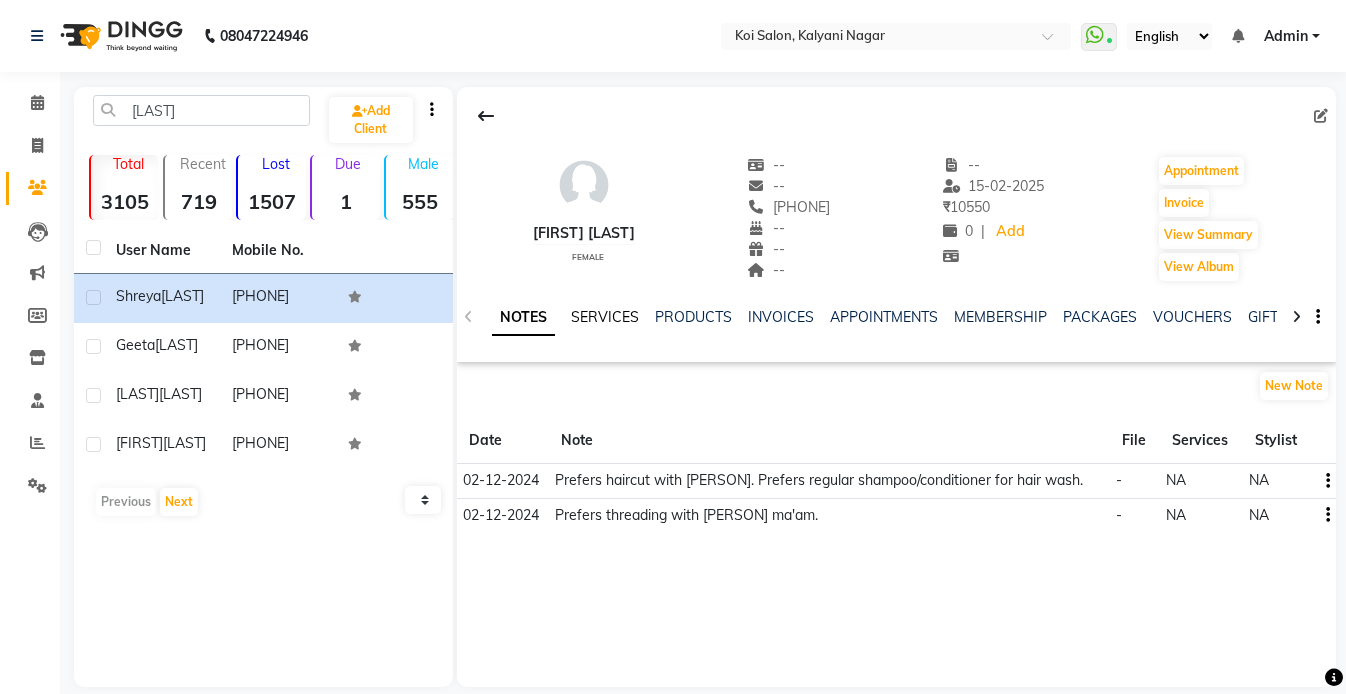 click on "SERVICES" 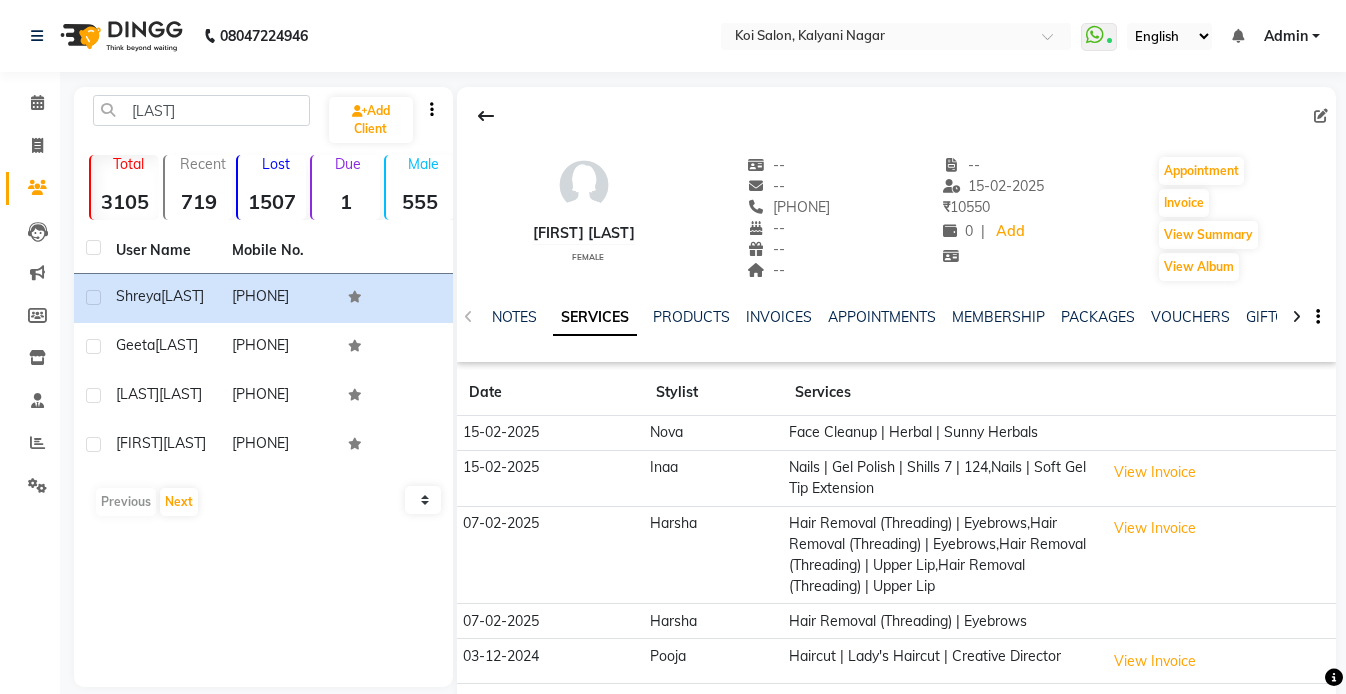 scroll, scrollTop: 76, scrollLeft: 0, axis: vertical 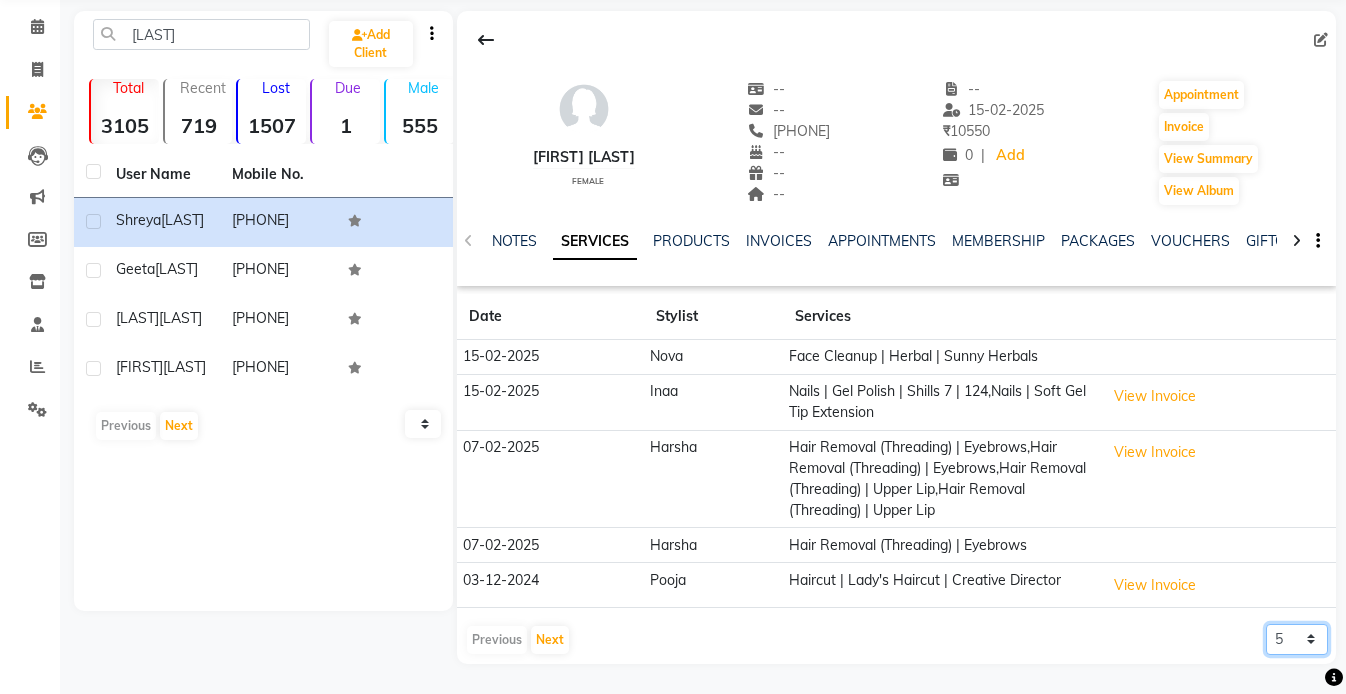 click on "5 10 50 100 500" 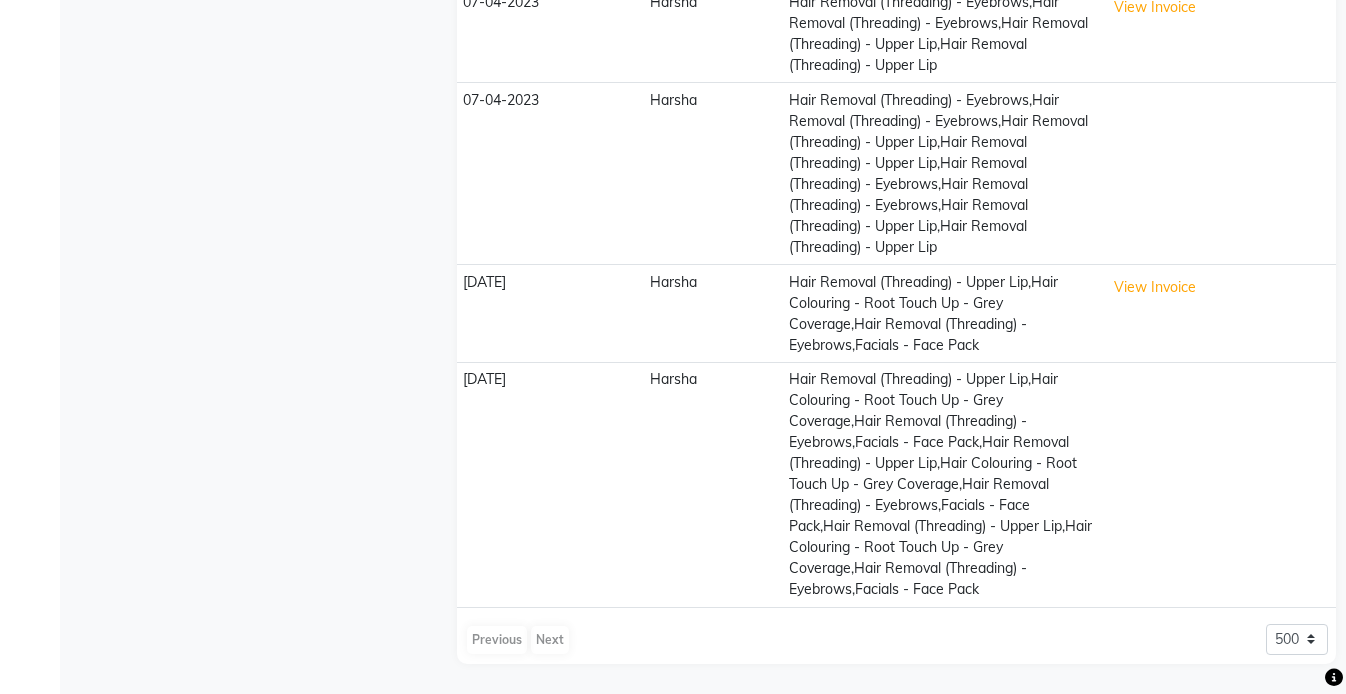 scroll, scrollTop: 0, scrollLeft: 0, axis: both 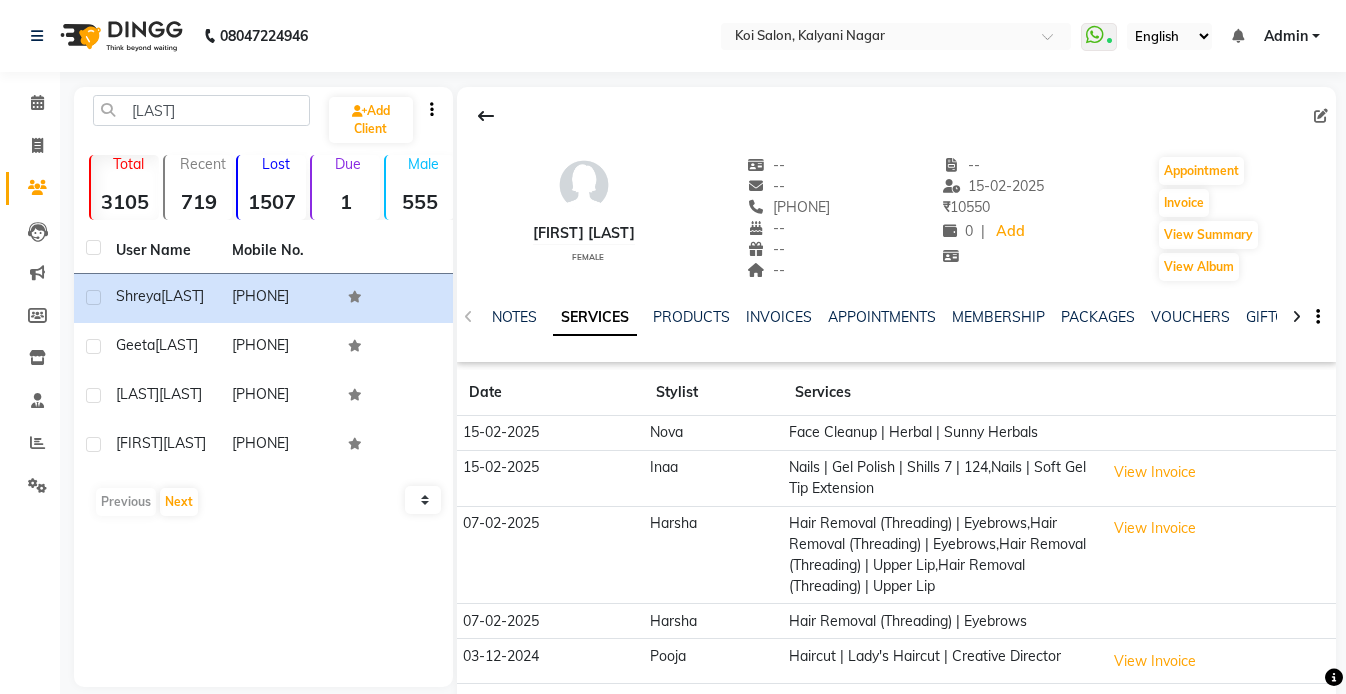 click on "NOTES SERVICES PRODUCTS INVOICES APPOINTMENTS MEMBERSHIP PACKAGES VOUCHERS GIFTCARDS POINTS FORMS FAMILY CARDS WALLET FORMULA" 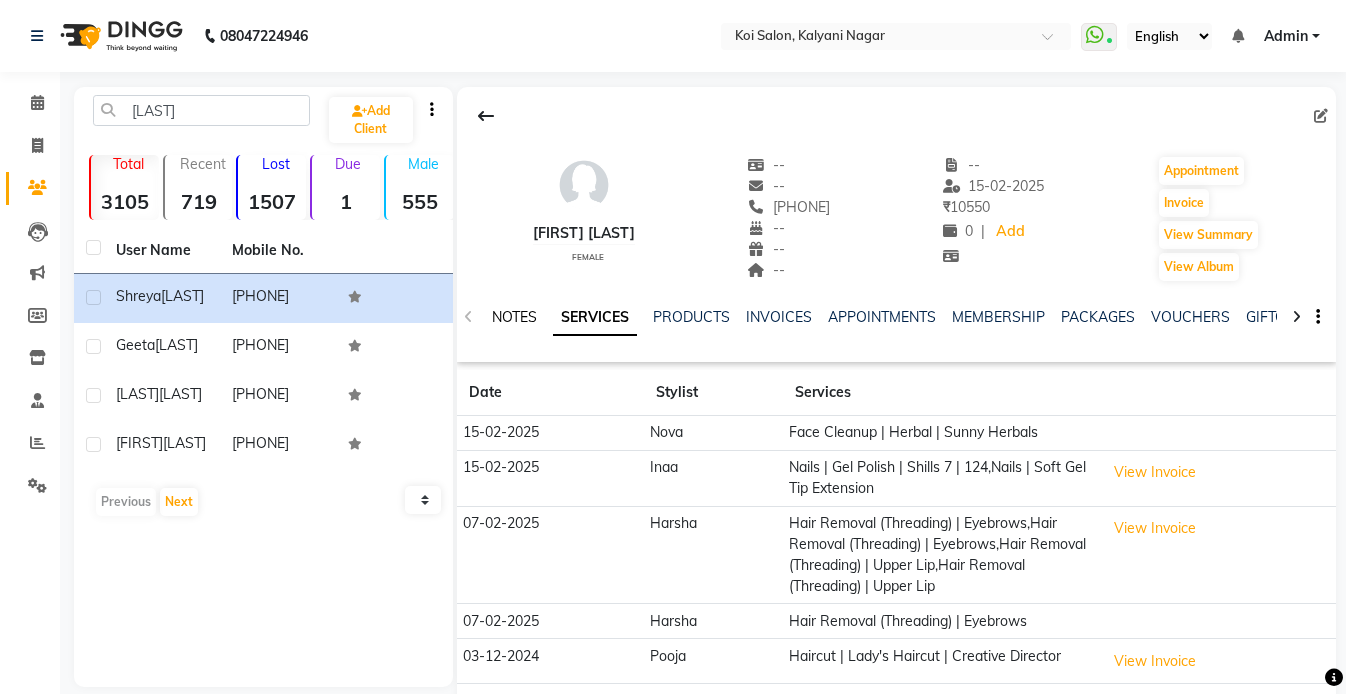 click on "NOTES" 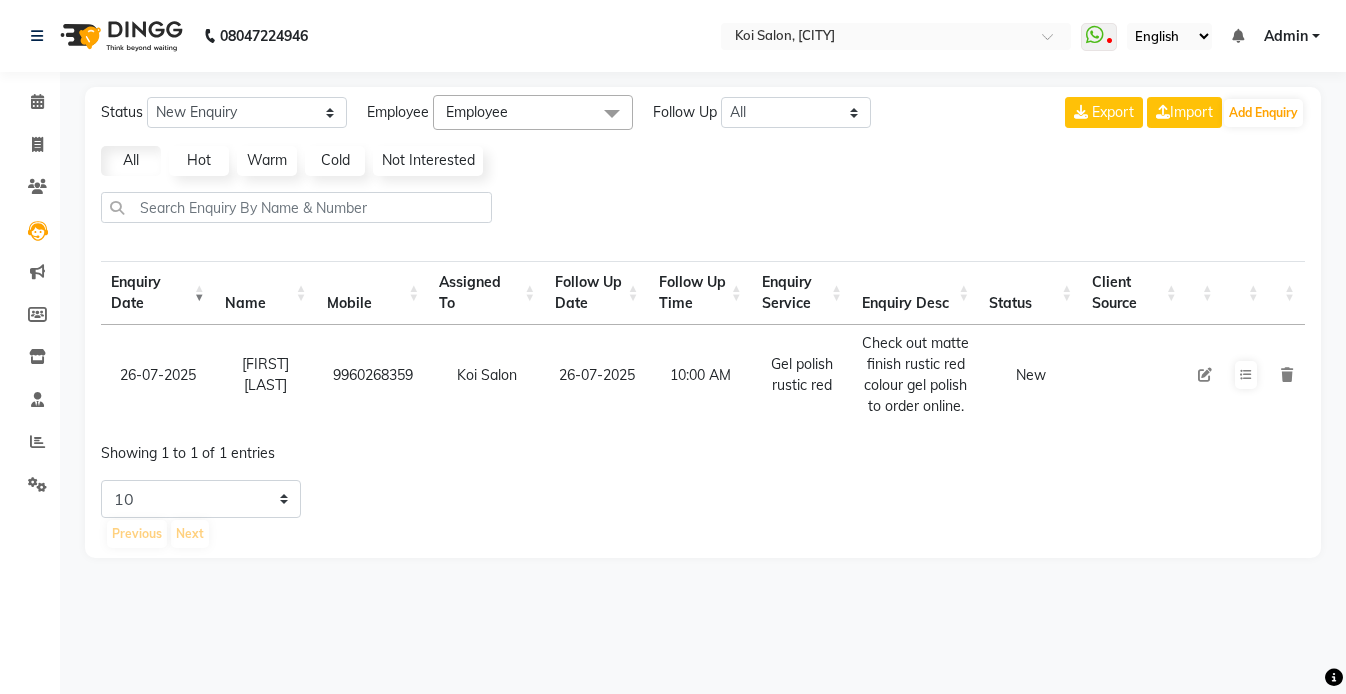select on "10" 